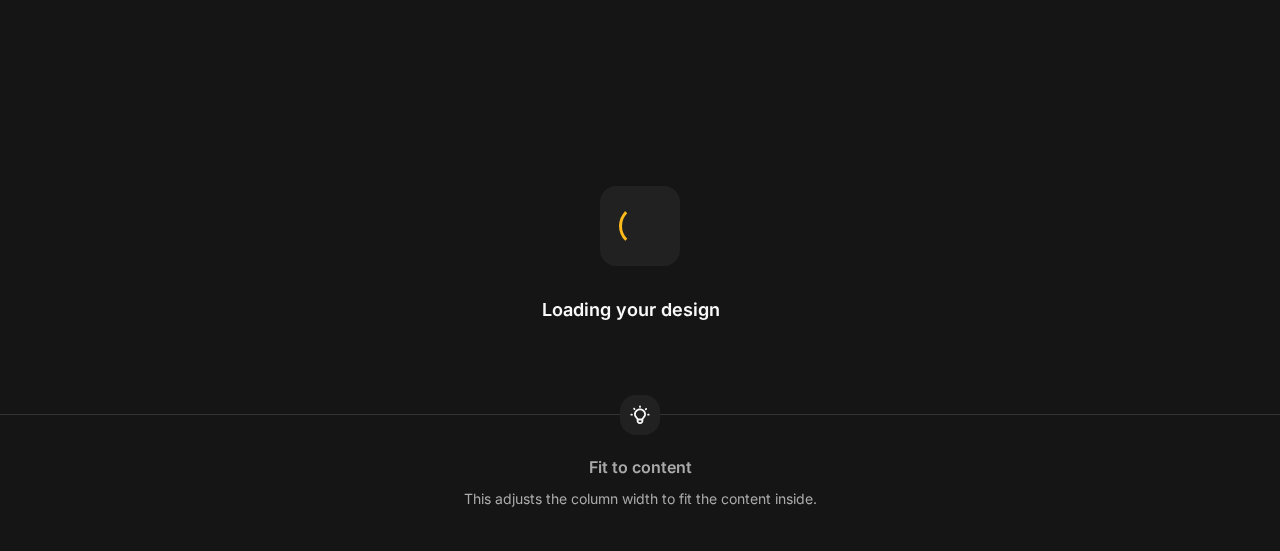 scroll, scrollTop: 0, scrollLeft: 0, axis: both 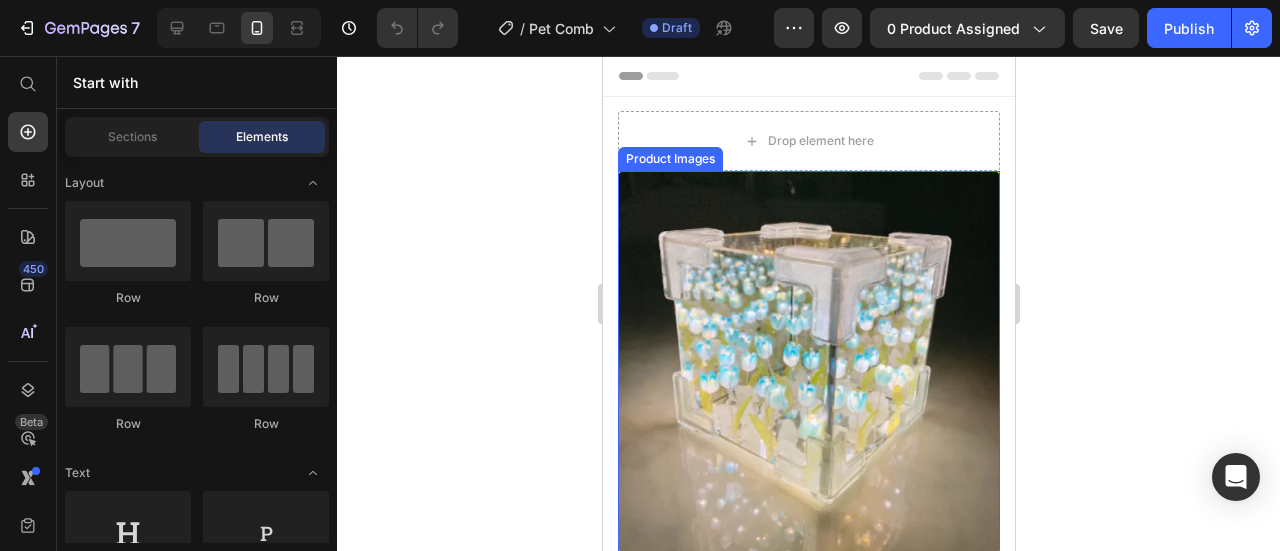 click at bounding box center [808, 362] 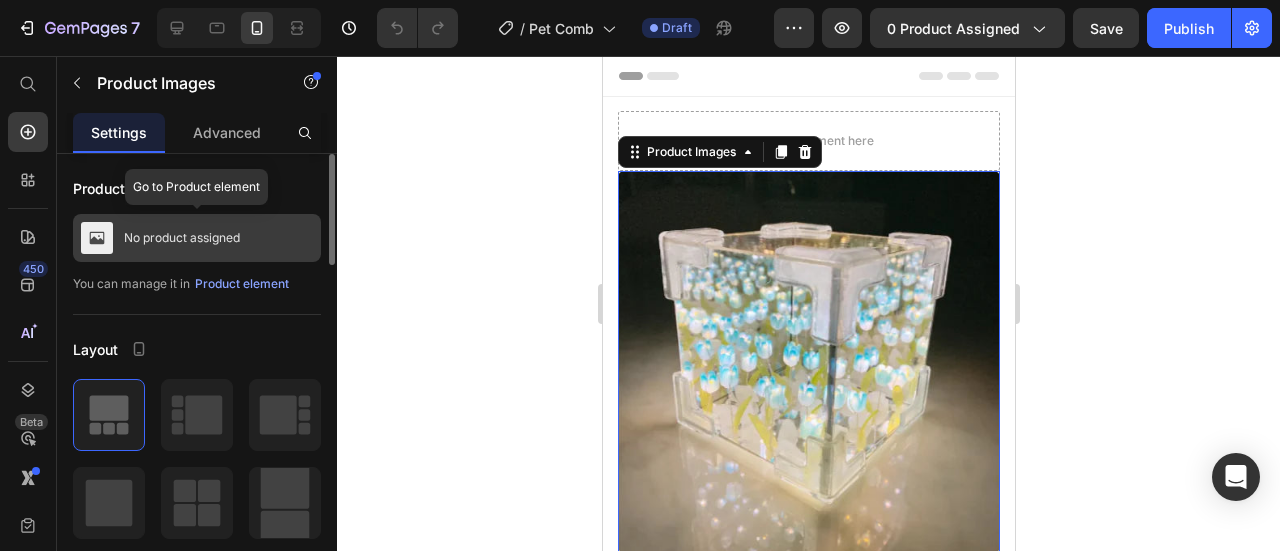 click on "No product assigned" at bounding box center (182, 238) 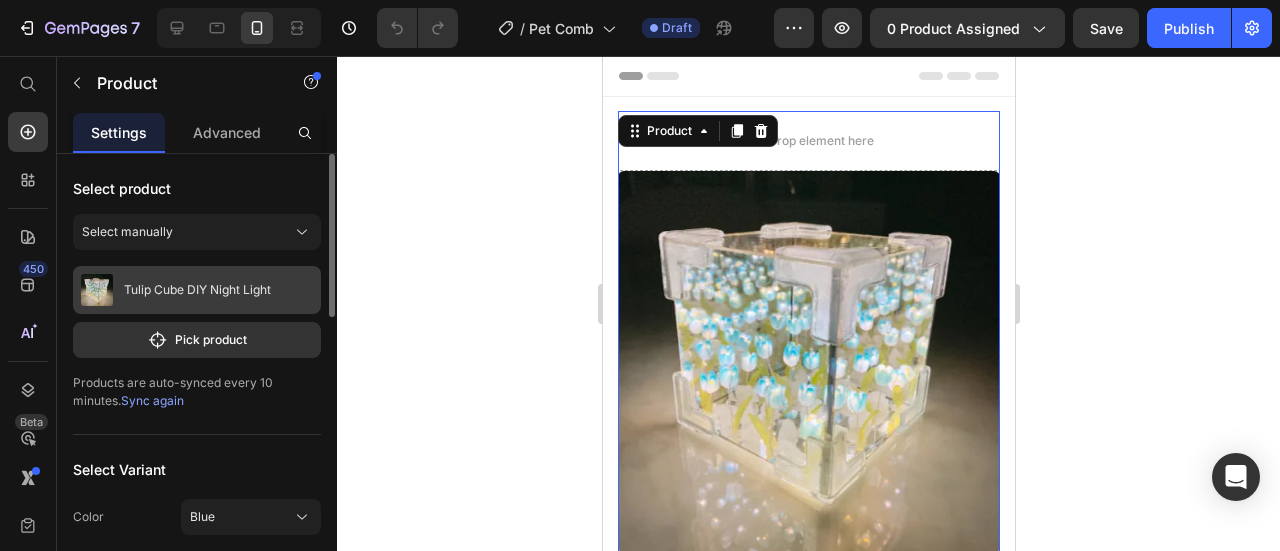 click on "Tulip Cube DIY Night Light" at bounding box center (197, 290) 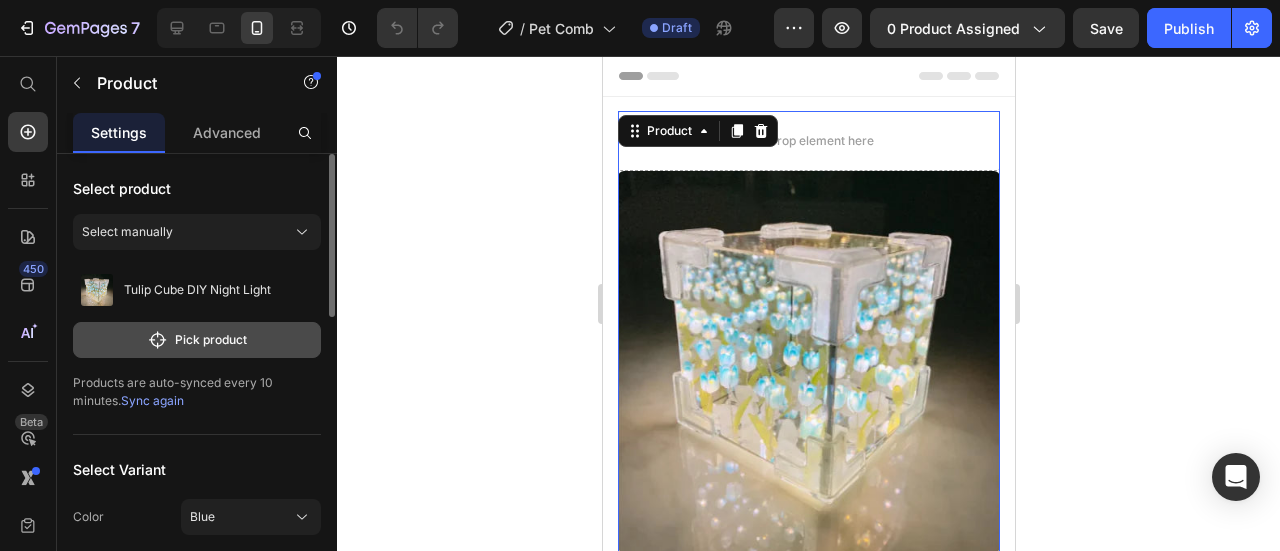 click on "Pick product" at bounding box center [197, 340] 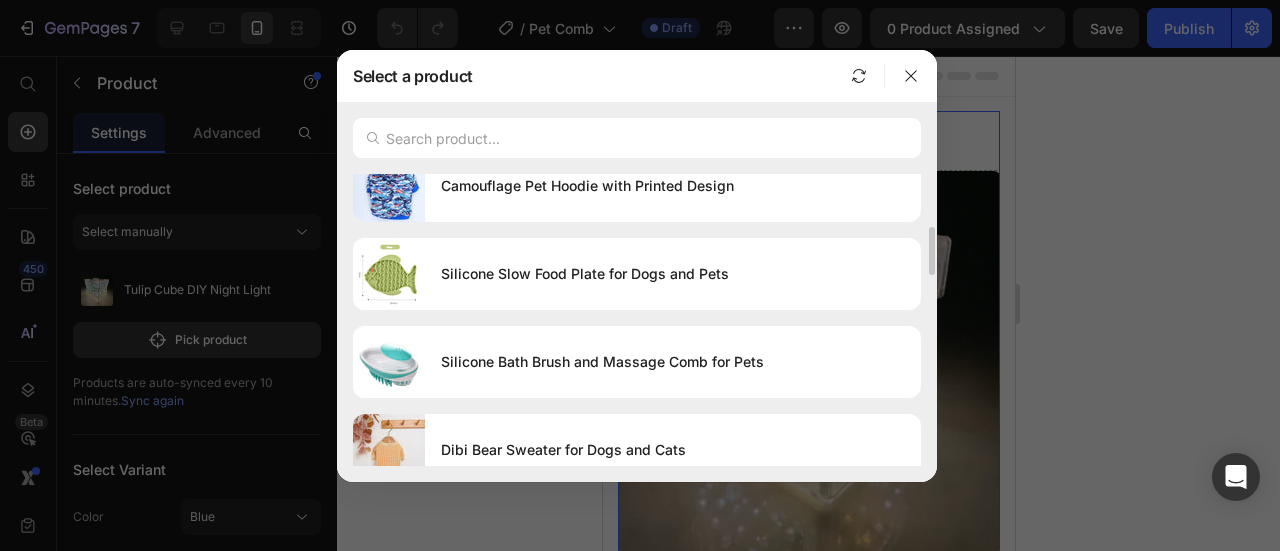 scroll, scrollTop: 0, scrollLeft: 0, axis: both 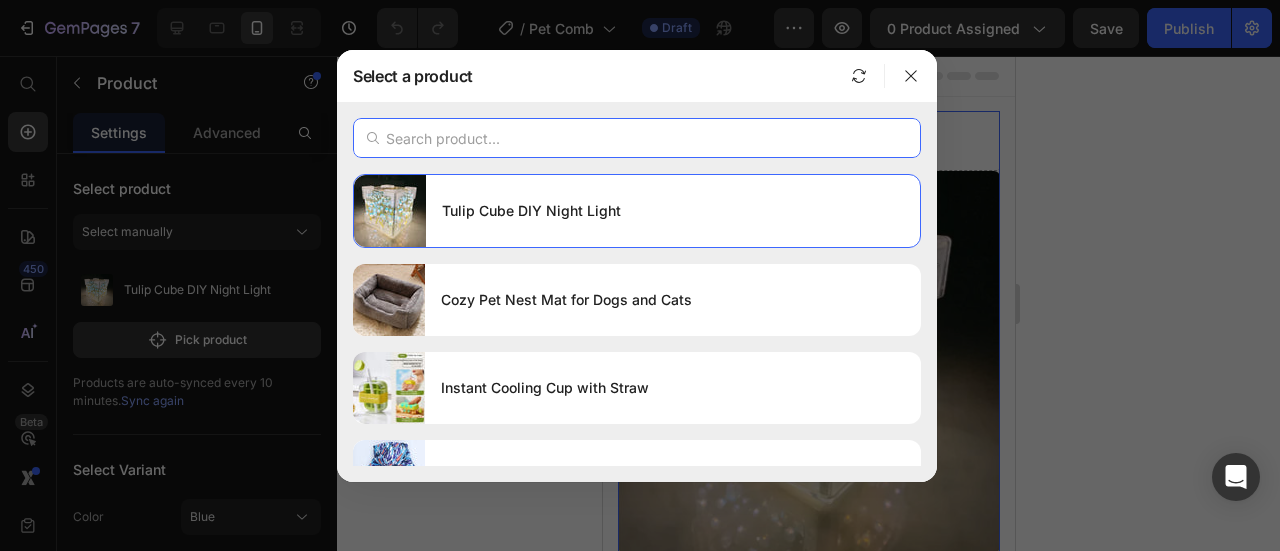 click at bounding box center [637, 138] 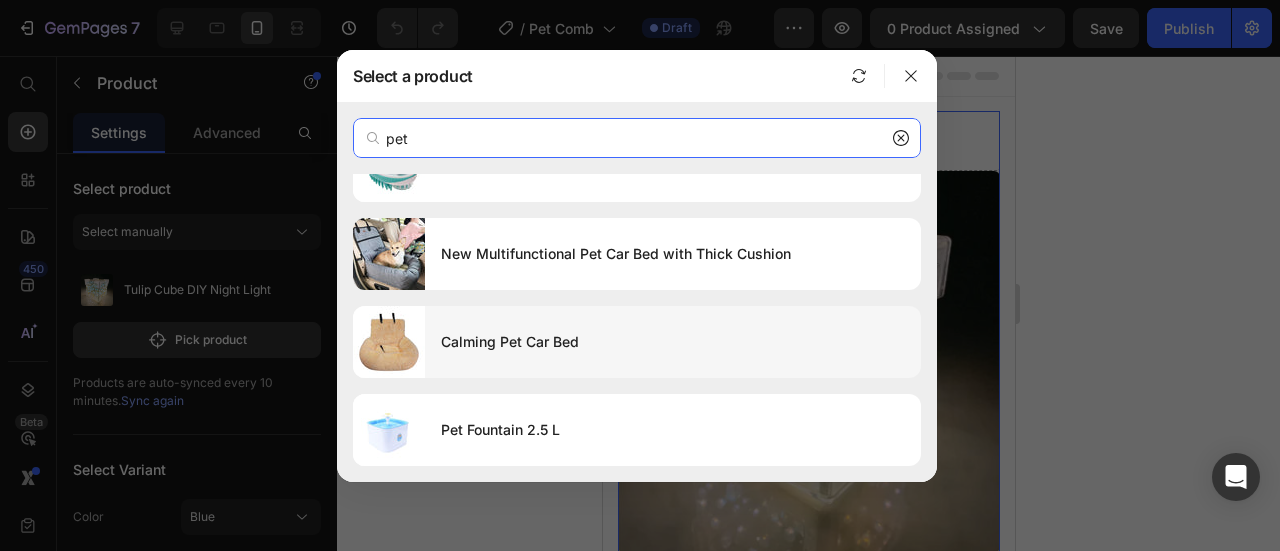 scroll, scrollTop: 0, scrollLeft: 0, axis: both 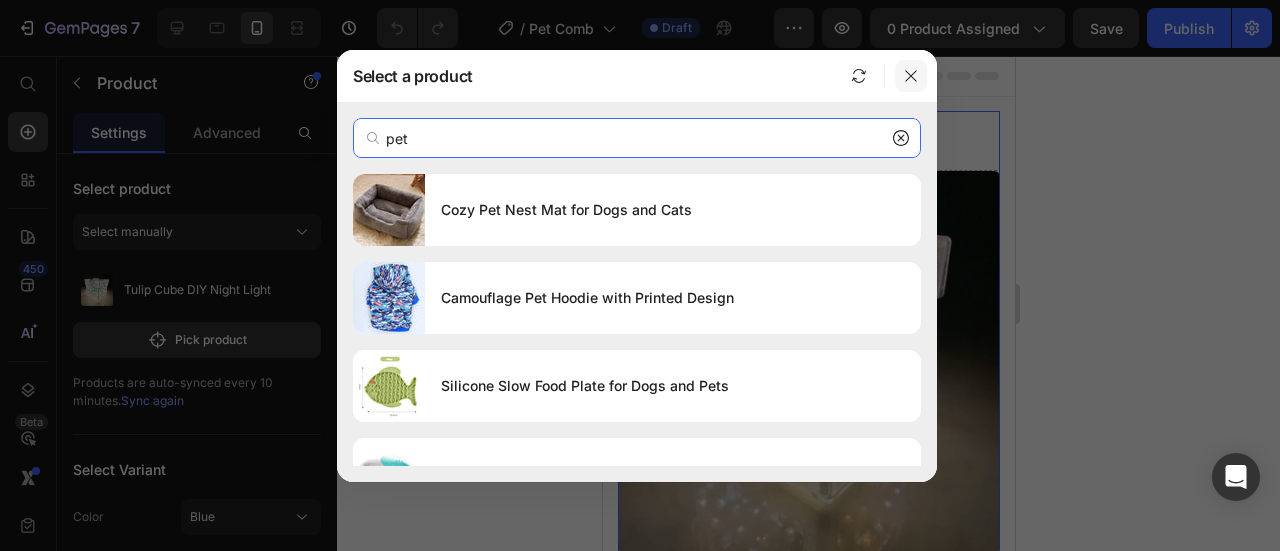 type on "pet" 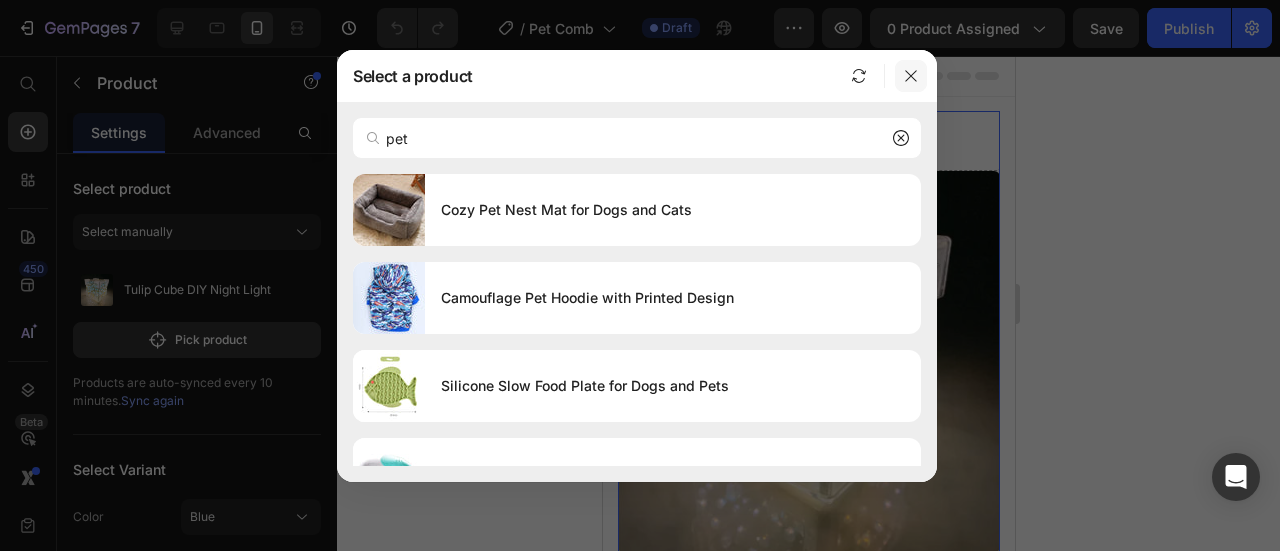 click at bounding box center (911, 76) 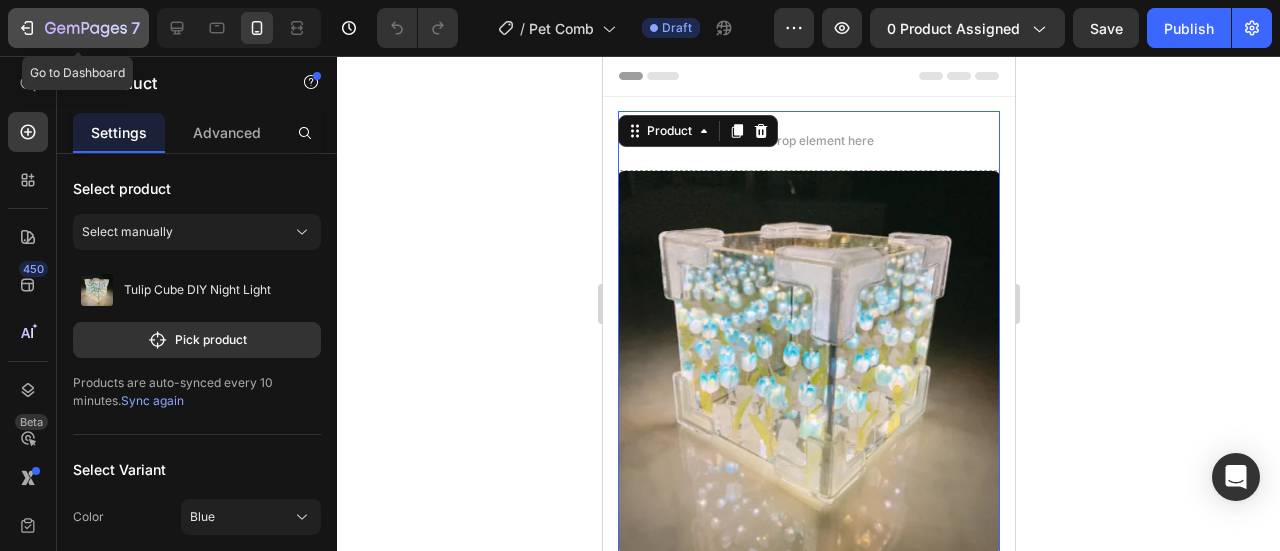 click 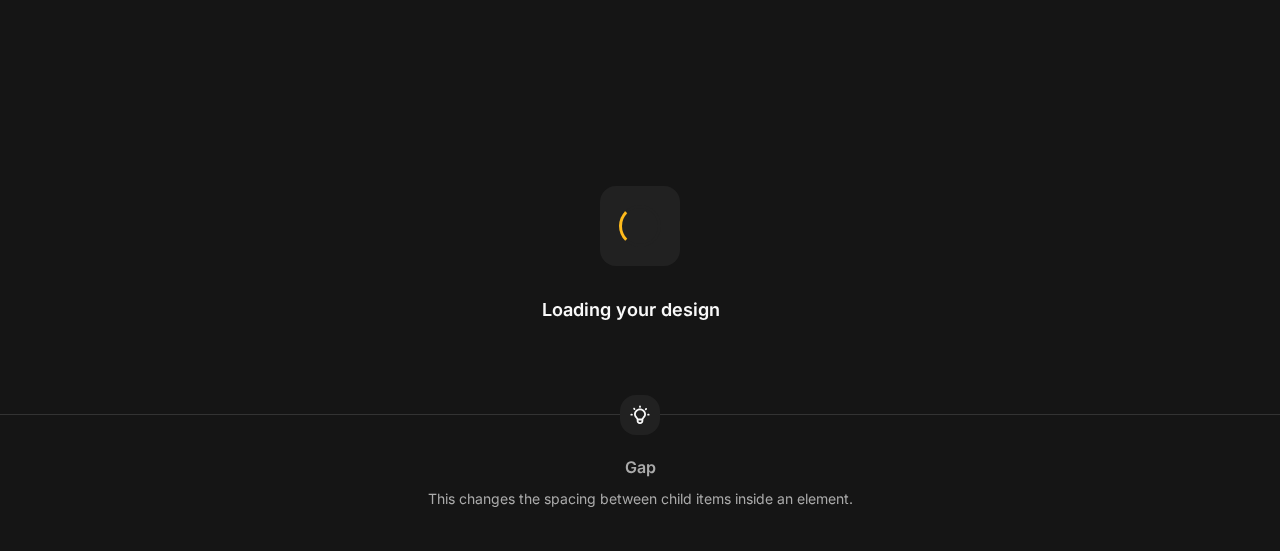 scroll, scrollTop: 0, scrollLeft: 0, axis: both 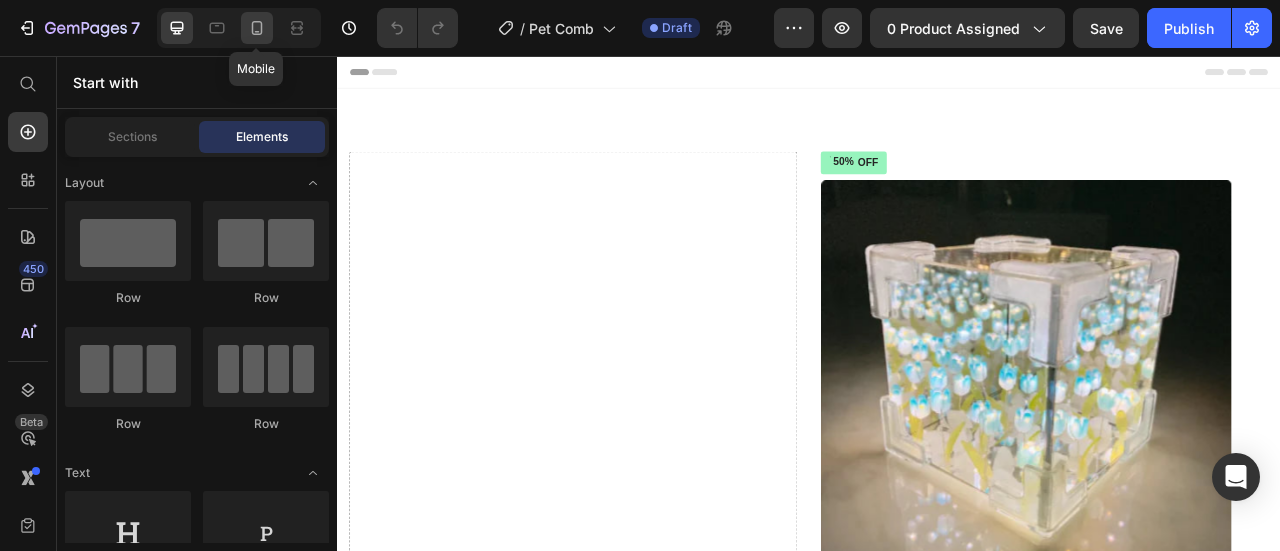 click 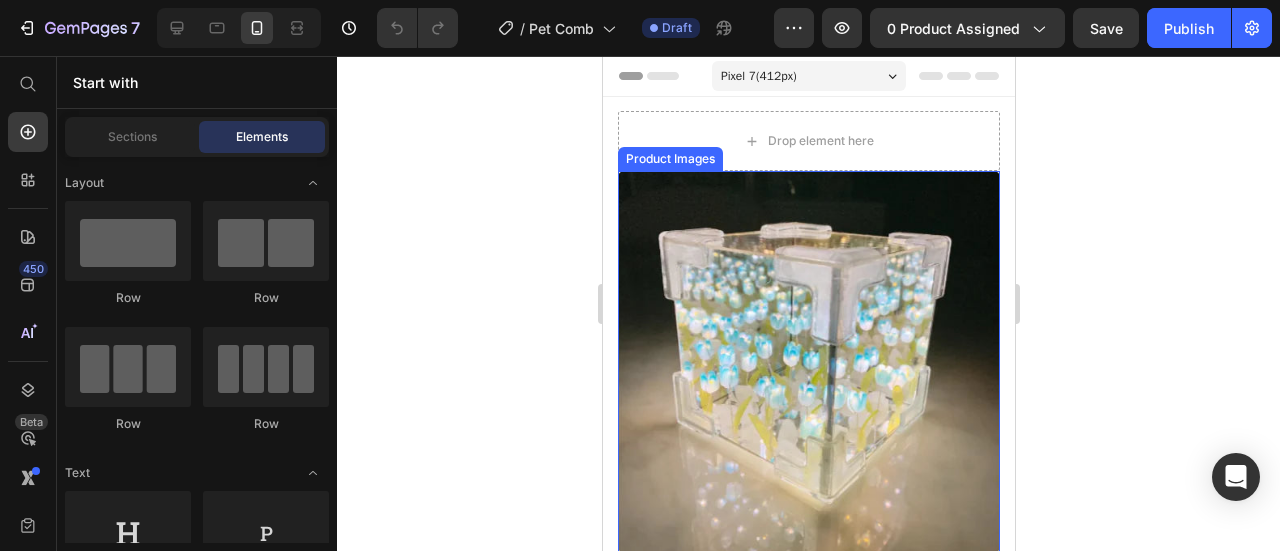 click at bounding box center [808, 362] 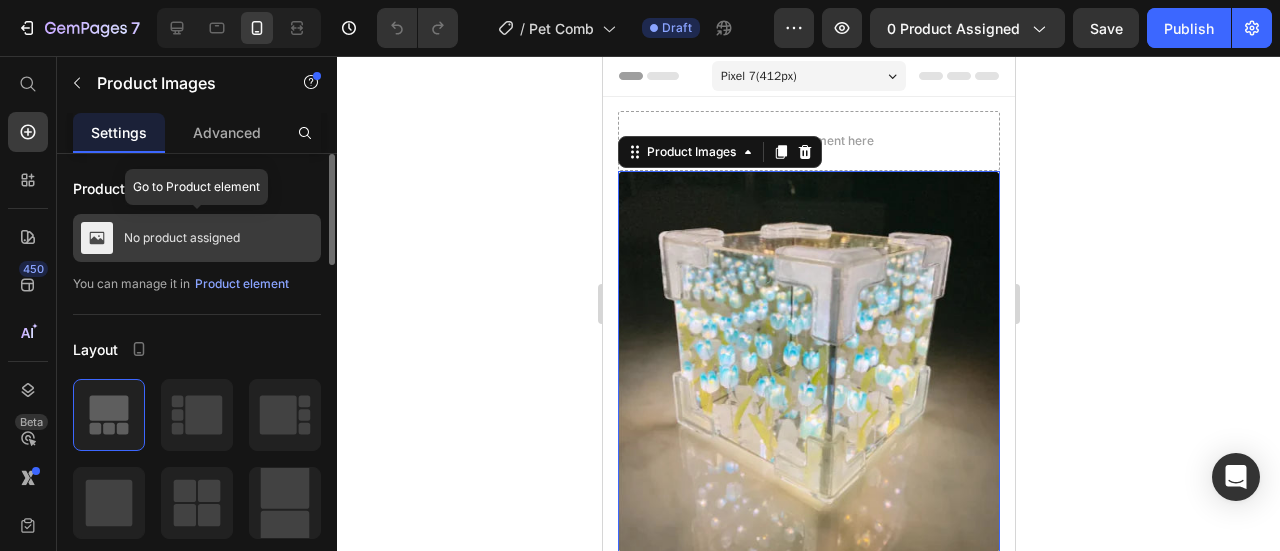 click on "No product assigned" at bounding box center (197, 238) 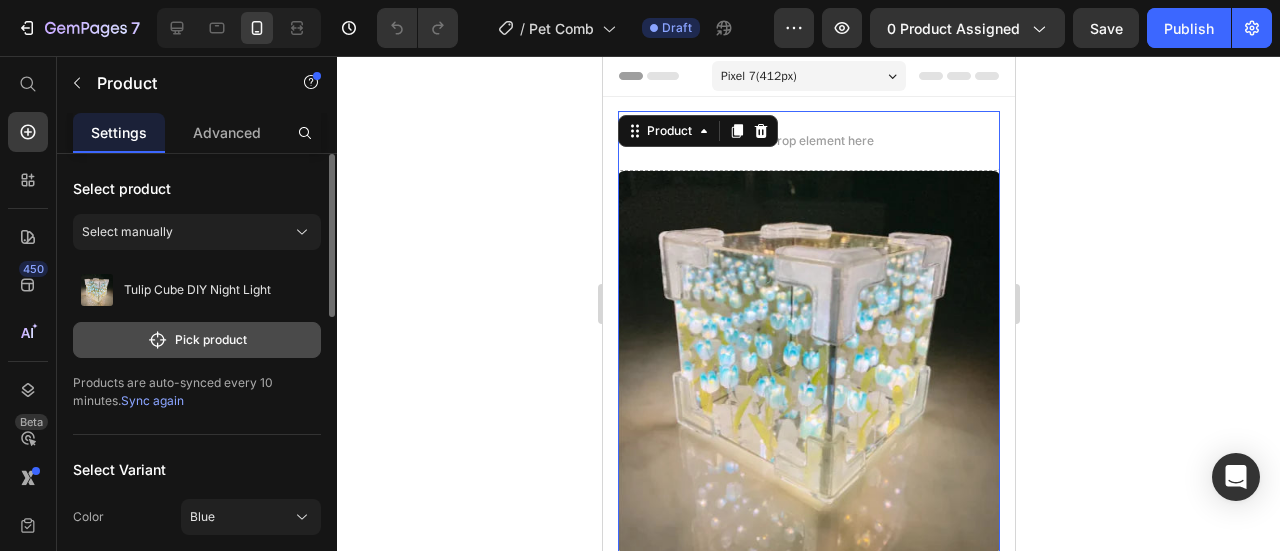 click on "Pick product" at bounding box center [197, 340] 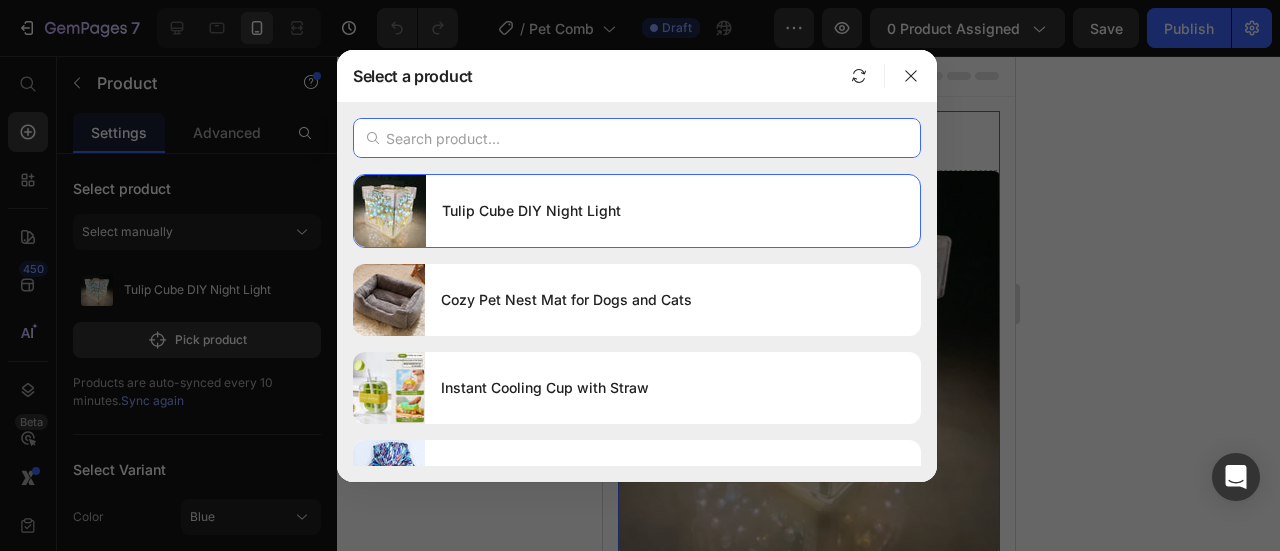 click at bounding box center [637, 138] 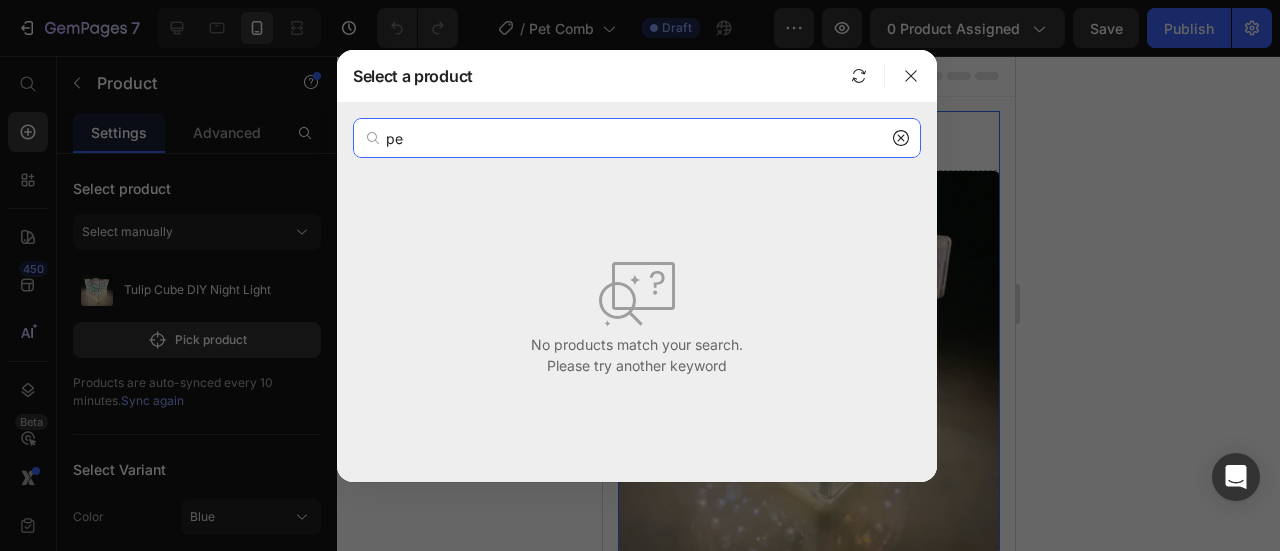 type on "p" 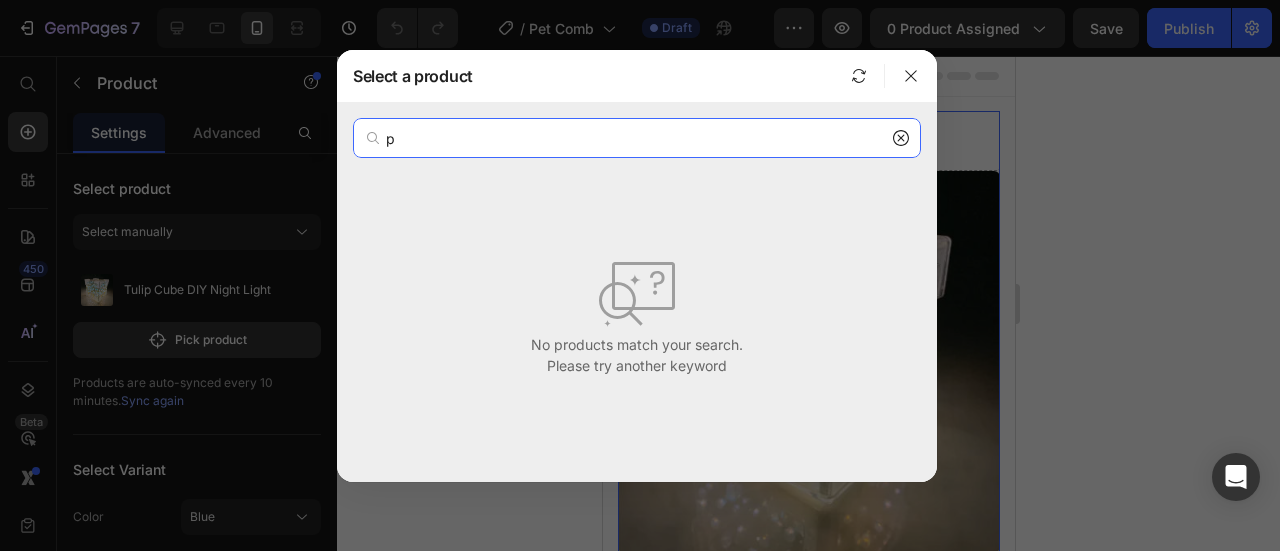 type 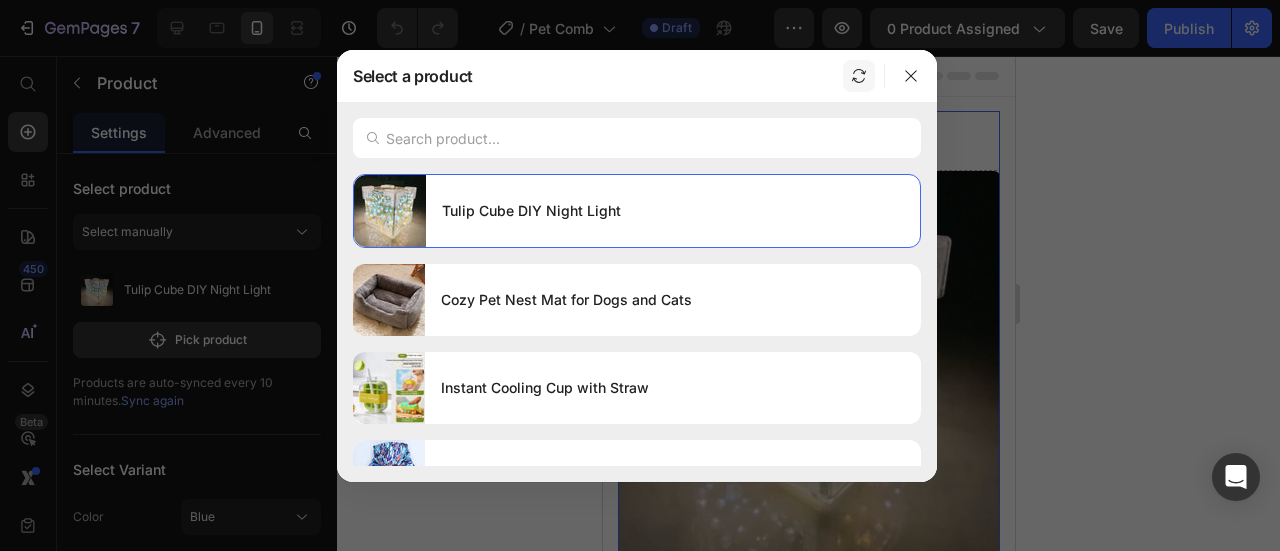 click 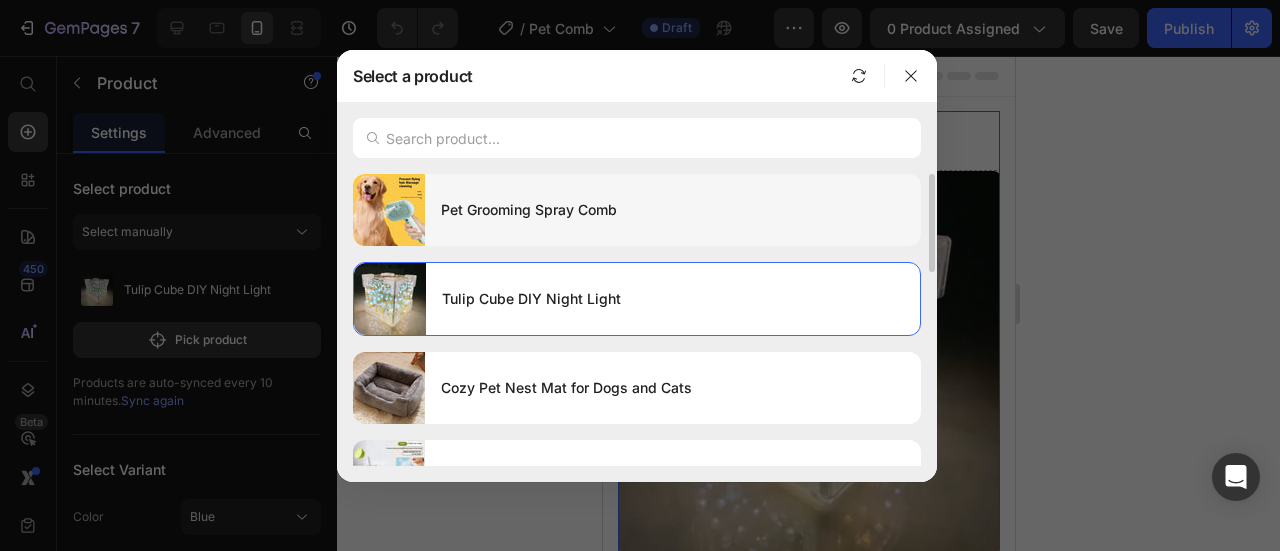 click on "Pet Grooming Spray Comb" at bounding box center [673, 210] 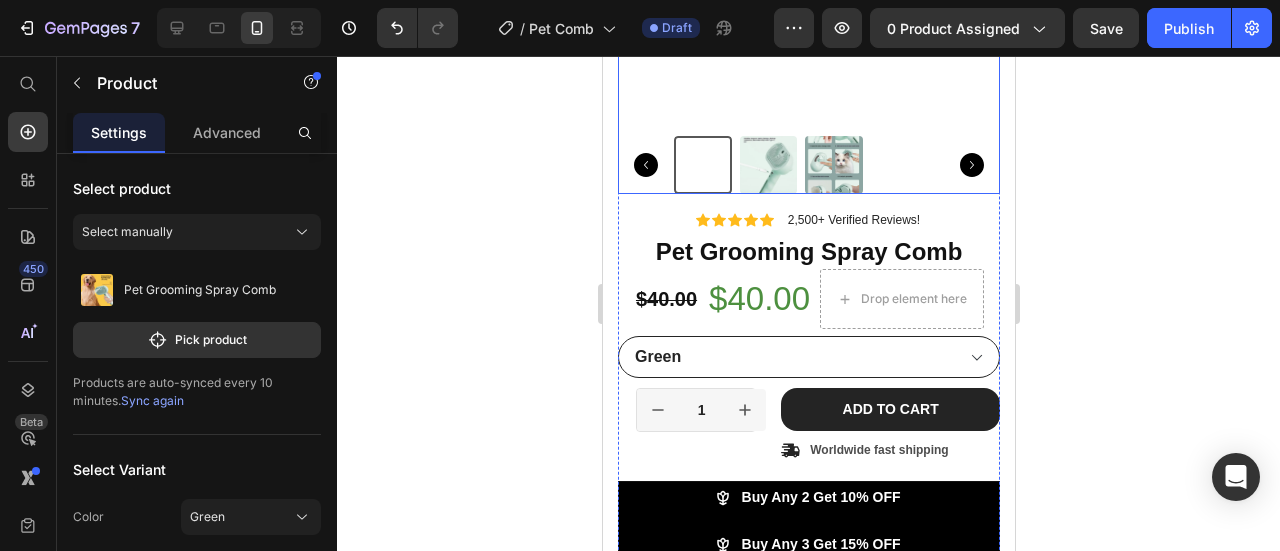 scroll, scrollTop: 442, scrollLeft: 0, axis: vertical 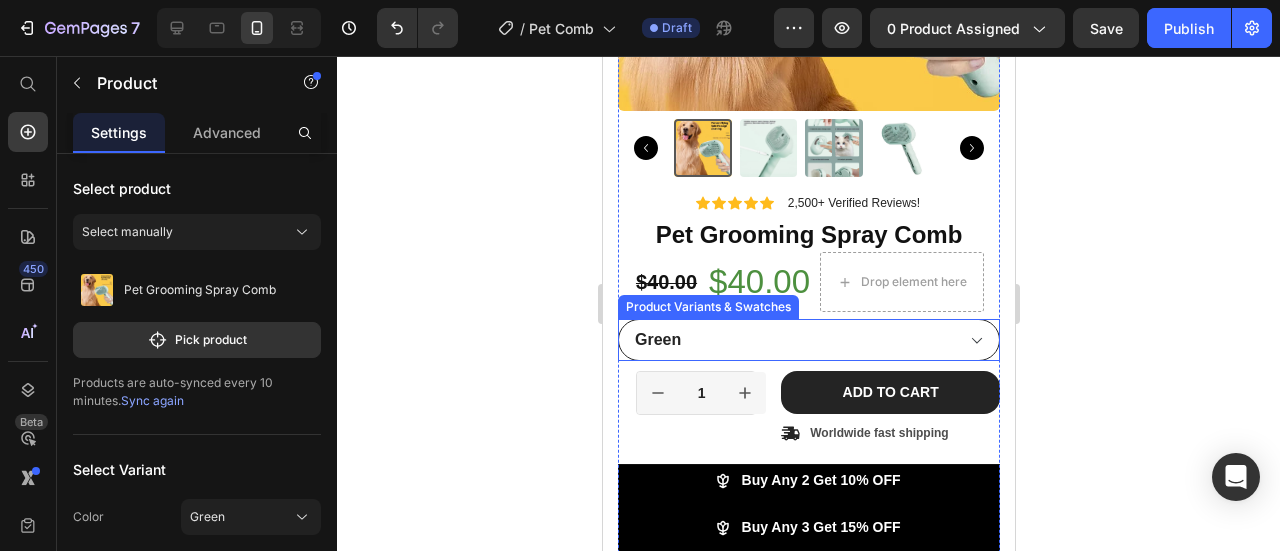 click on "Green Pink White" at bounding box center (808, 340) 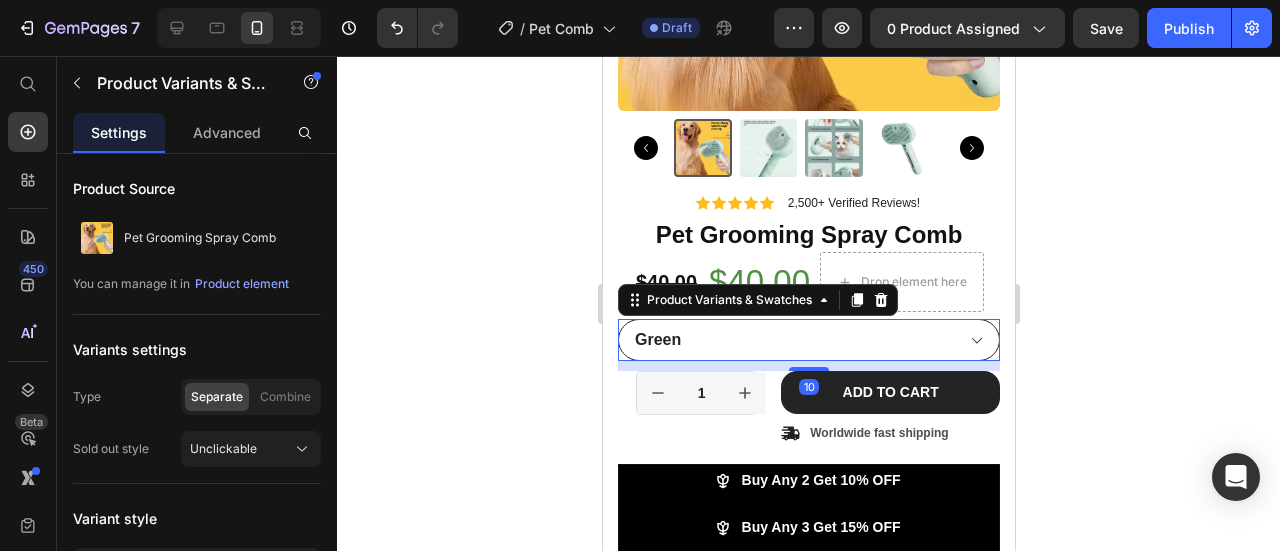 click 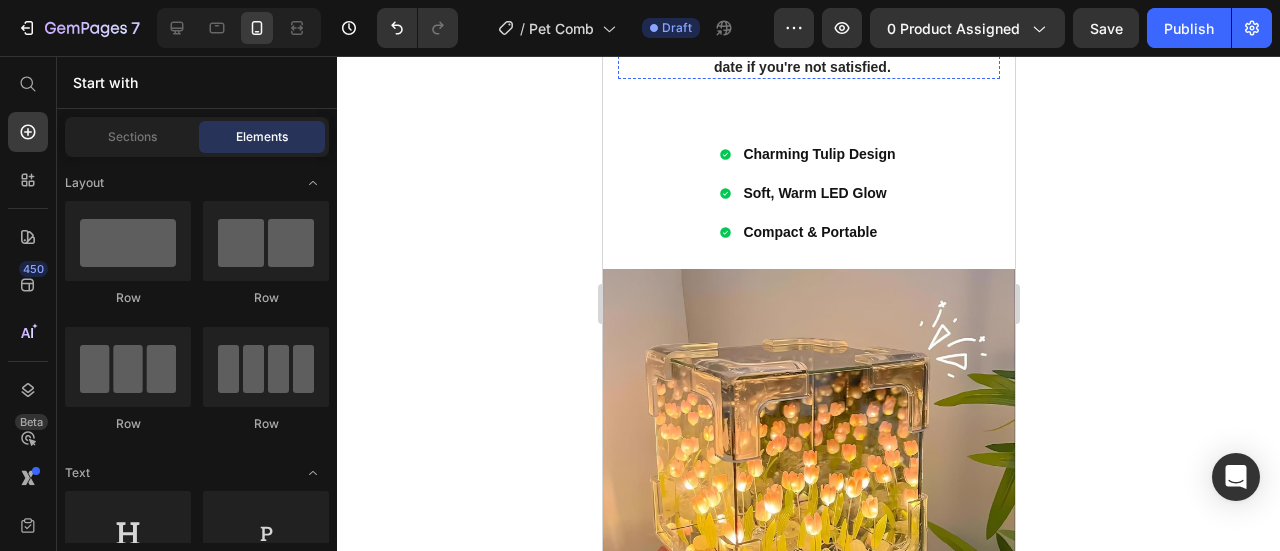 scroll, scrollTop: 1116, scrollLeft: 0, axis: vertical 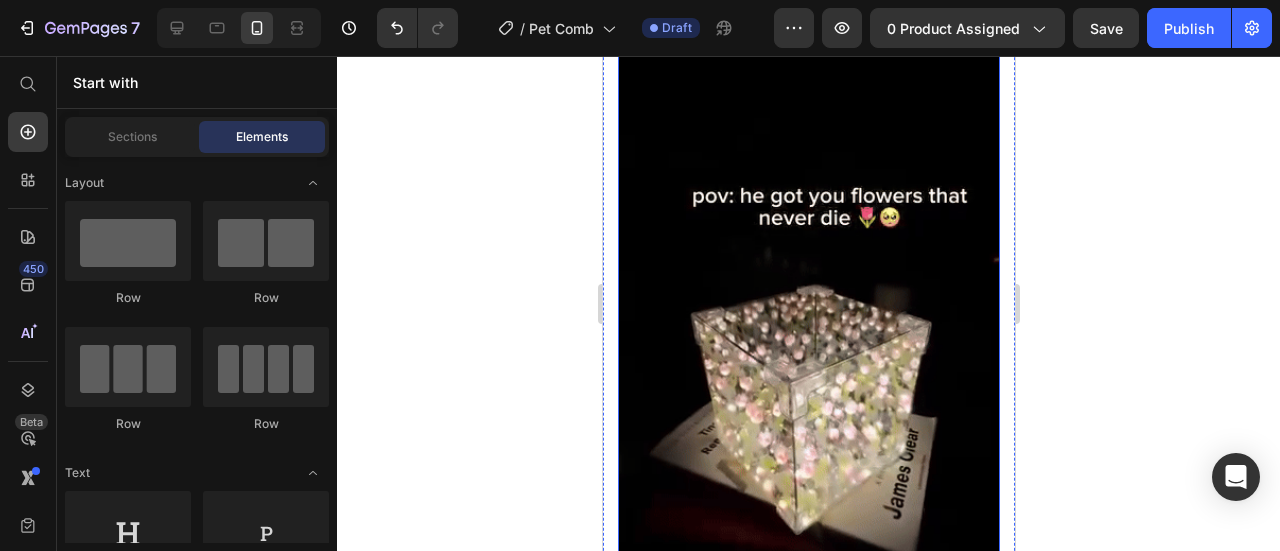 click at bounding box center [808, 372] 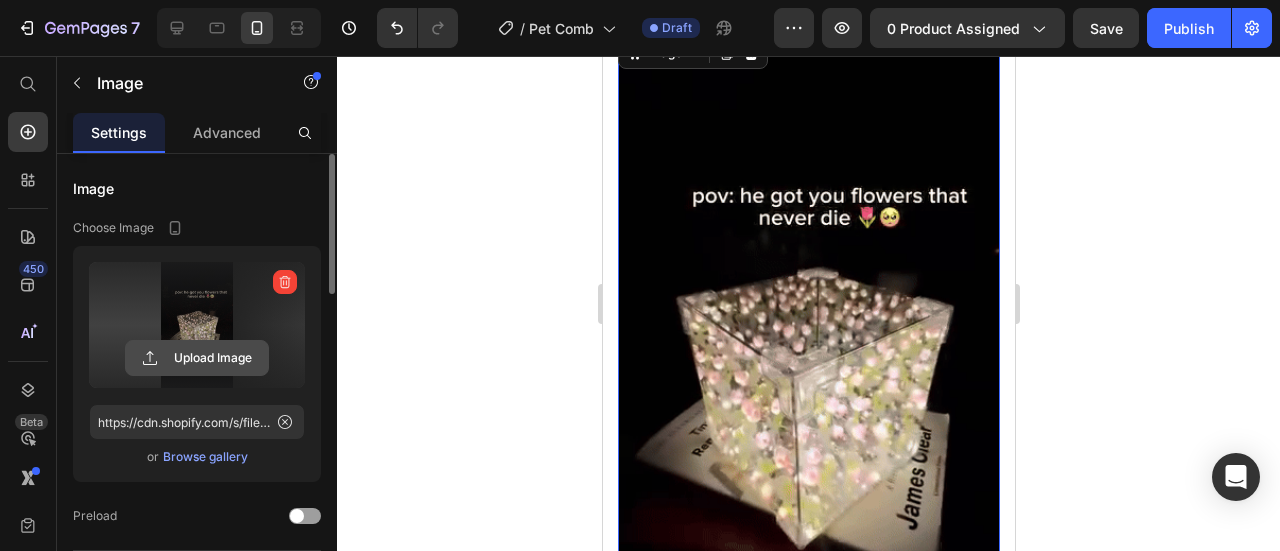 click 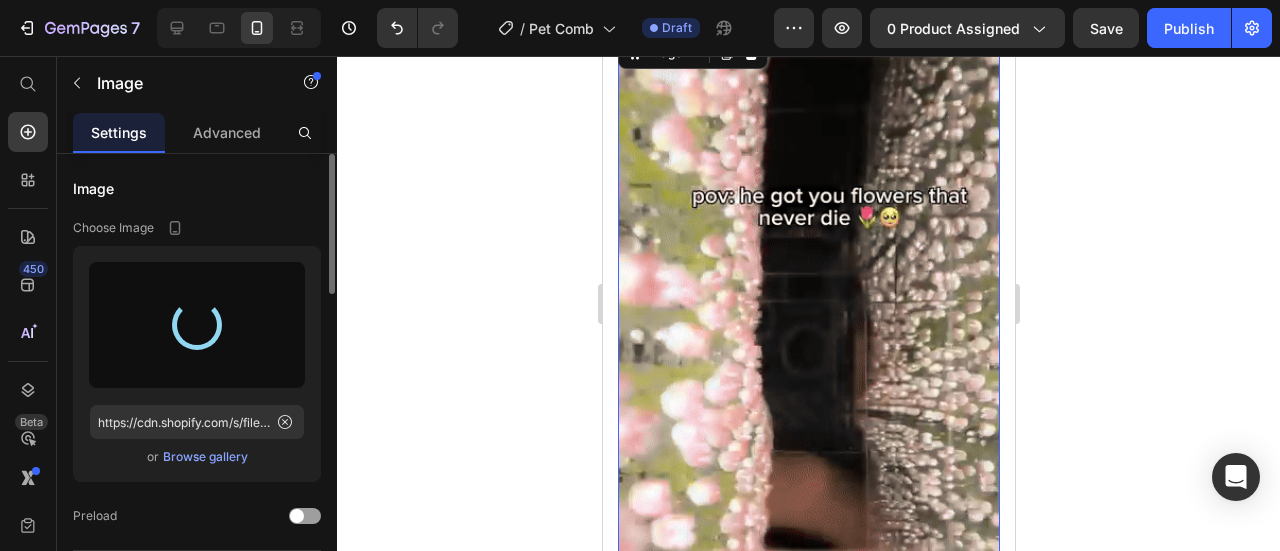 type on "https://cdn.shopify.com/s/files/1/0926/4077/2402/files/gempages_560941216678544165-88ddfa45-1b97-451c-b24a-61db4908a06e.gif" 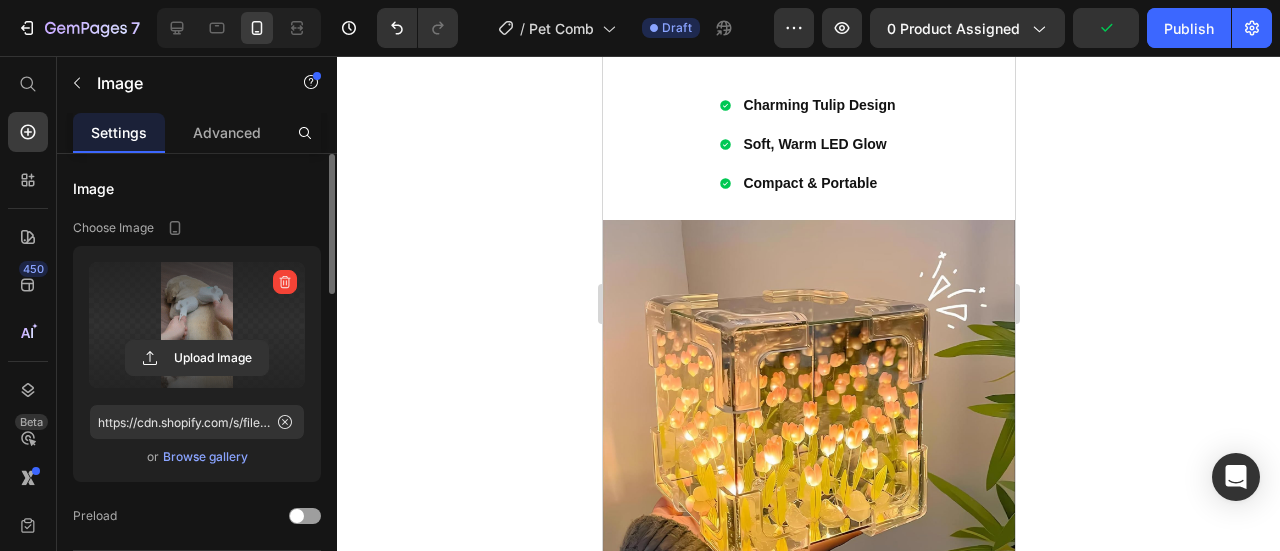 scroll, scrollTop: 1888, scrollLeft: 0, axis: vertical 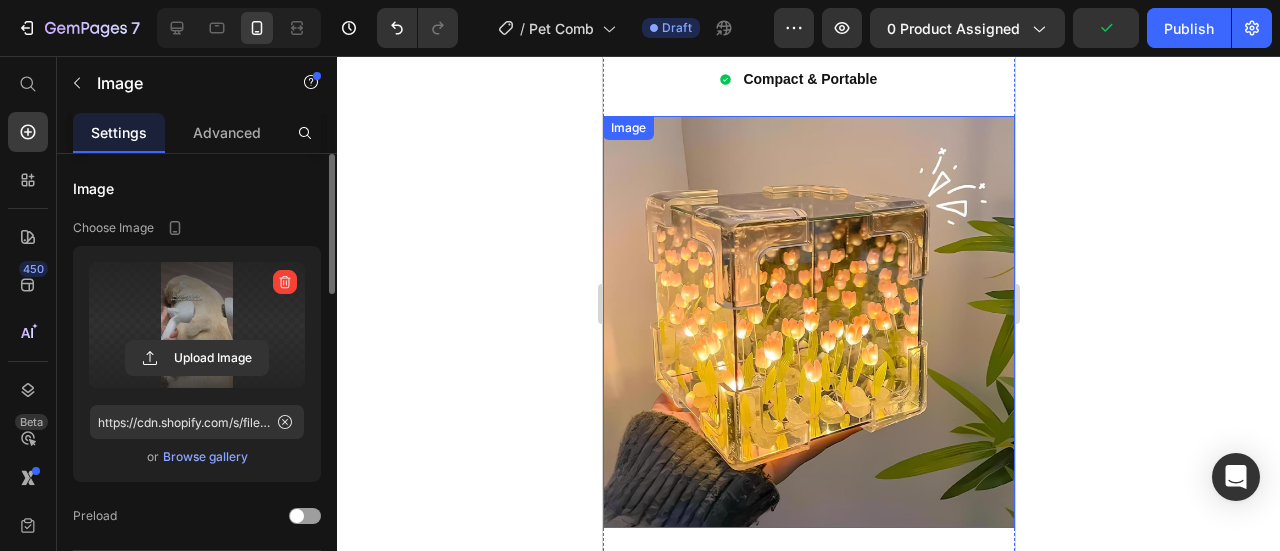 click at bounding box center (808, 322) 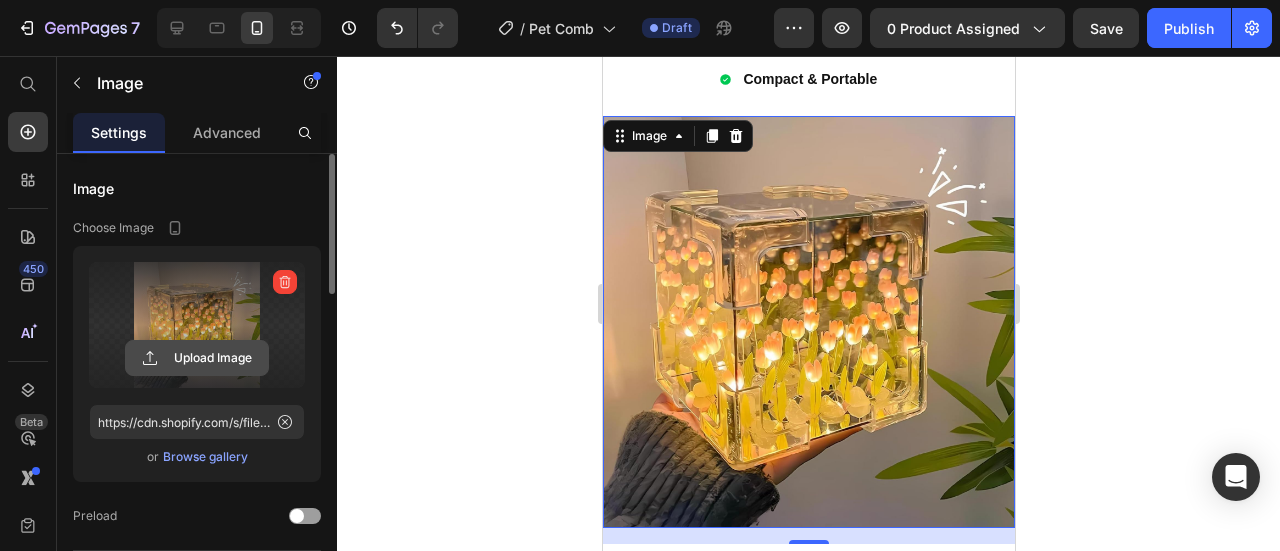 click 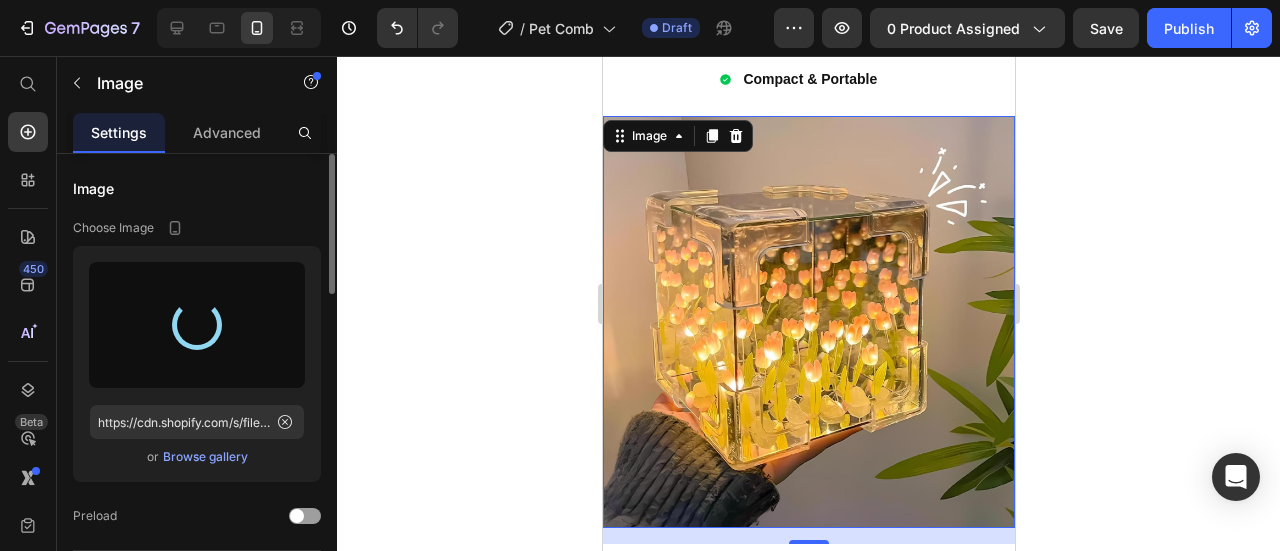 type on "https://cdn.shopify.com/s/files/1/0926/4077/2402/files/gempages_560941216678544165-4ebc0eb7-dc99-4461-b21c-2e68d72ef31d.jpg" 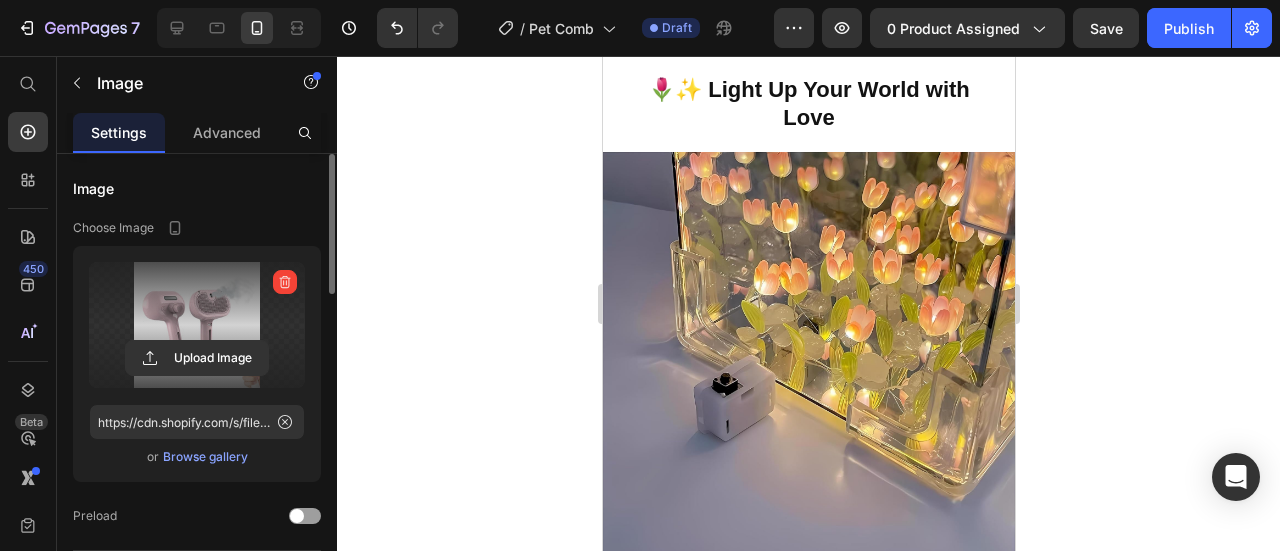scroll, scrollTop: 2368, scrollLeft: 0, axis: vertical 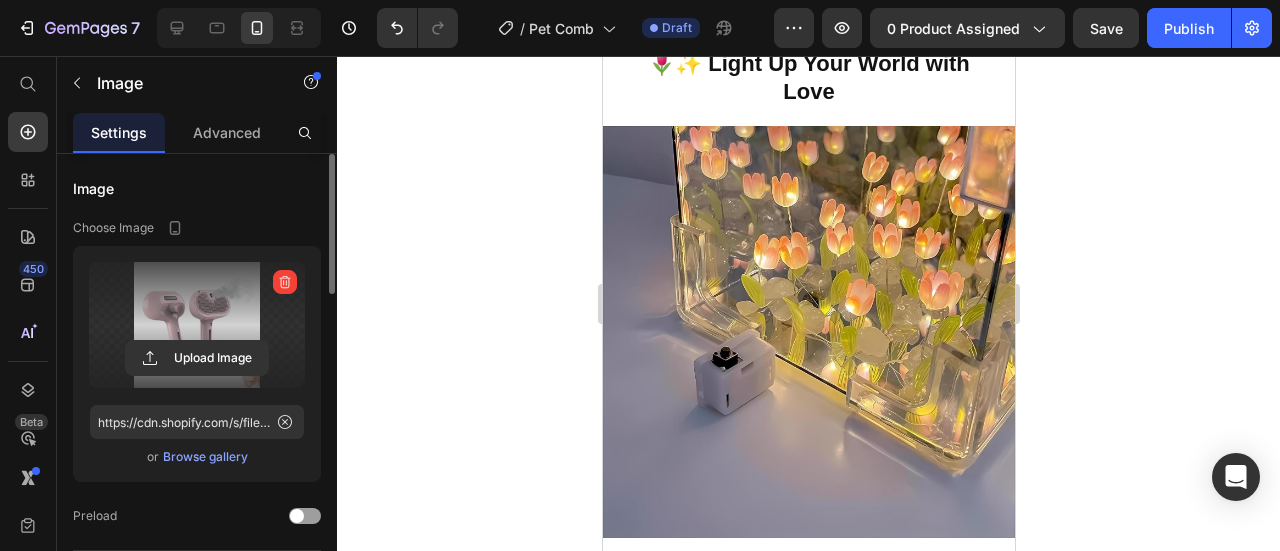 click at bounding box center (808, 332) 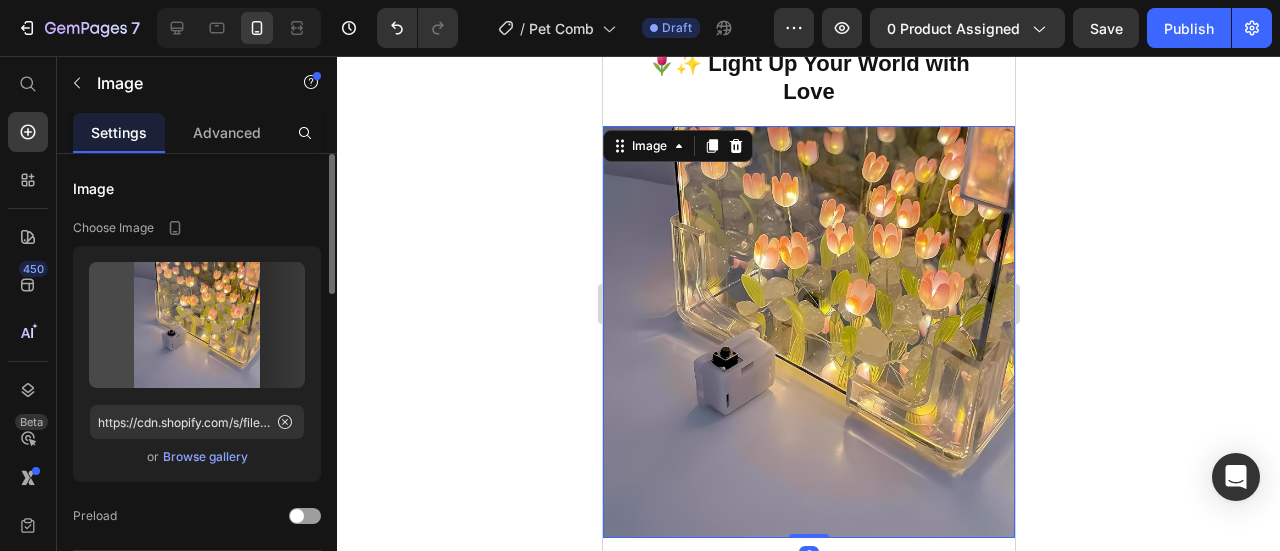 click at bounding box center (808, 332) 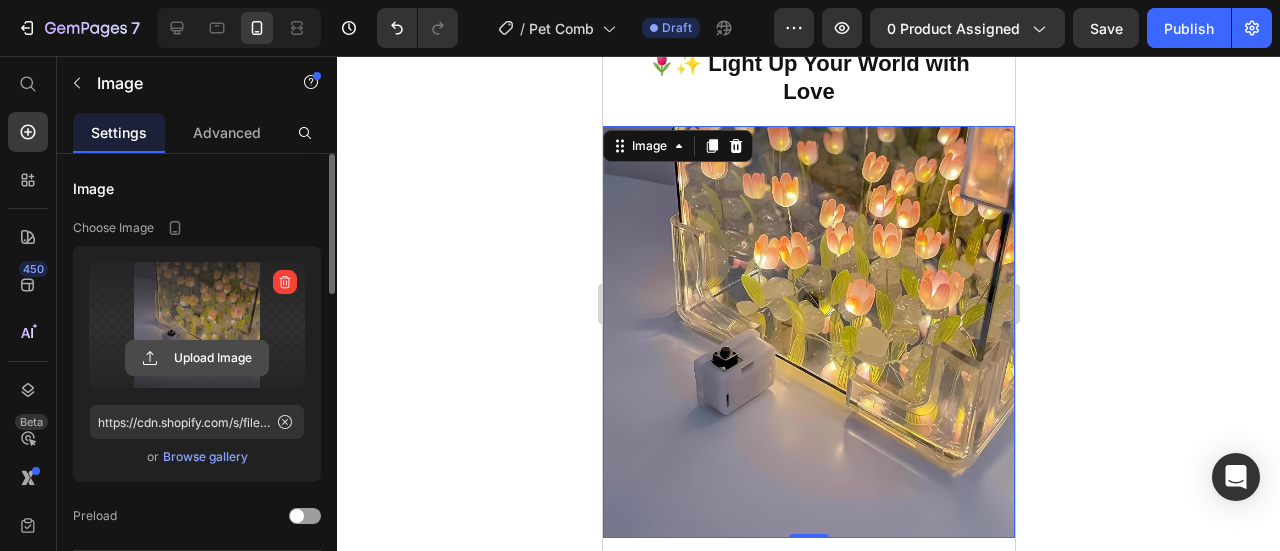 click 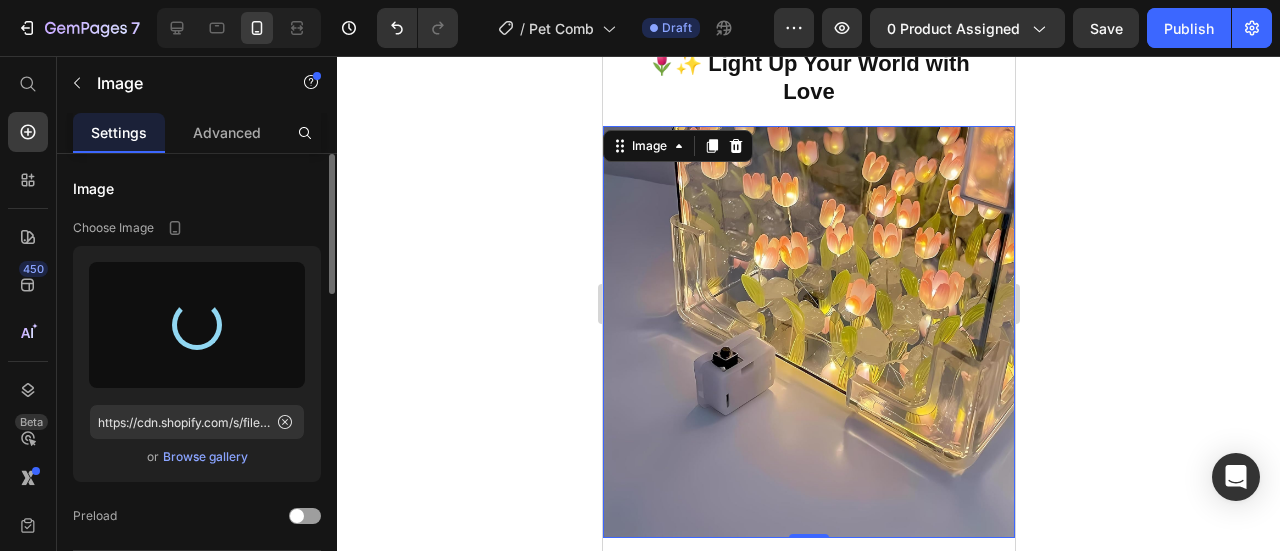 type on "https://cdn.shopify.com/s/files/1/0926/4077/2402/files/gempages_560941216678544165-b05c4c7e-77f8-4673-908f-2affdfe87bd7.jpg" 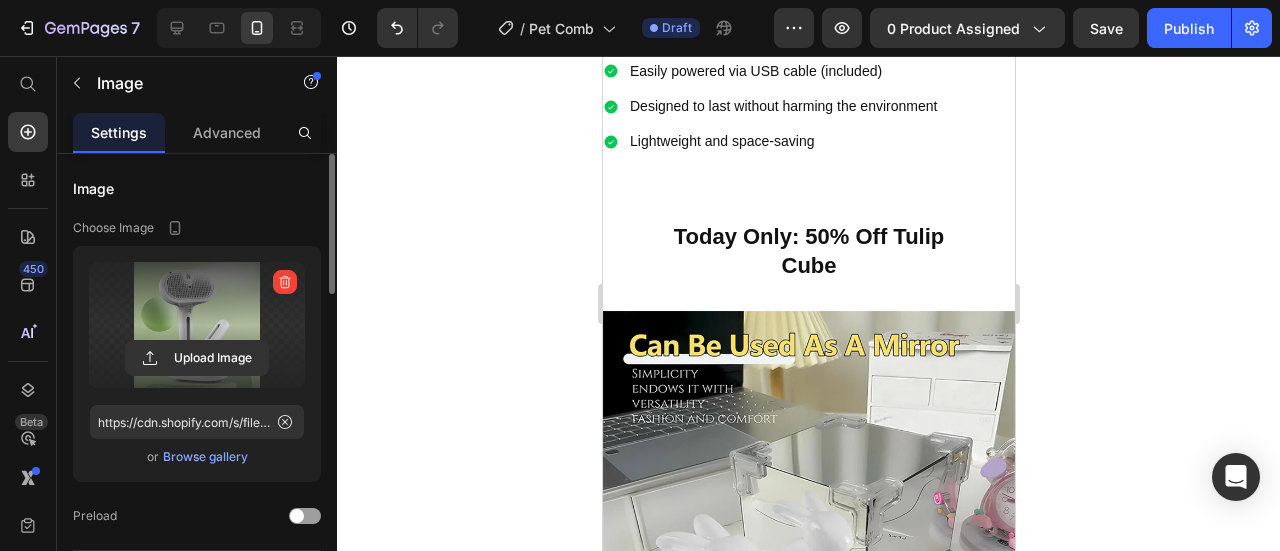 scroll, scrollTop: 3050, scrollLeft: 0, axis: vertical 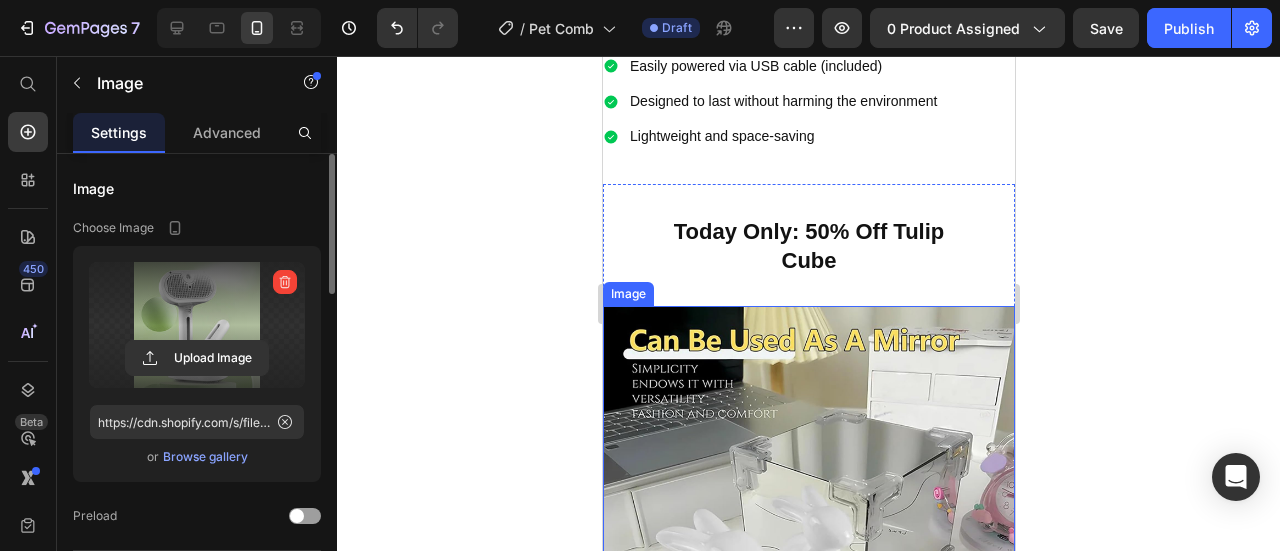 click at bounding box center (808, 512) 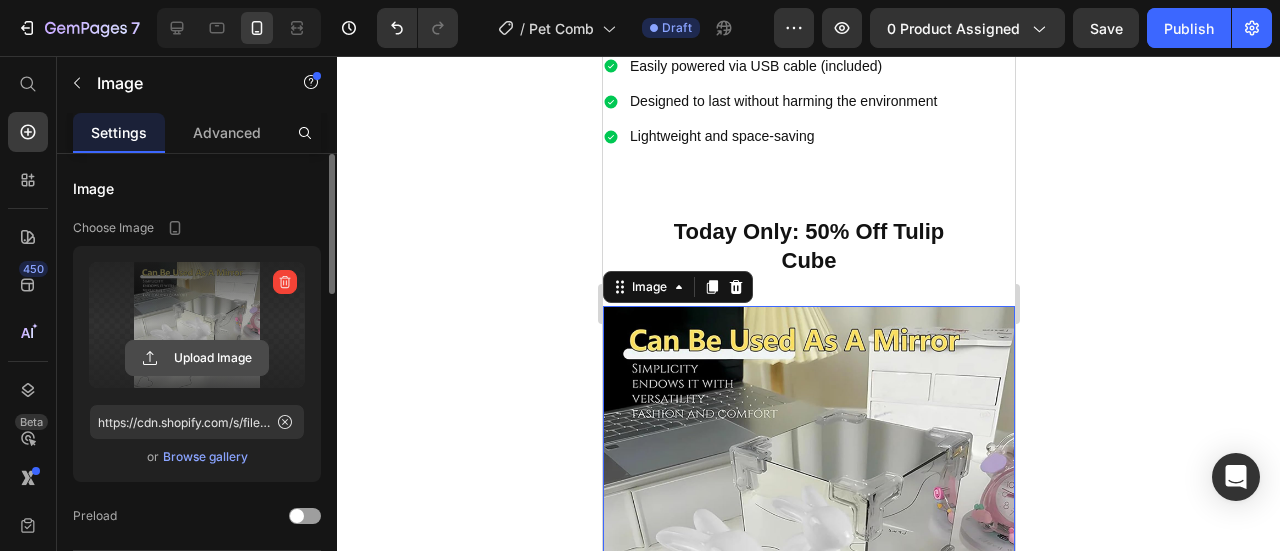 click 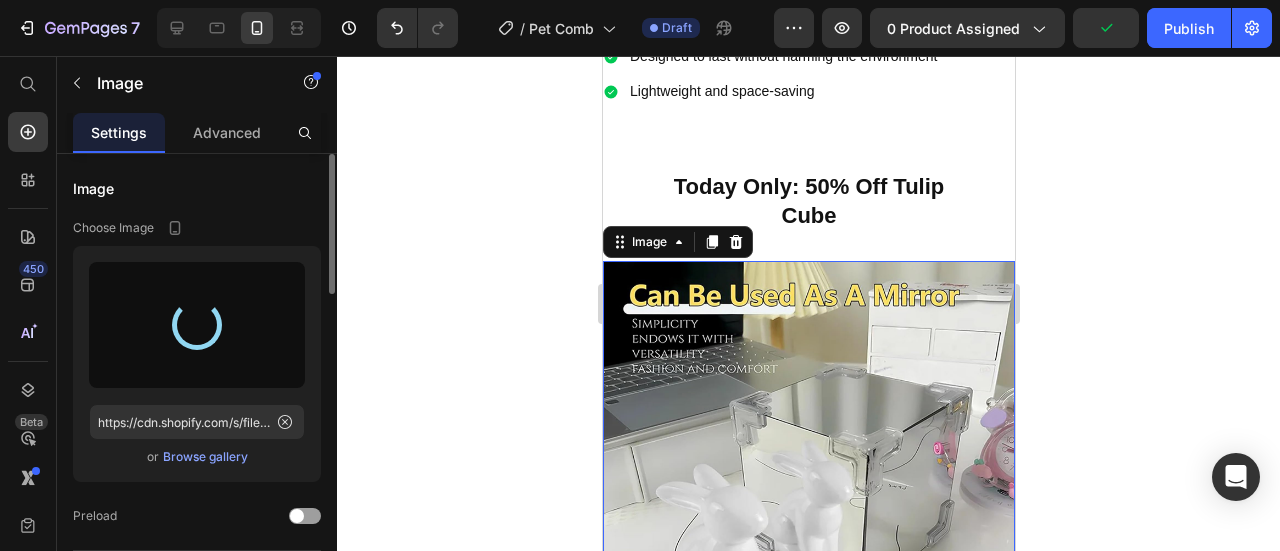 scroll, scrollTop: 3096, scrollLeft: 0, axis: vertical 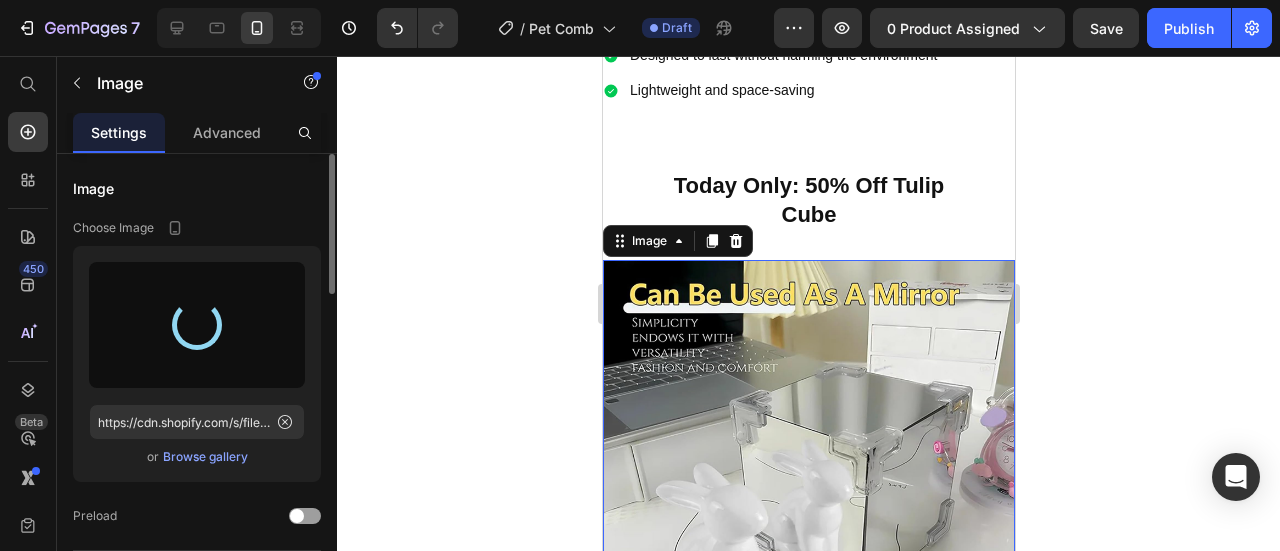 type on "https://cdn.shopify.com/s/files/1/0926/4077/2402/files/gempages_560941216678544165-291ebe1d-ebb1-4faf-b4cb-35c549246c70.jpg" 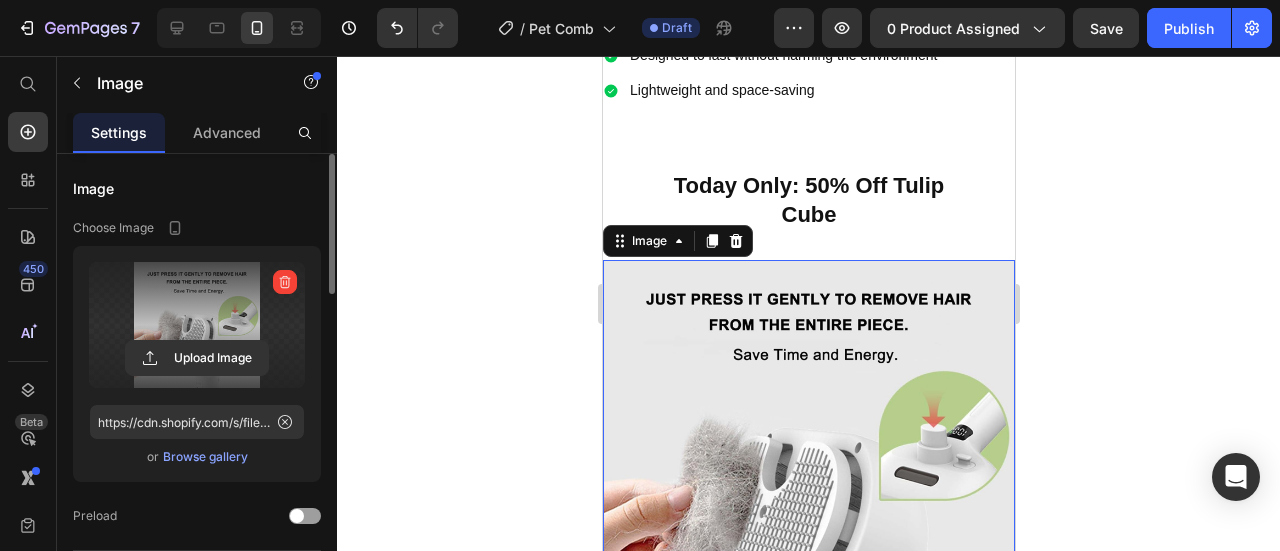 scroll, scrollTop: 3619, scrollLeft: 0, axis: vertical 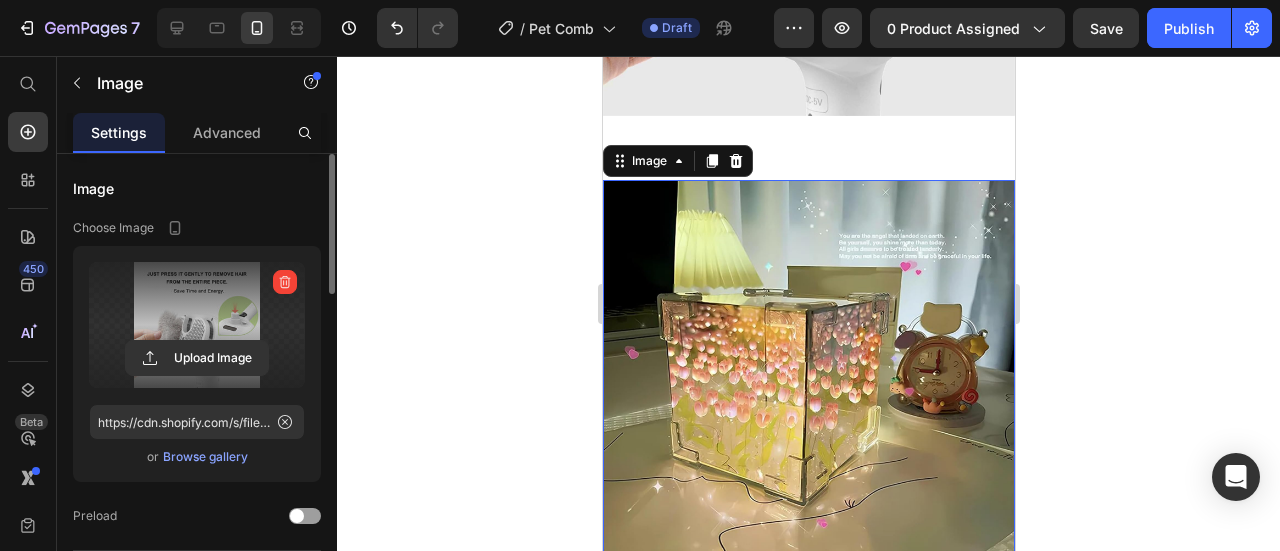 click at bounding box center (808, 386) 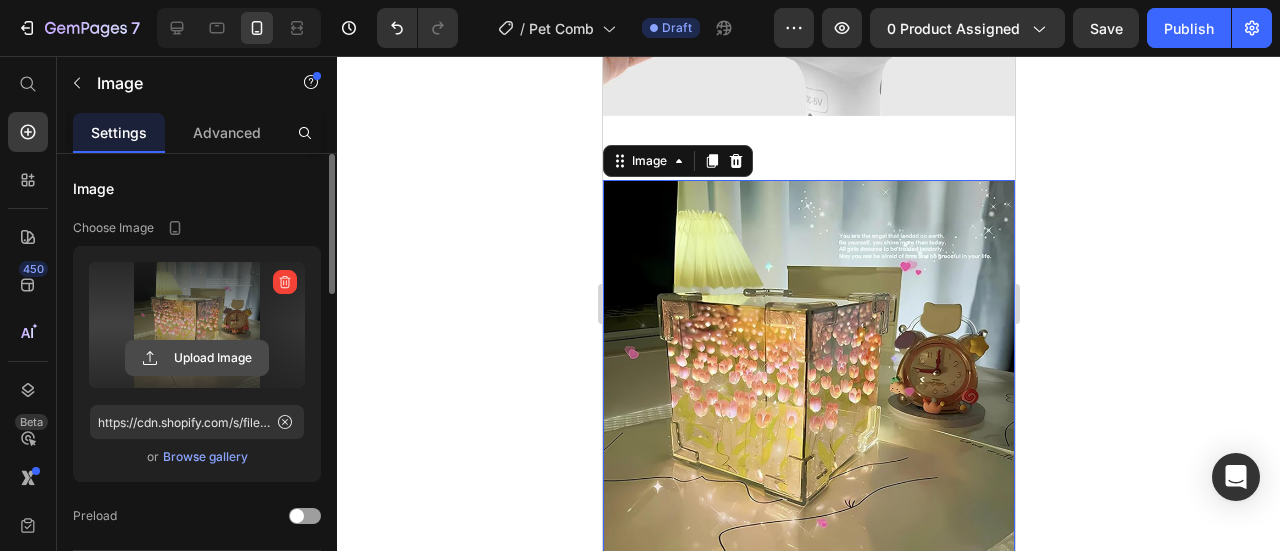 click 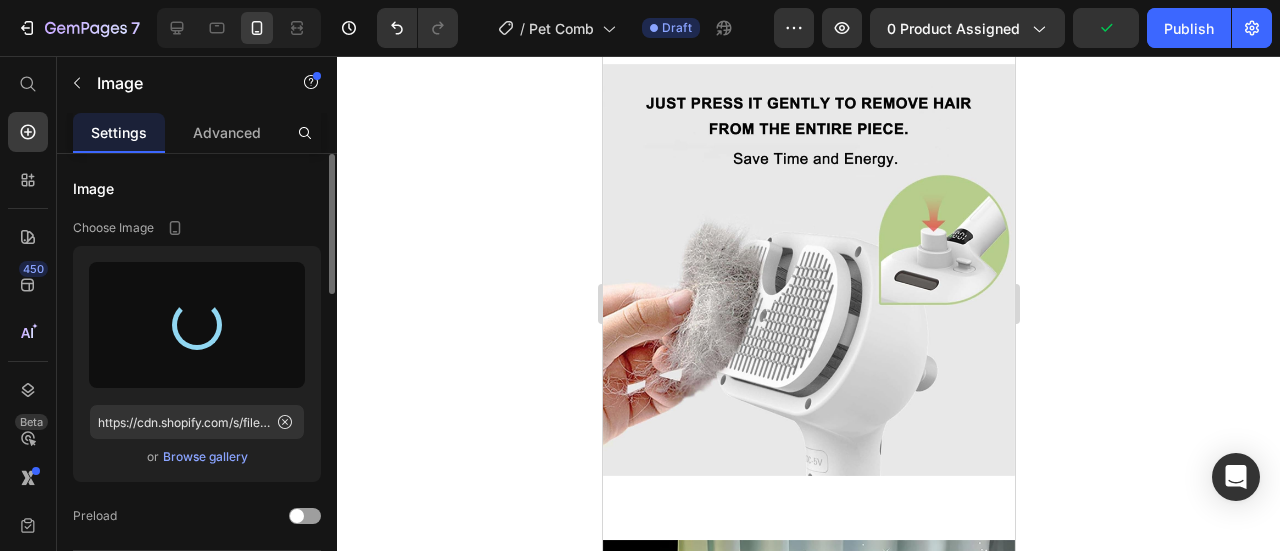 type on "https://cdn.shopify.com/s/files/1/0926/4077/2402/files/gempages_560941216678544165-6ab4442a-c7f4-4774-8f76-65538a05f353.jpg" 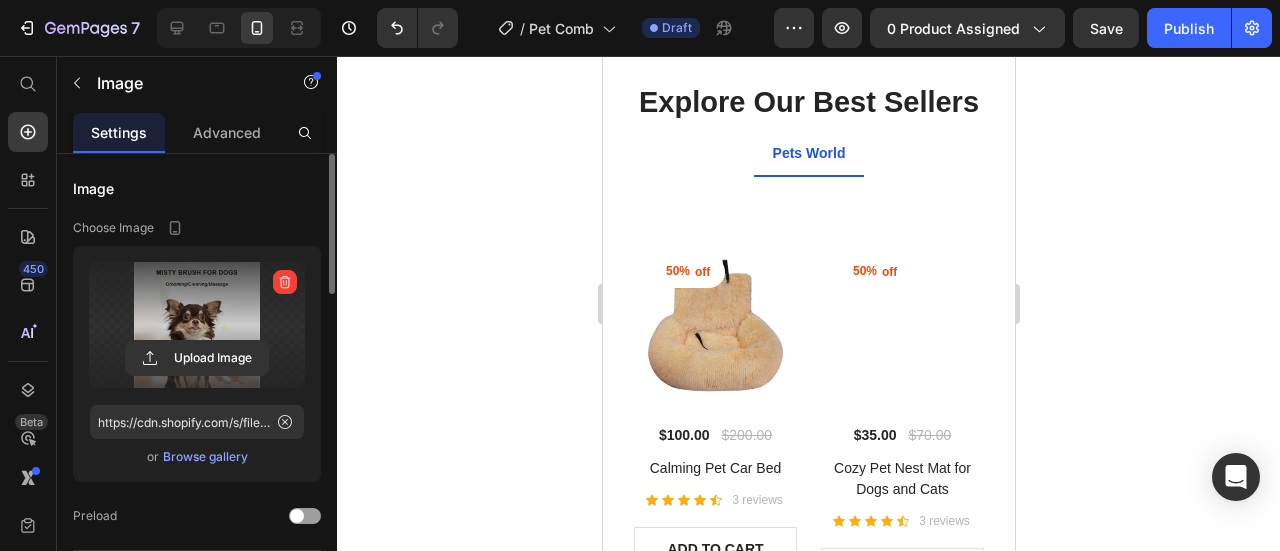 scroll, scrollTop: 4271, scrollLeft: 0, axis: vertical 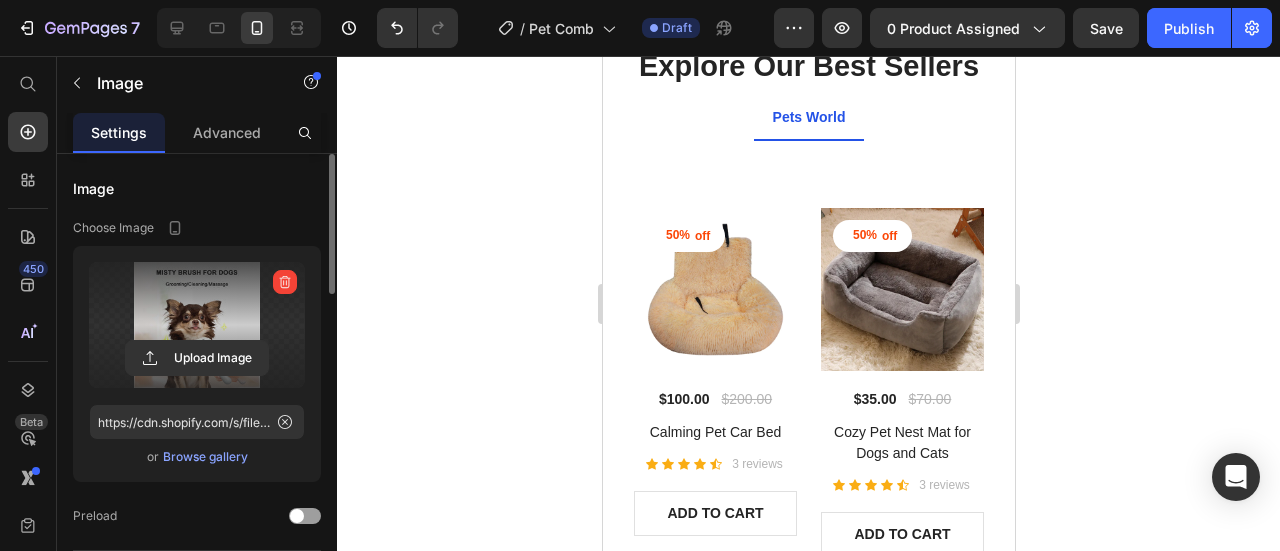 click at bounding box center (808, -237) 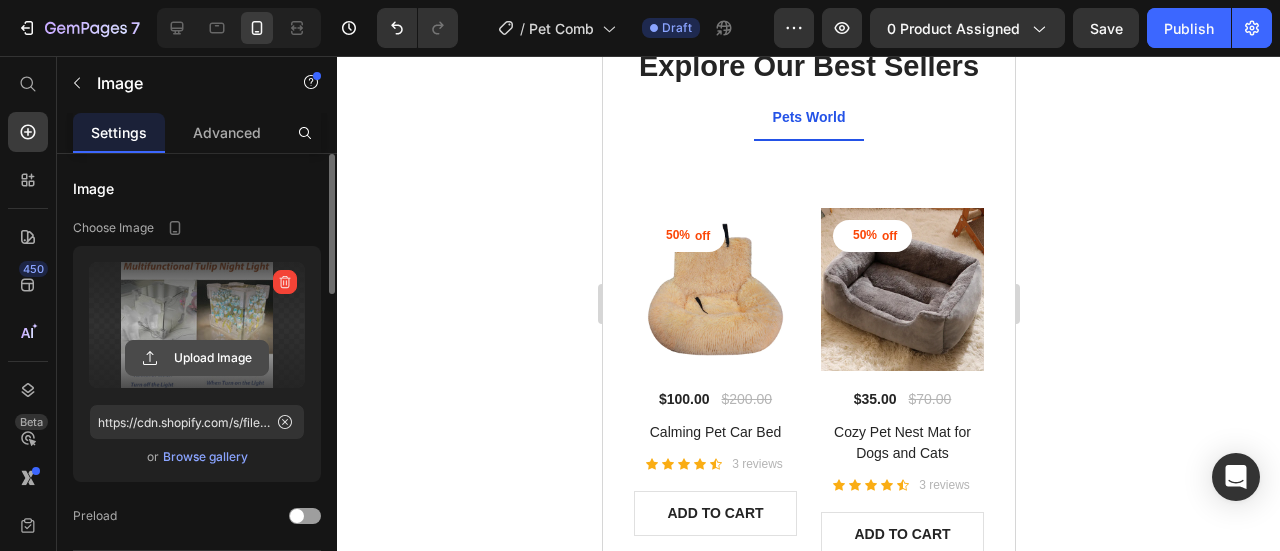 click 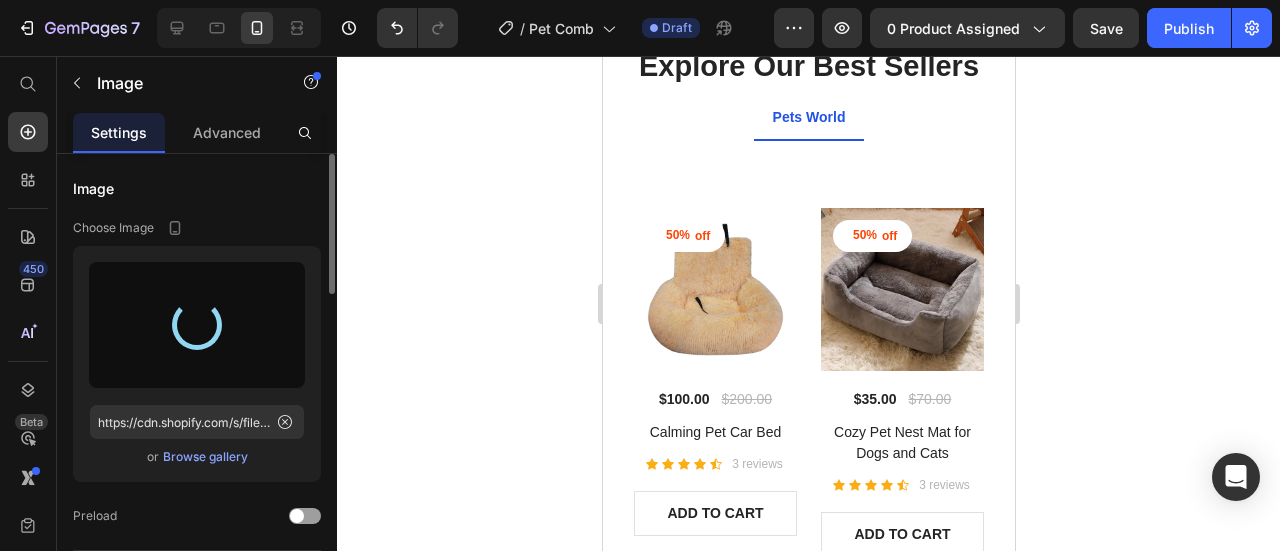type on "https://cdn.shopify.com/s/files/1/0926/4077/2402/files/gempages_560941216678544165-b3261f17-a053-4c1e-938f-9782aad757ce.jpg" 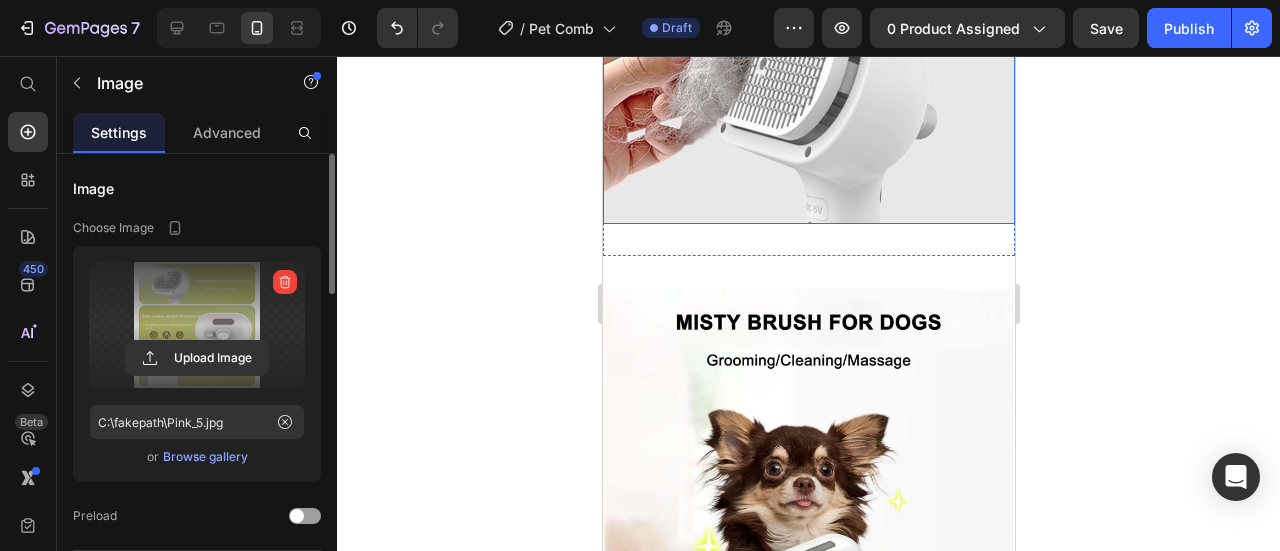 scroll, scrollTop: 3514, scrollLeft: 0, axis: vertical 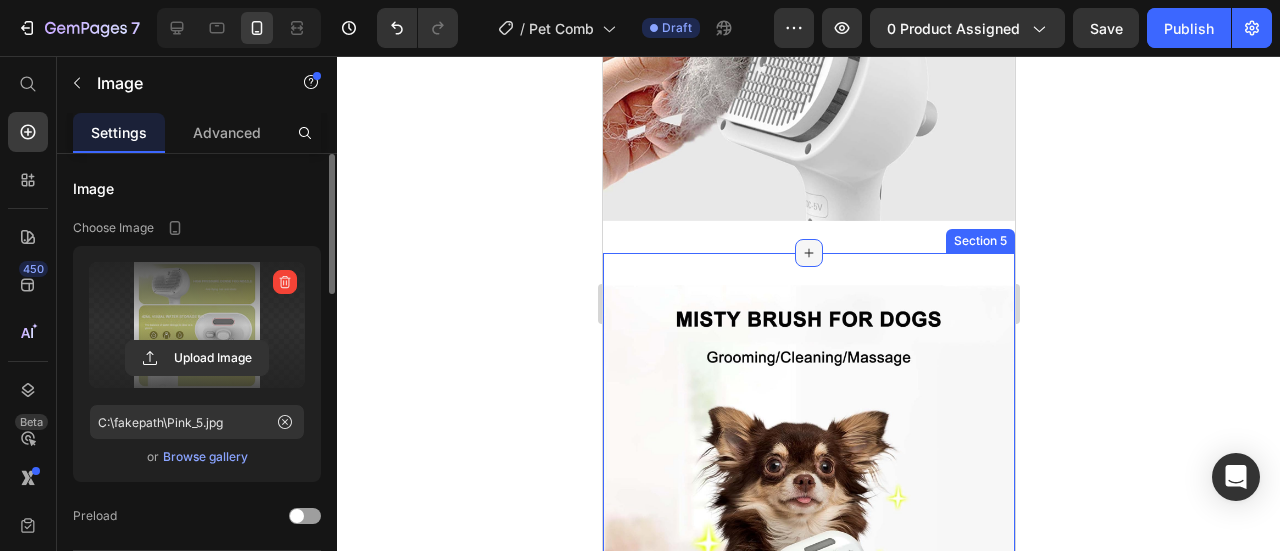 click 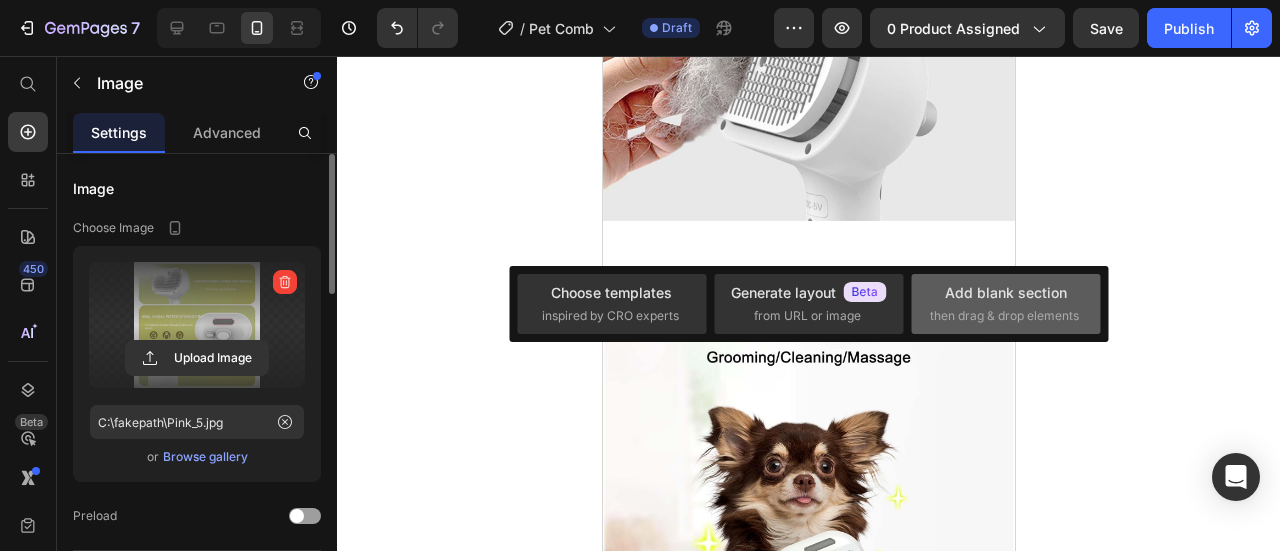 click on "Add blank section" at bounding box center [1006, 292] 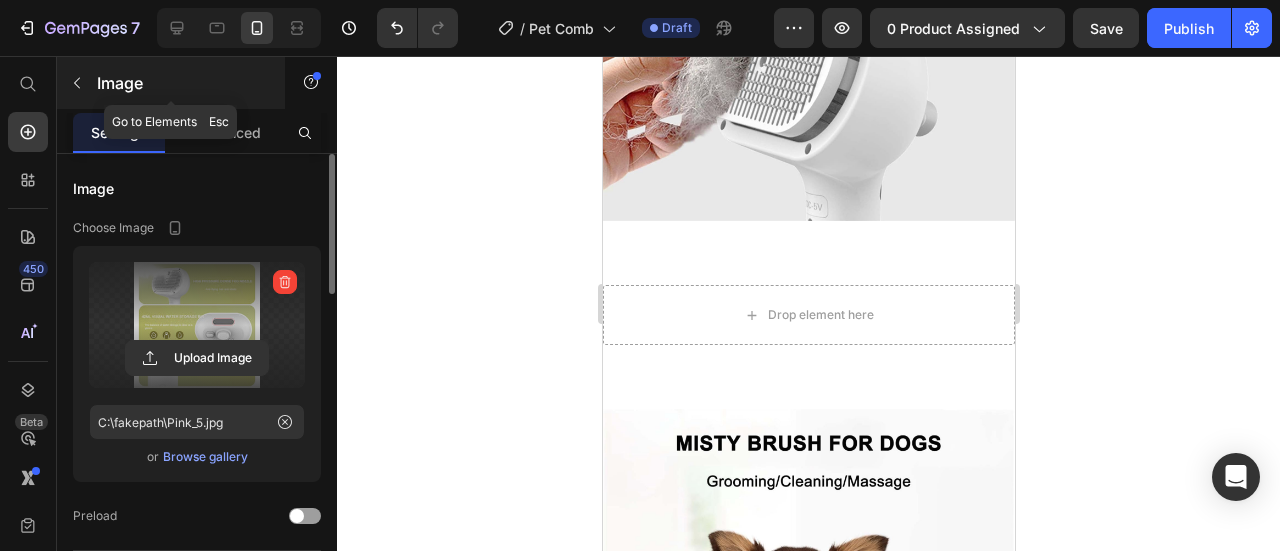 click 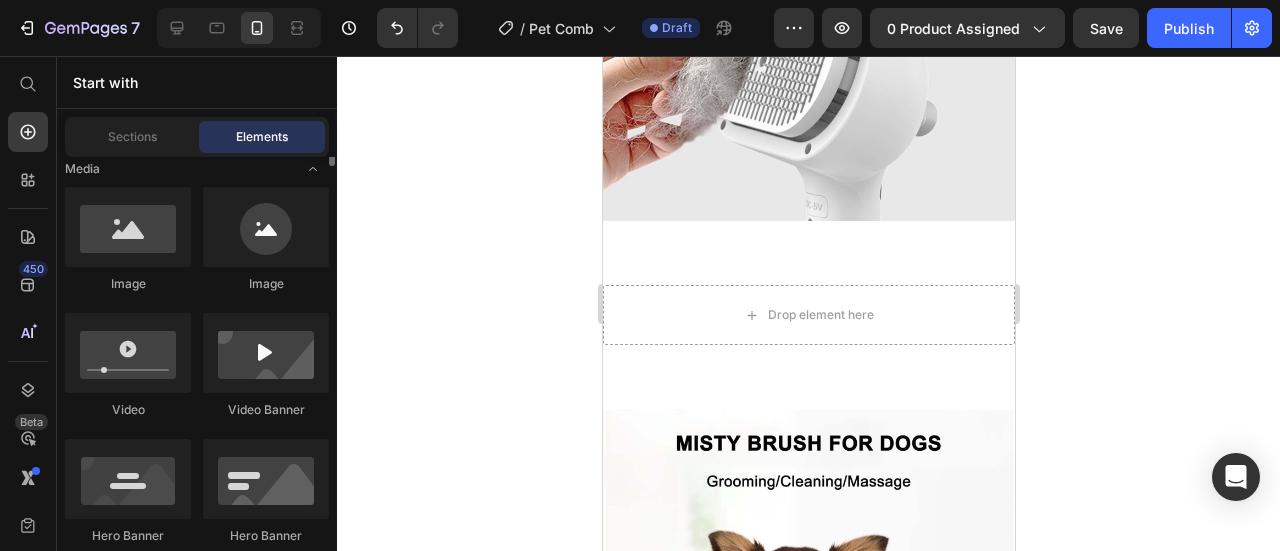 scroll, scrollTop: 764, scrollLeft: 0, axis: vertical 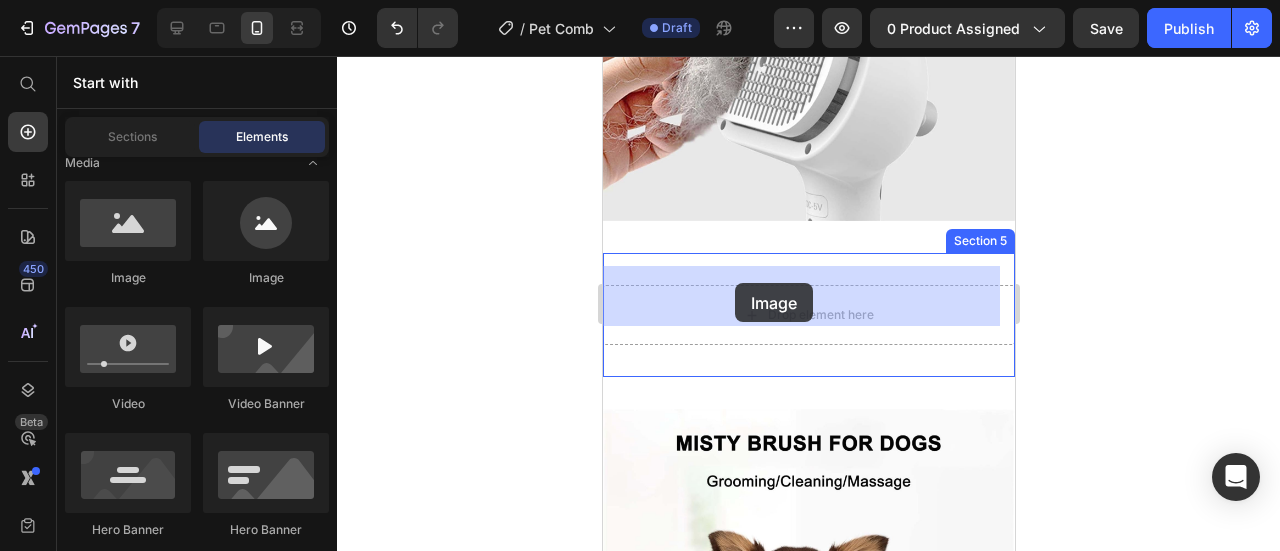 drag, startPoint x: 719, startPoint y: 279, endPoint x: 734, endPoint y: 283, distance: 15.524175 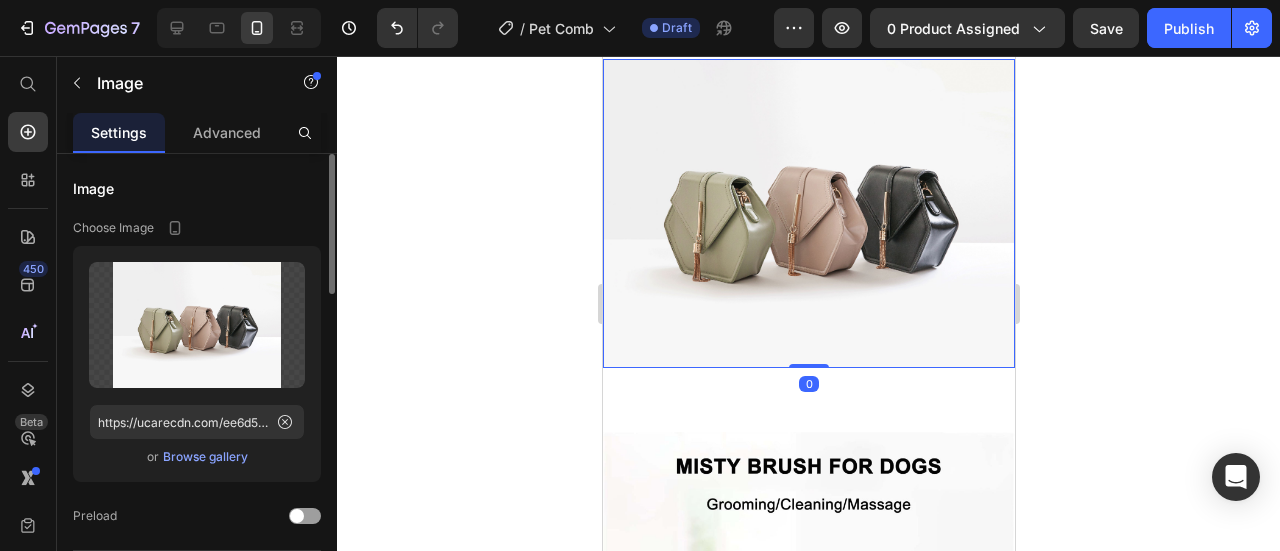 scroll, scrollTop: 3738, scrollLeft: 0, axis: vertical 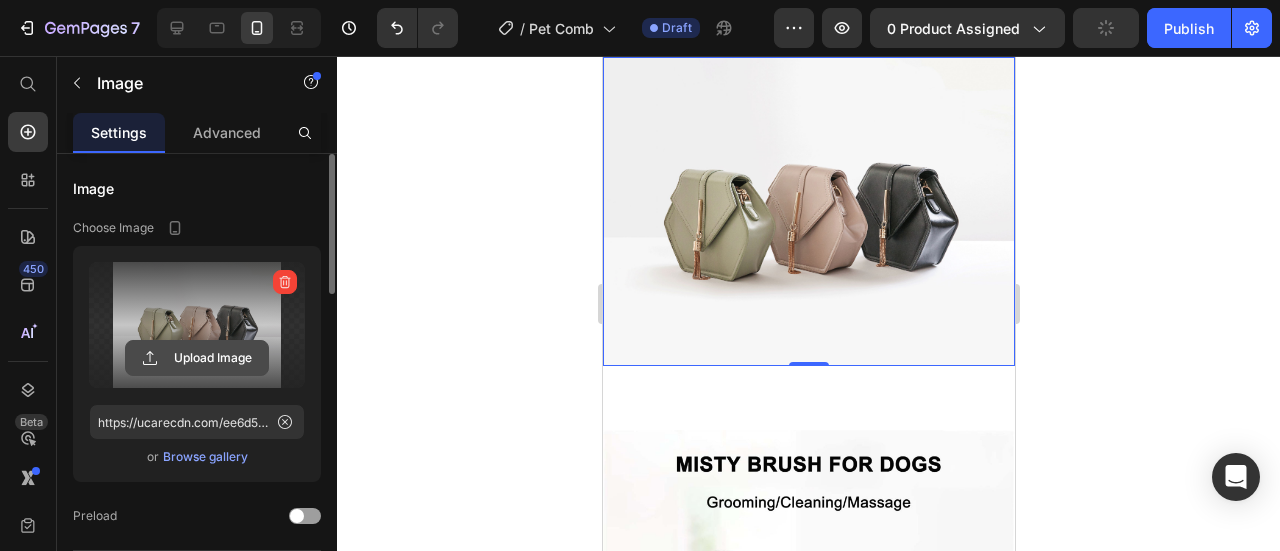 click 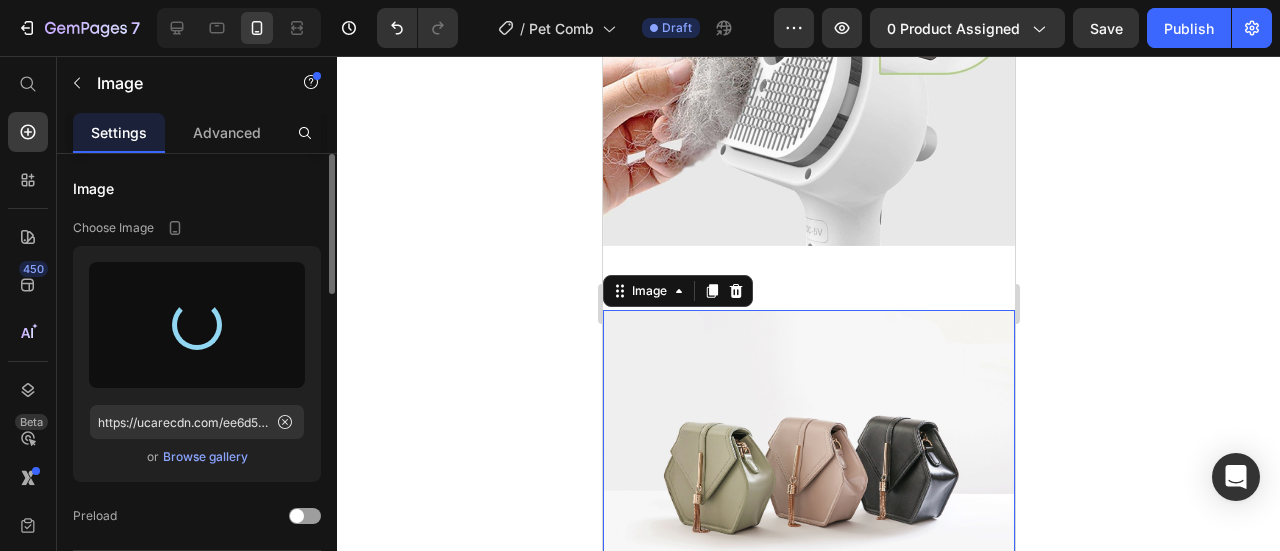 scroll, scrollTop: 3488, scrollLeft: 0, axis: vertical 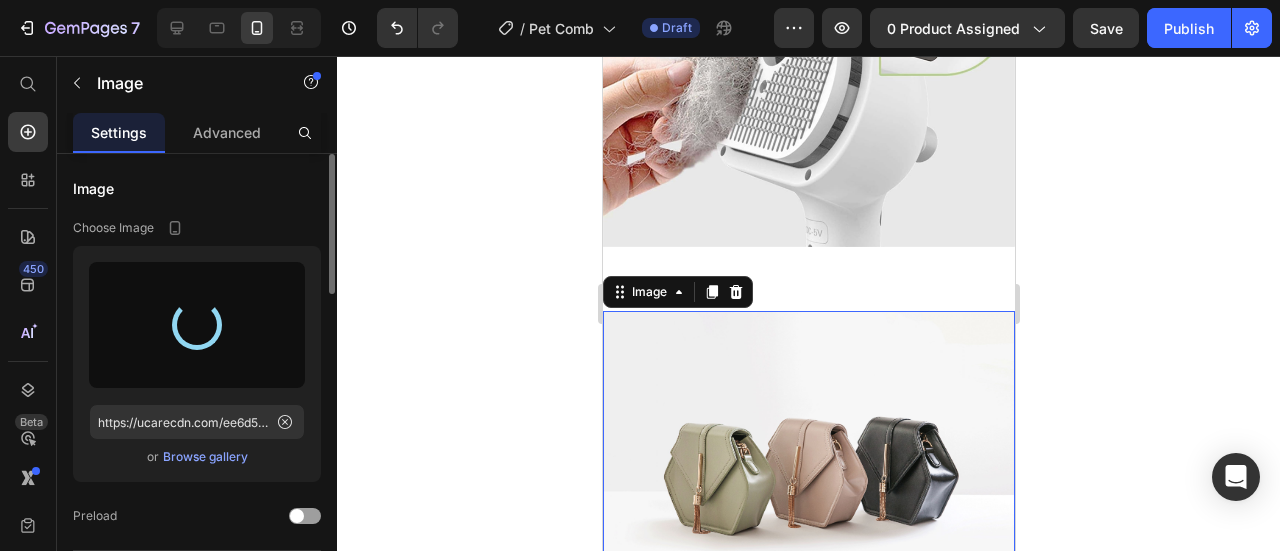 type on "https://cdn.shopify.com/s/files/1/0926/4077/2402/files/gempages_560941216678544165-5b82a057-44d9-4293-8b9d-0c291624378c.gif" 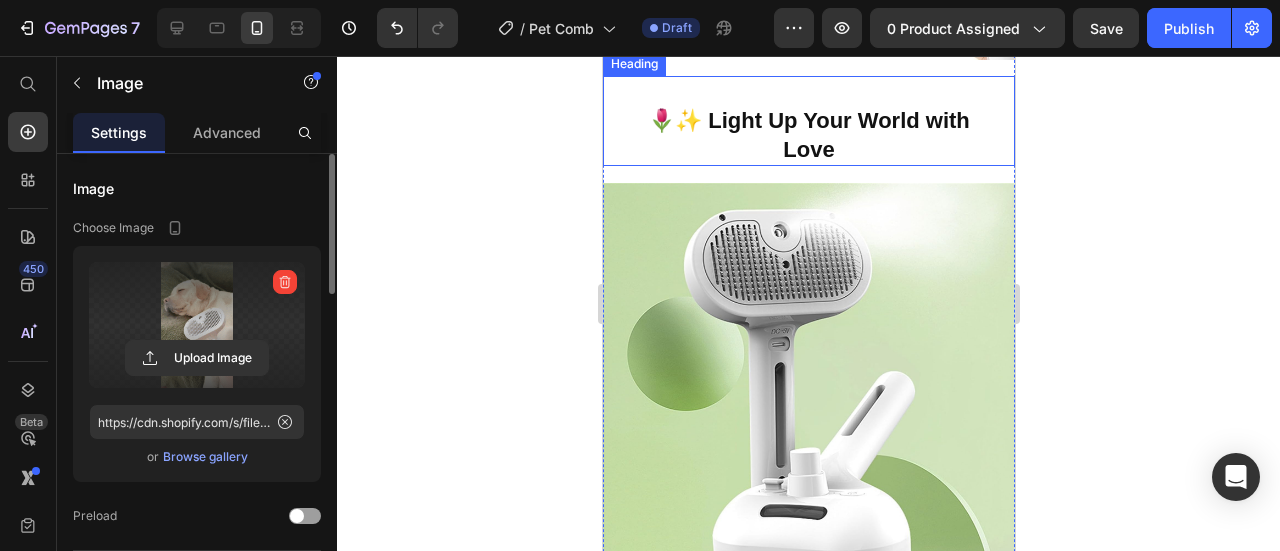 scroll, scrollTop: 2060, scrollLeft: 0, axis: vertical 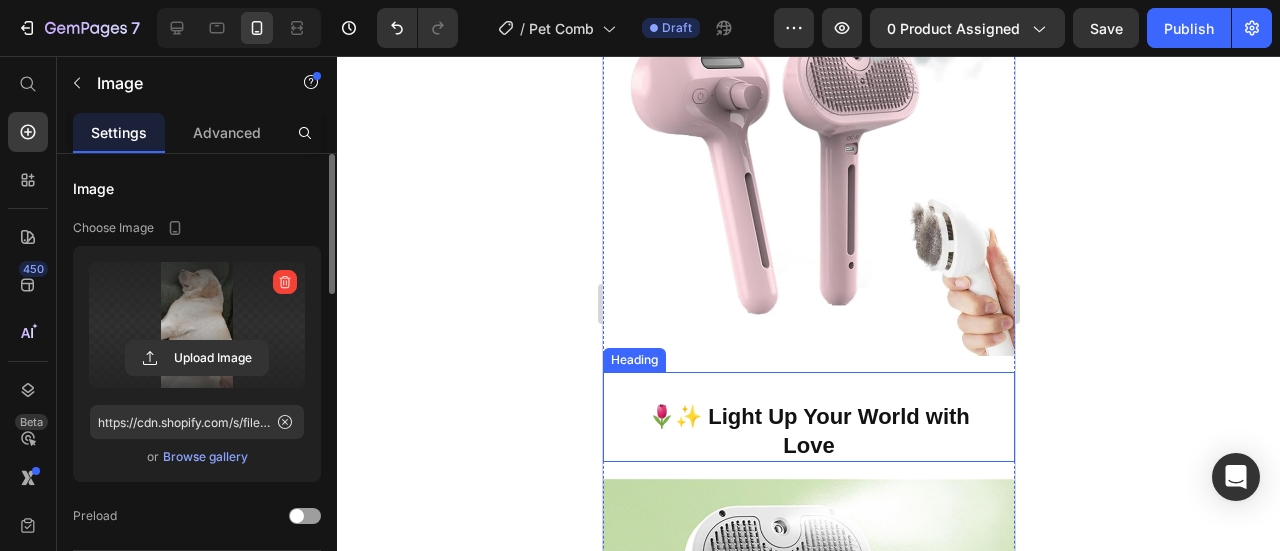click on "🌷✨ Light Up Your World with Love" at bounding box center (808, 431) 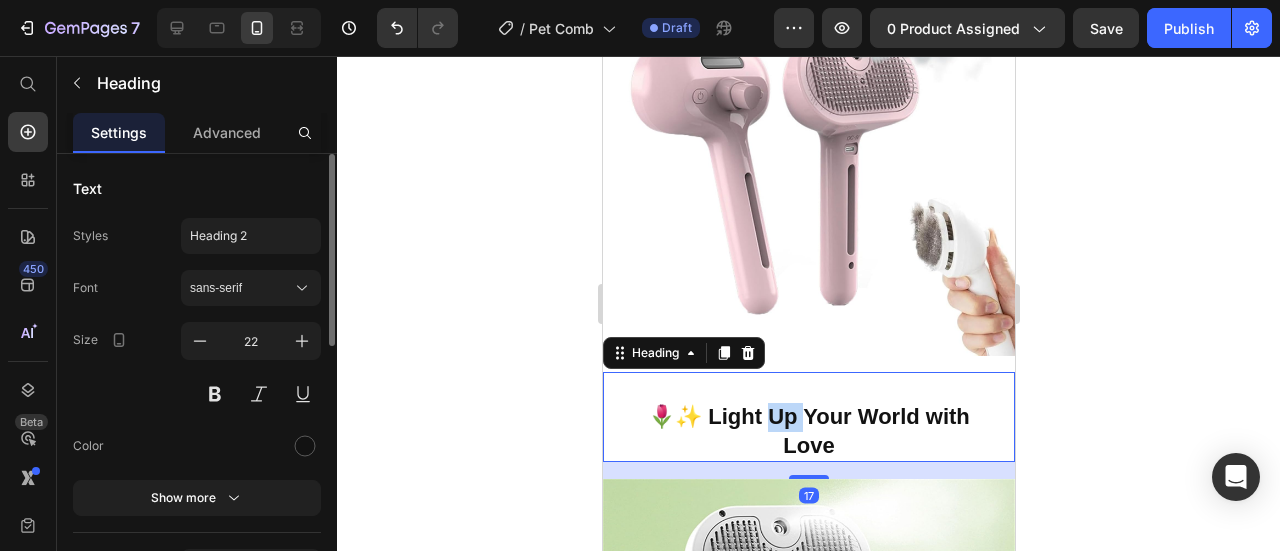 click on "🌷✨ Light Up Your World with Love" at bounding box center [808, 431] 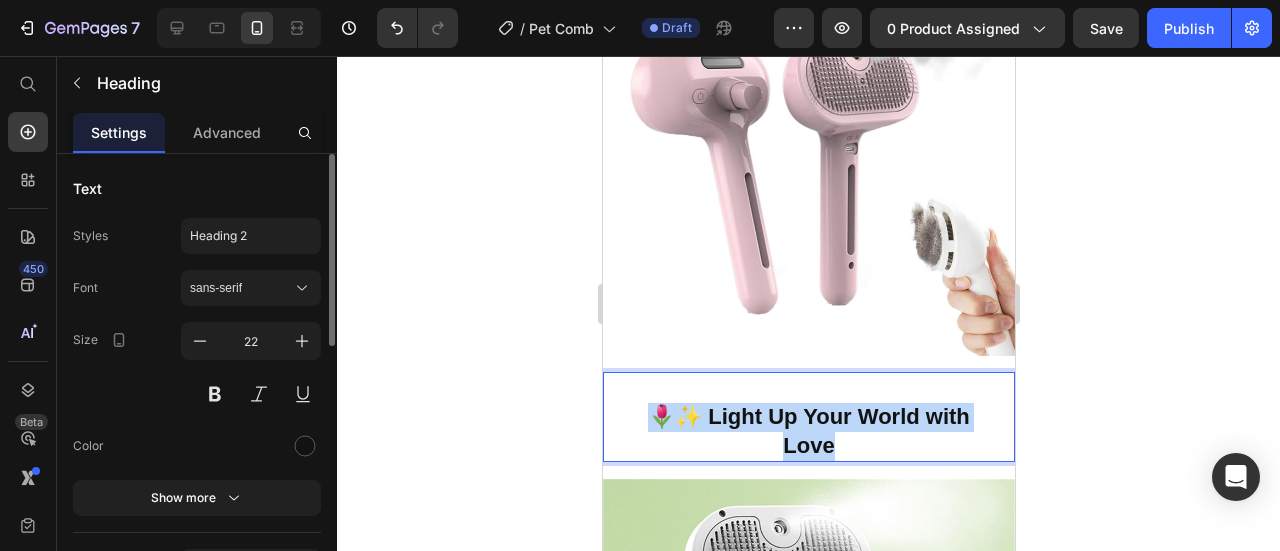 click on "🌷✨ Light Up Your World with Love" at bounding box center (808, 431) 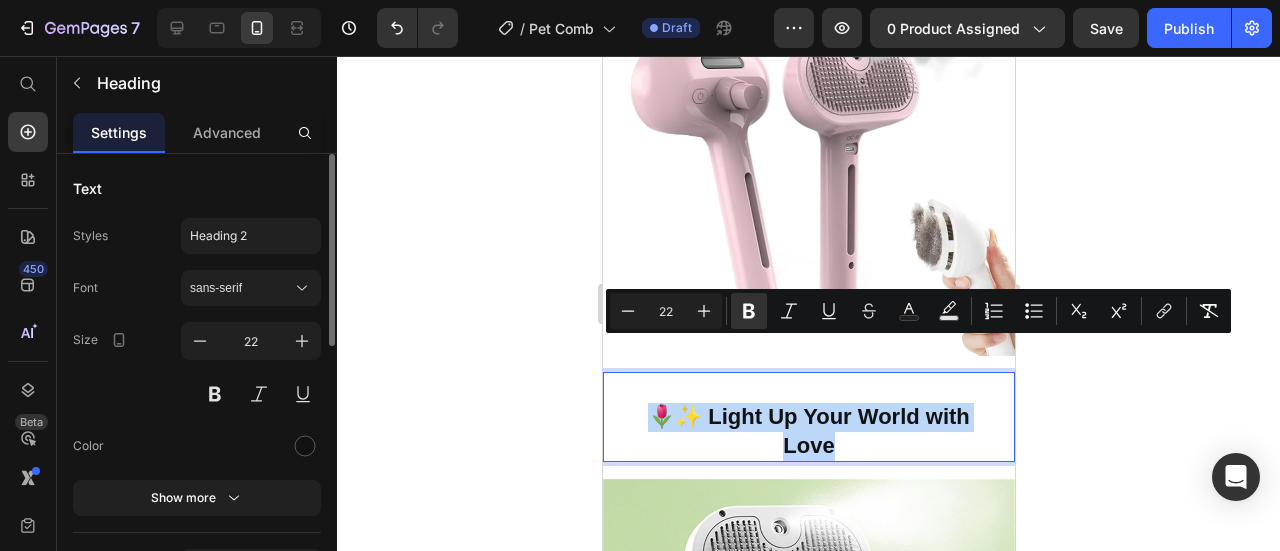 click on "🌷✨ Light Up Your World with Love" at bounding box center (808, 431) 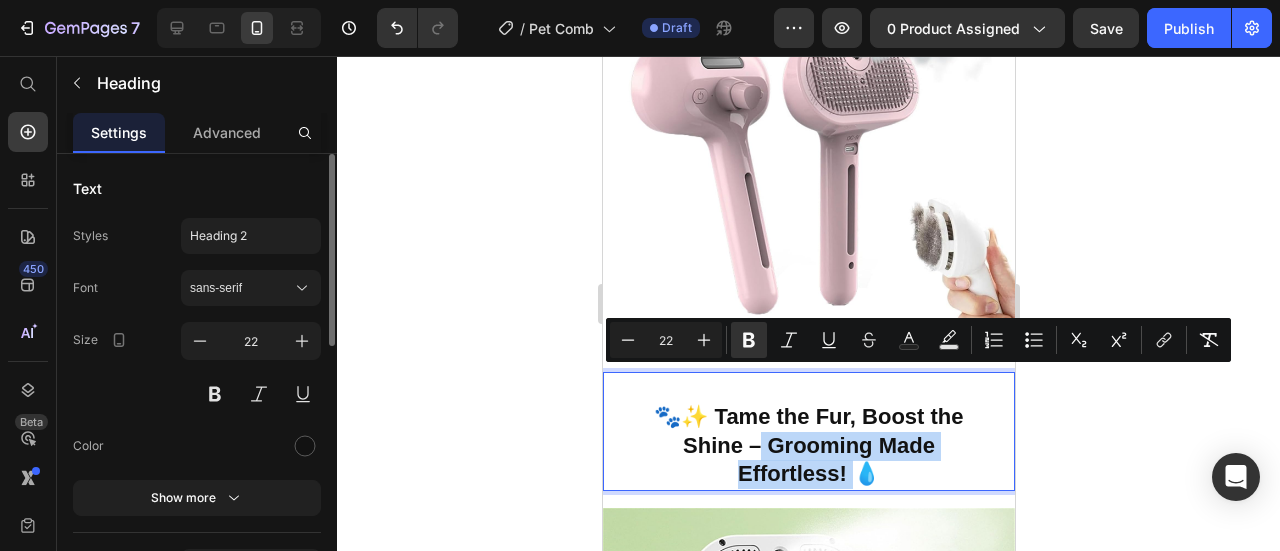 drag, startPoint x: 774, startPoint y: 381, endPoint x: 842, endPoint y: 411, distance: 74.323616 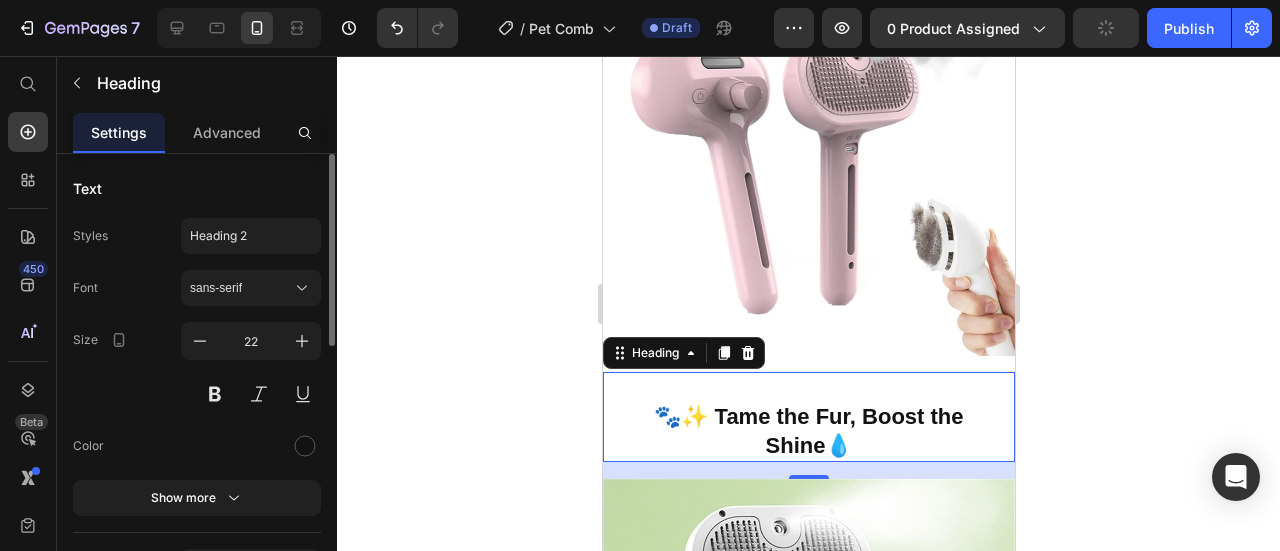 click 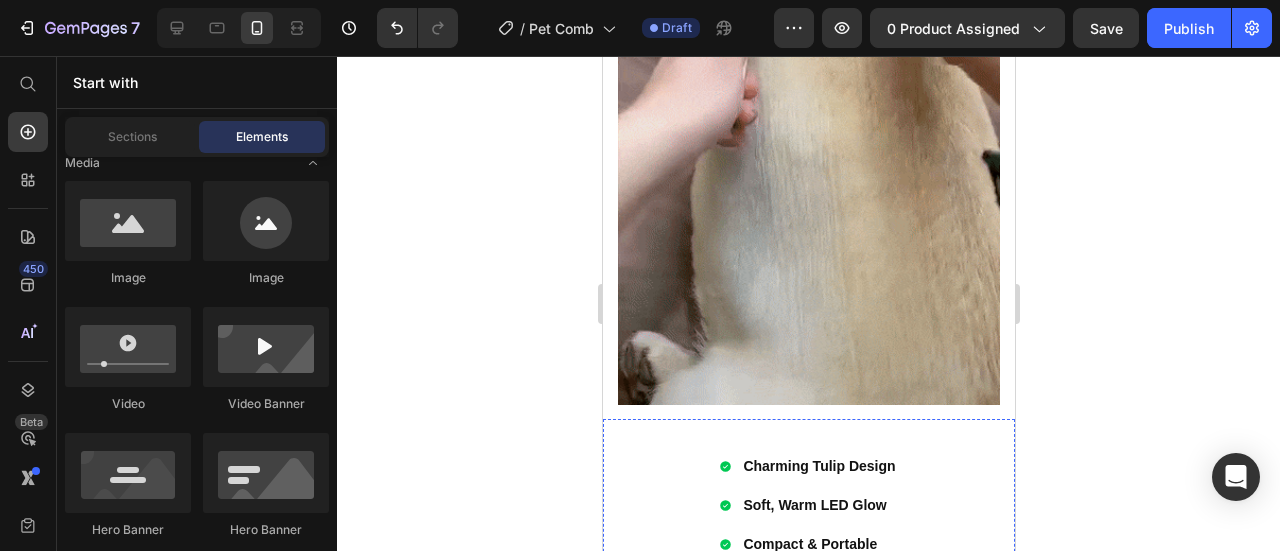 scroll, scrollTop: 1477, scrollLeft: 0, axis: vertical 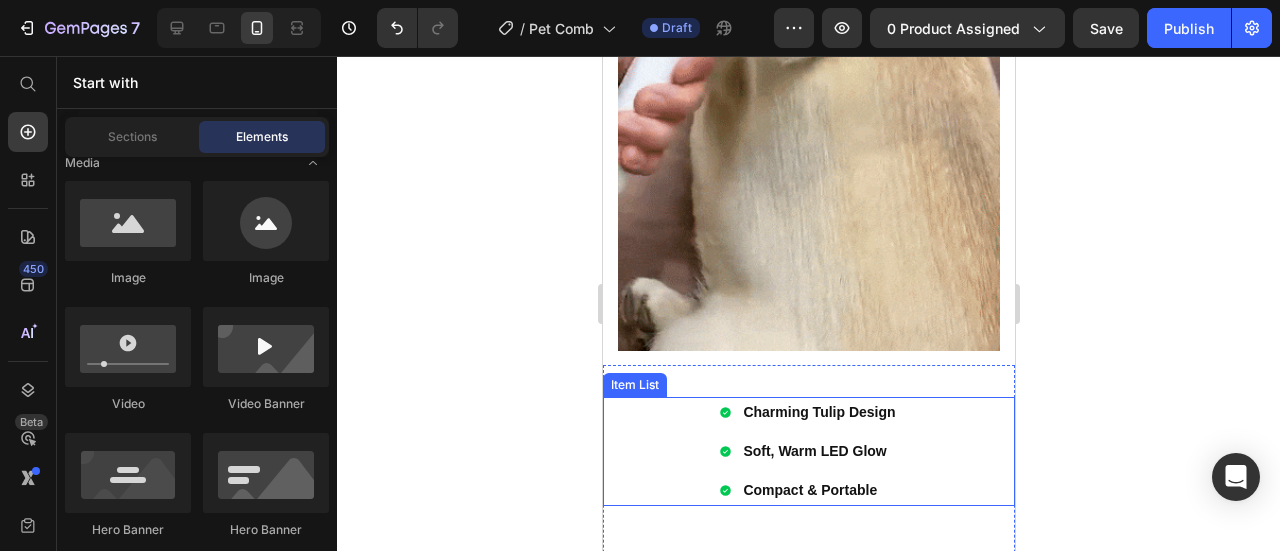 click on "Charming Tulip Design" at bounding box center [818, 412] 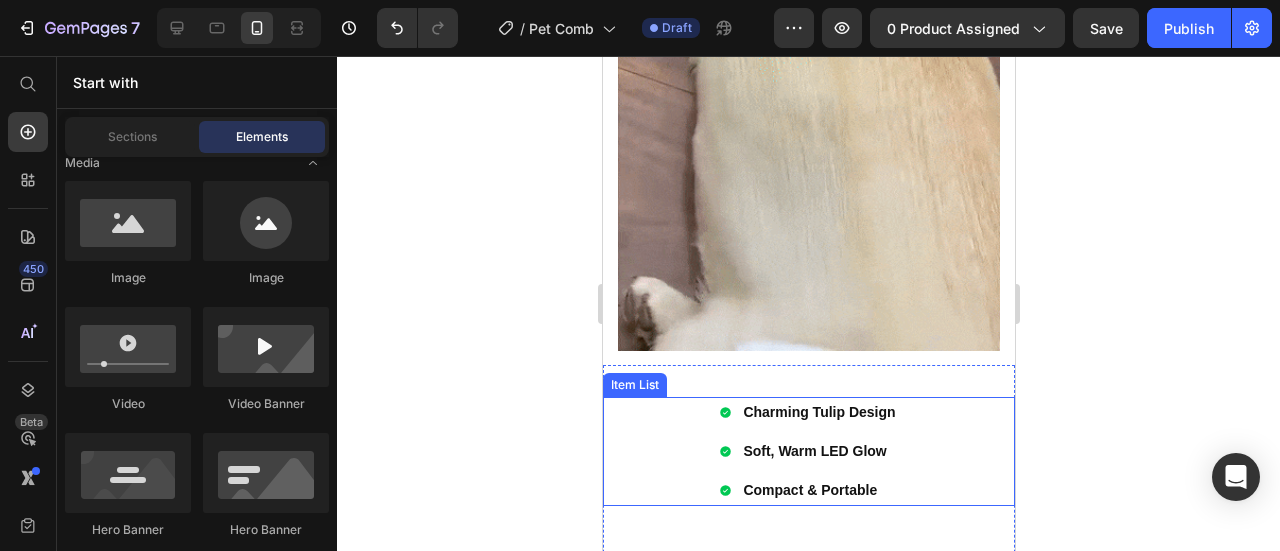 click on "Charming Tulip Design" at bounding box center (818, 412) 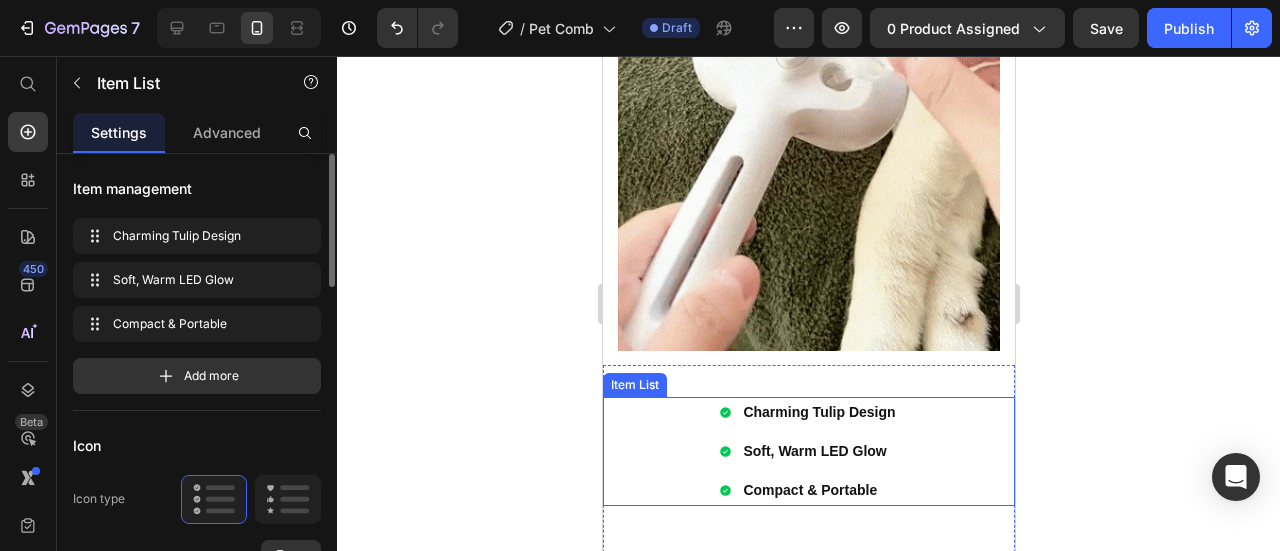 click on "Charming Tulip Design" at bounding box center (818, 412) 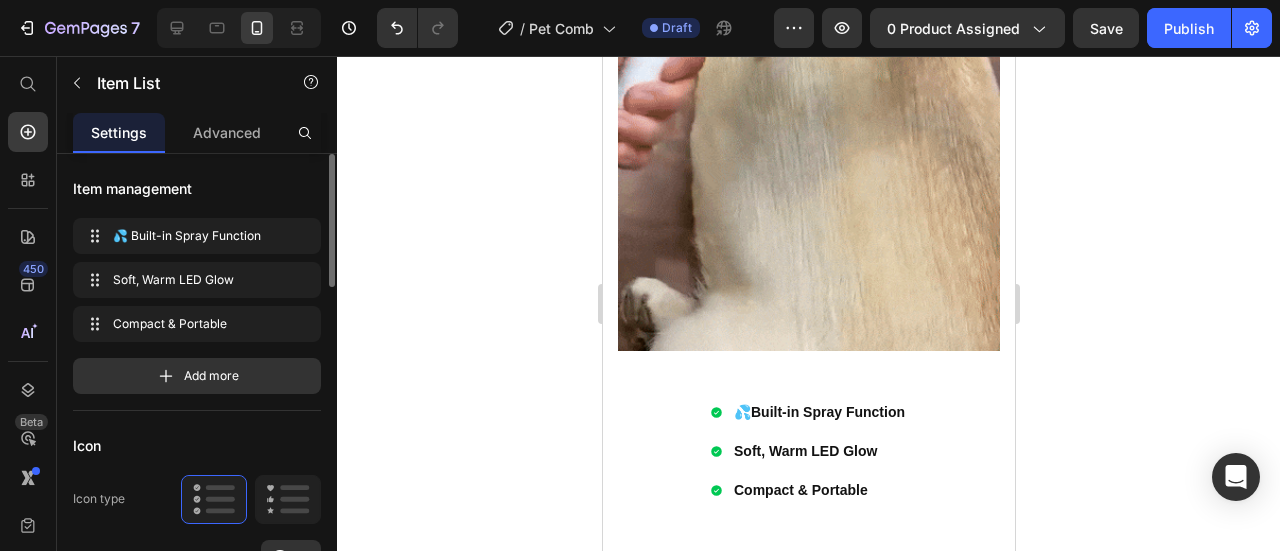 click 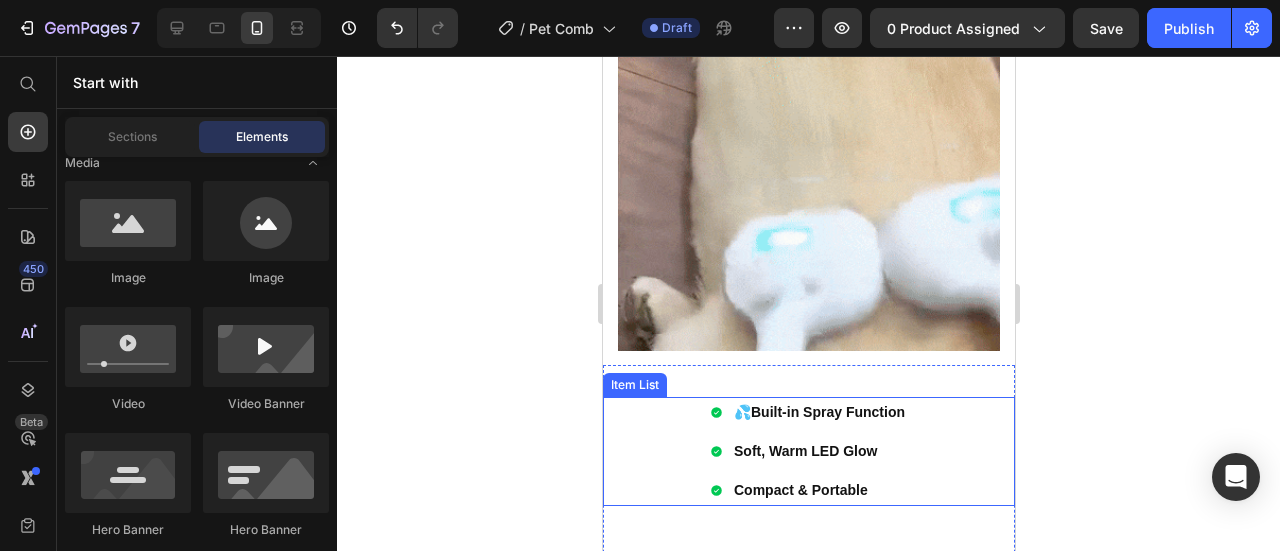click 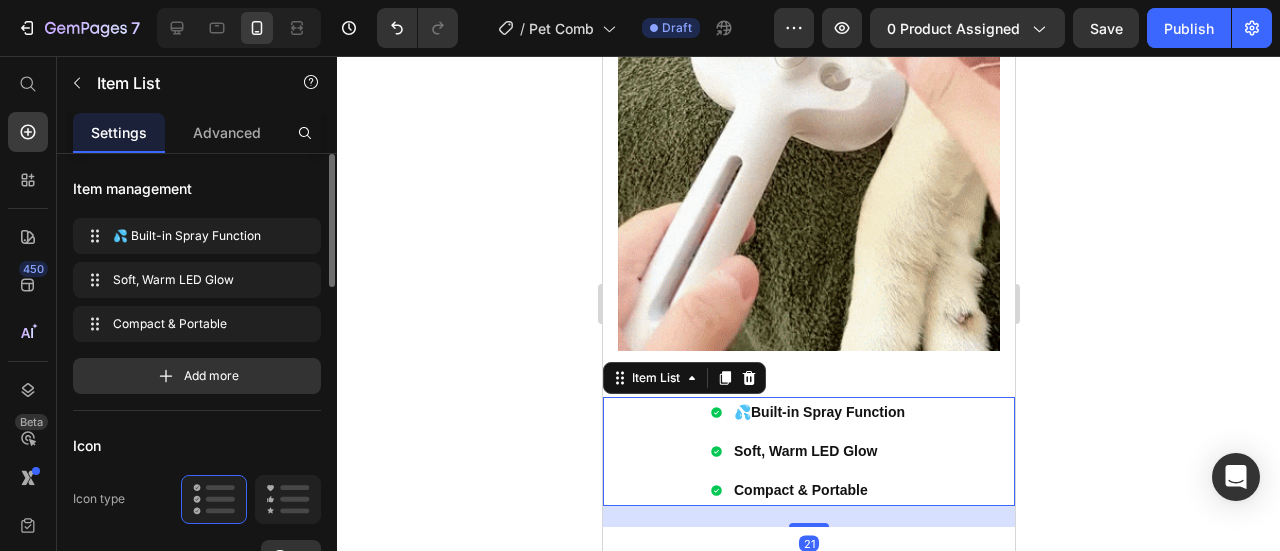 click on "💦  Built-in Spray Function" at bounding box center [818, 412] 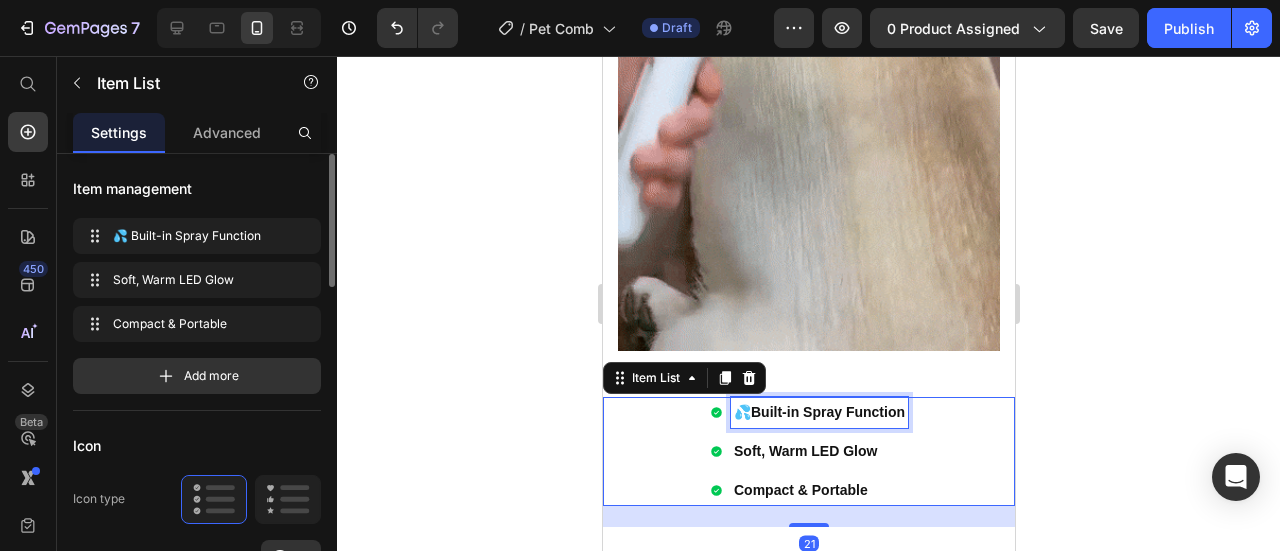 click on "💦  Built-in Spray Function" at bounding box center (818, 412) 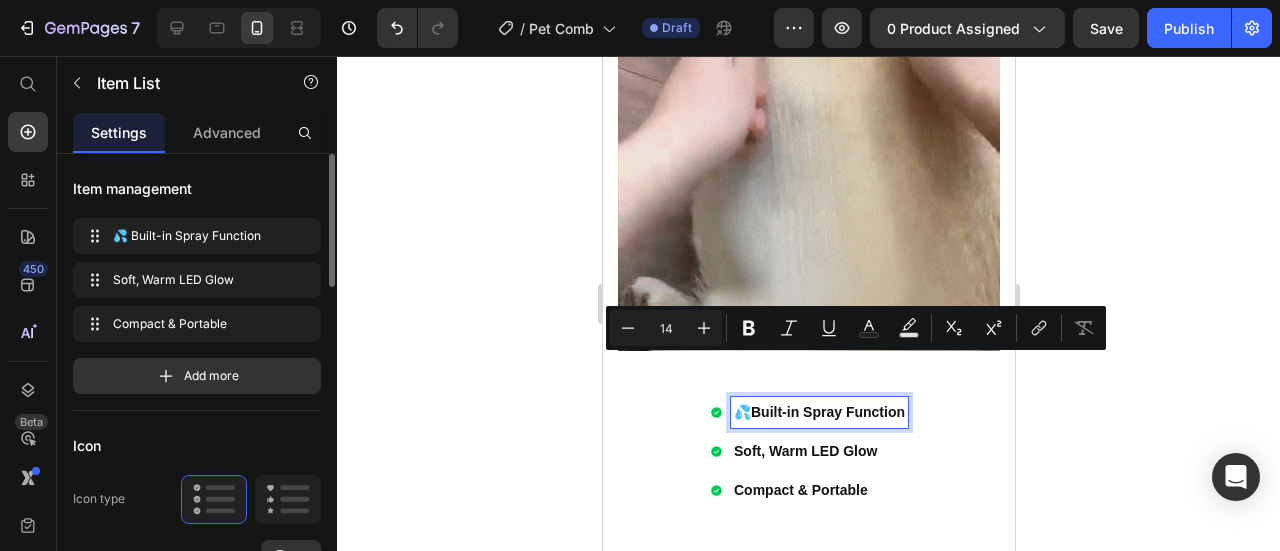 click 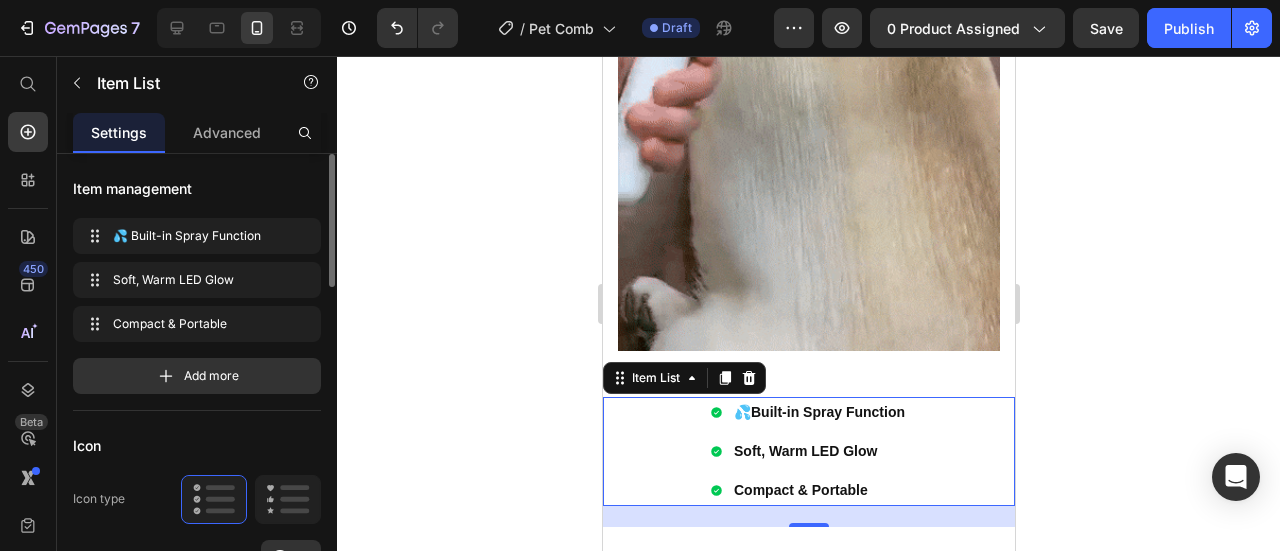 click 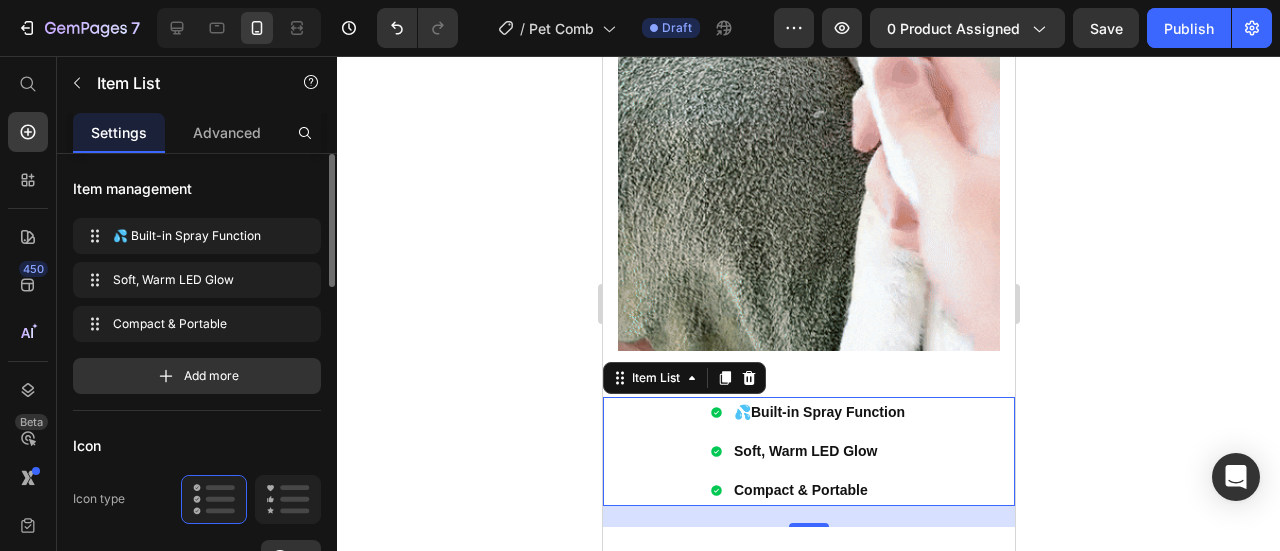 click 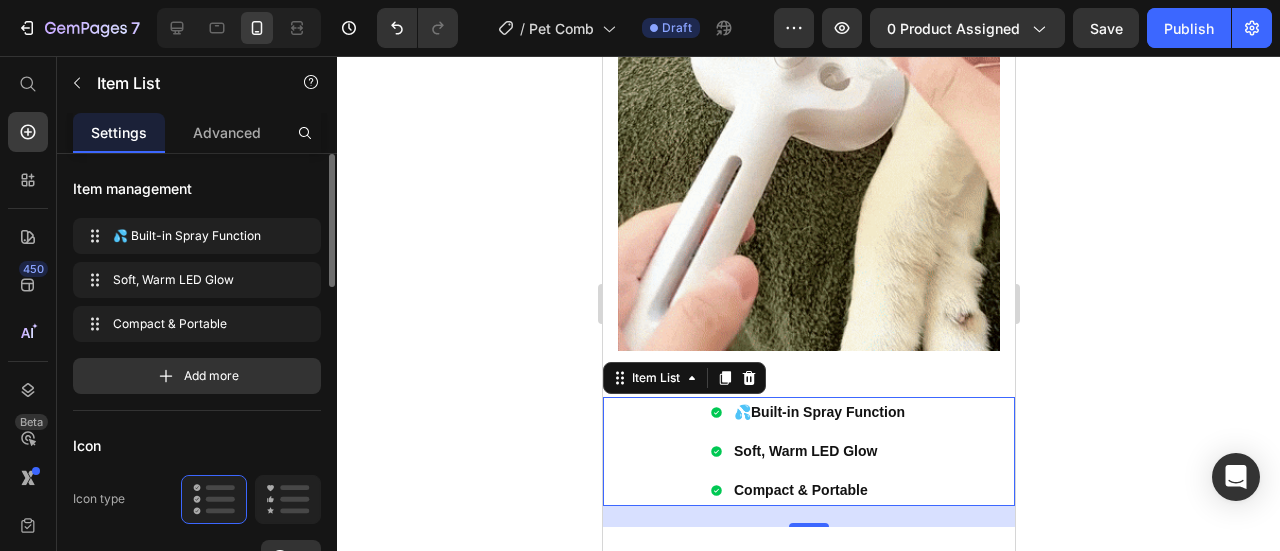 click 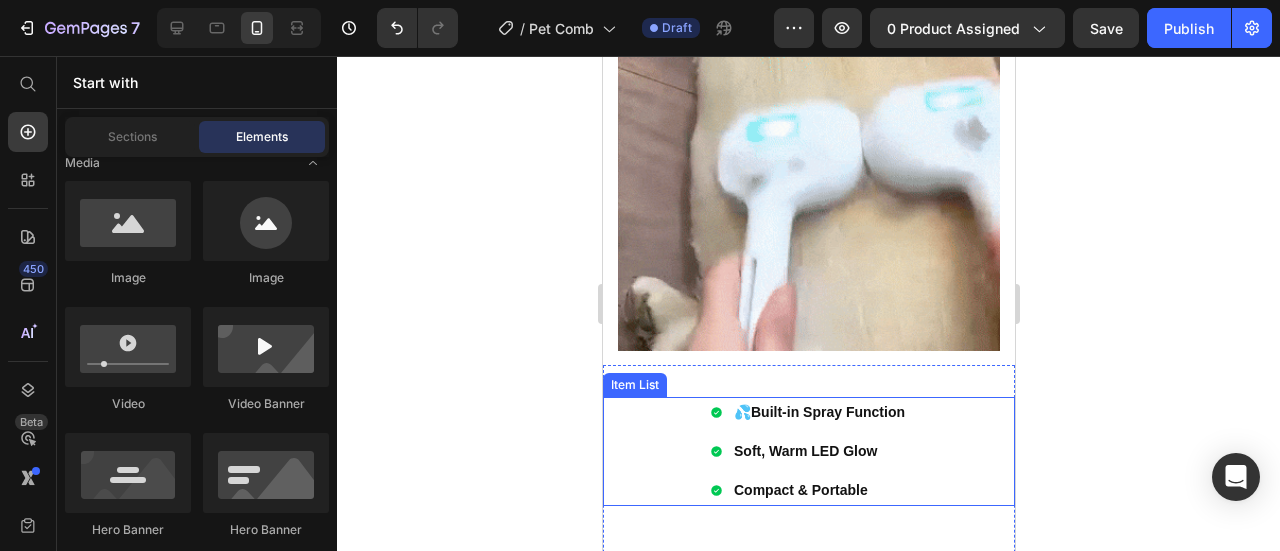 click on "Soft, Warm LED Glow" at bounding box center [804, 451] 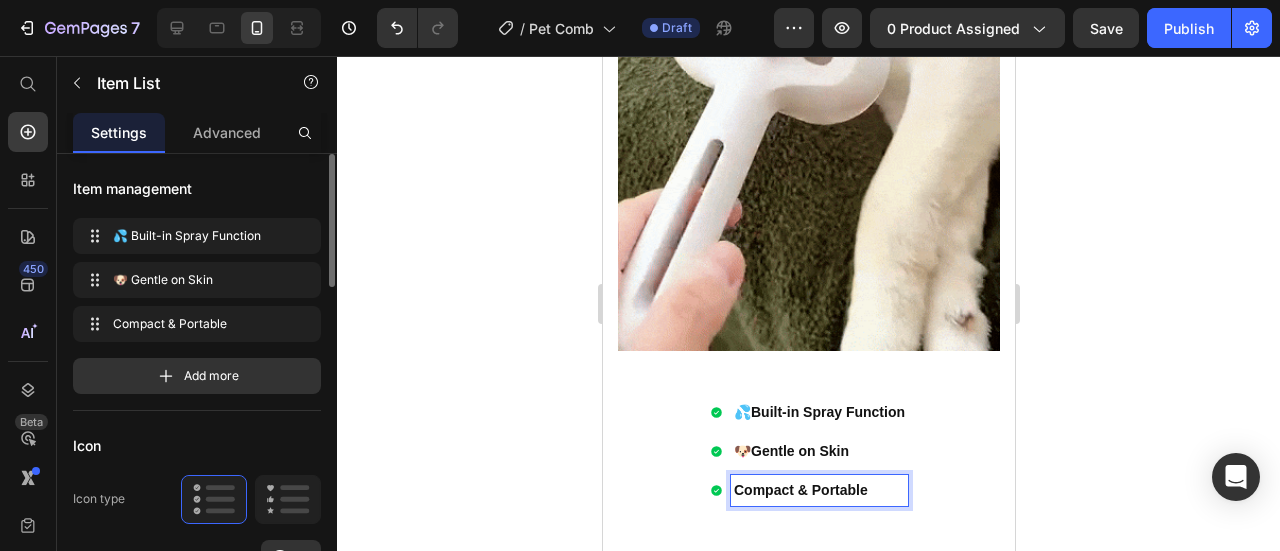 click on "Compact & Portable" at bounding box center [800, 490] 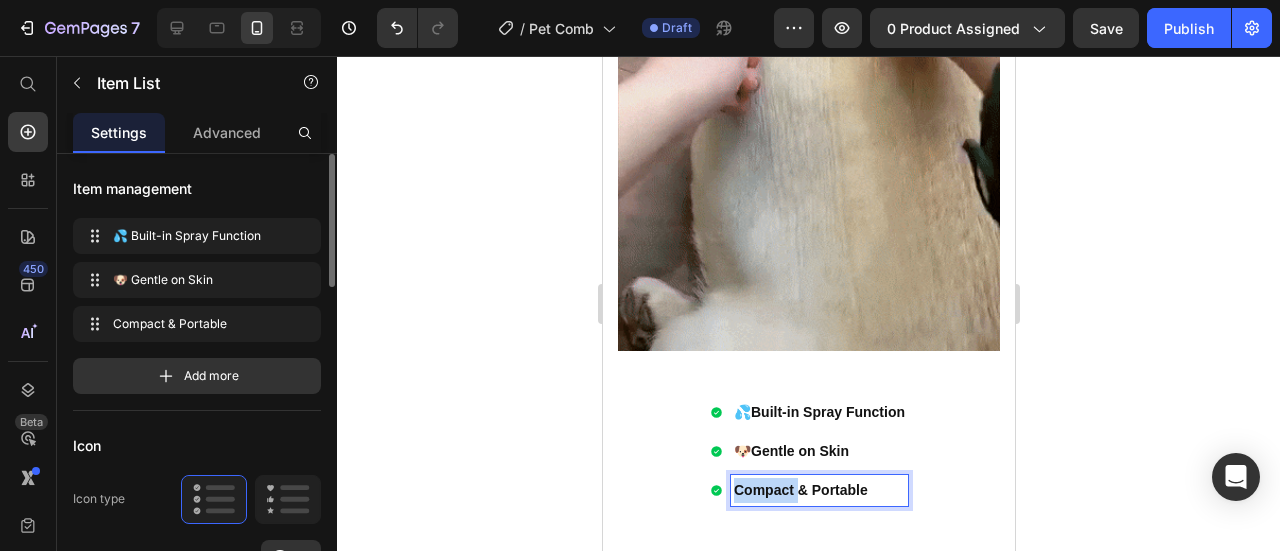 click on "Compact & Portable" at bounding box center (800, 490) 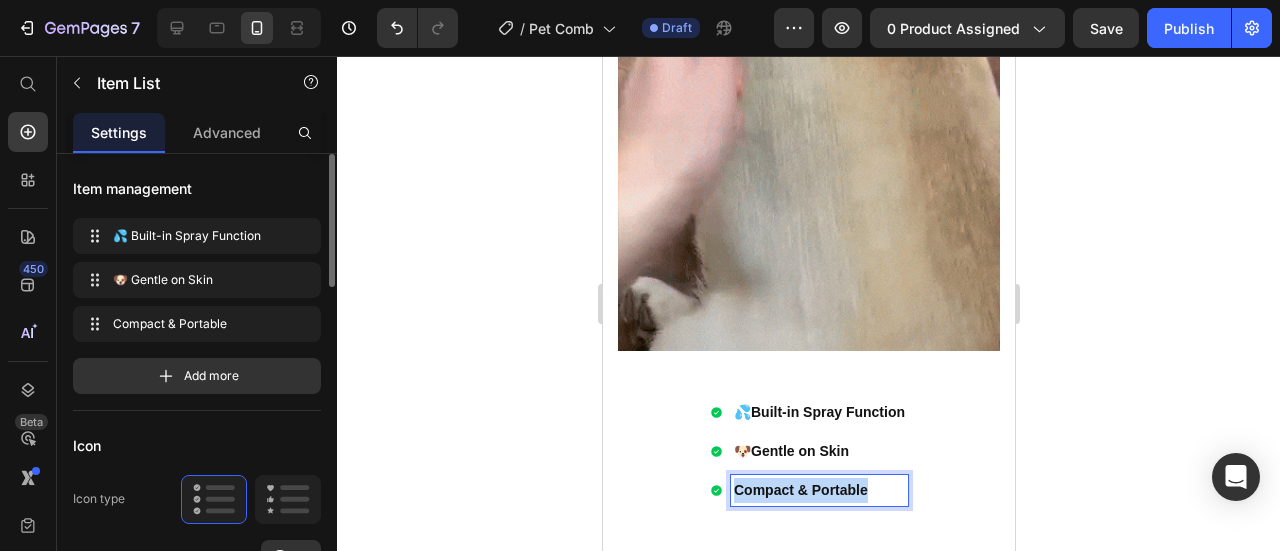 click on "Compact & Portable" at bounding box center (800, 490) 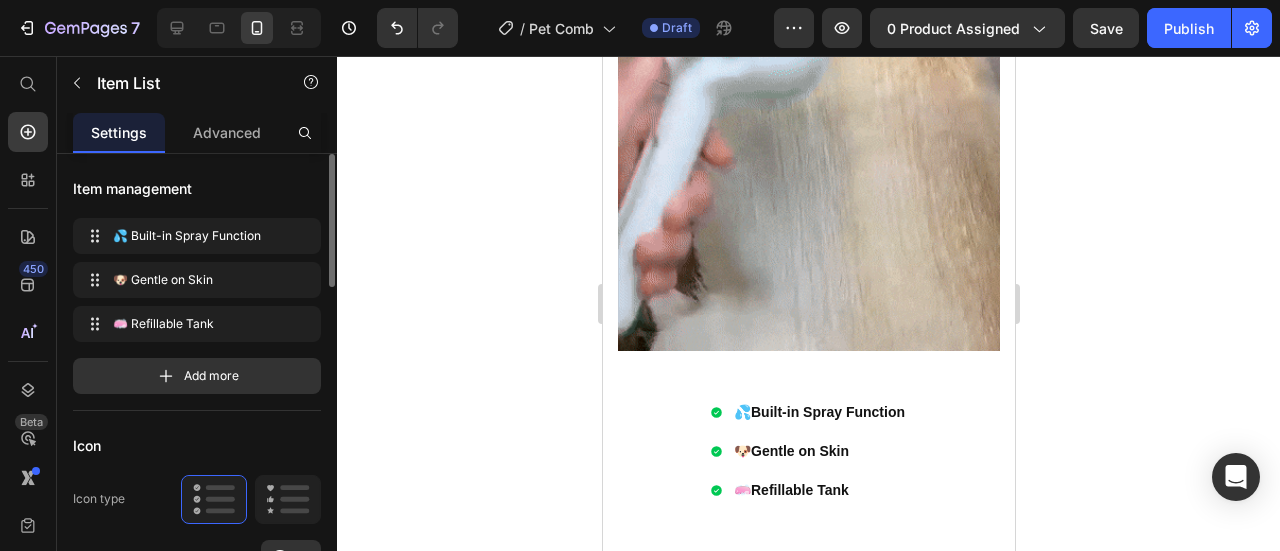 click 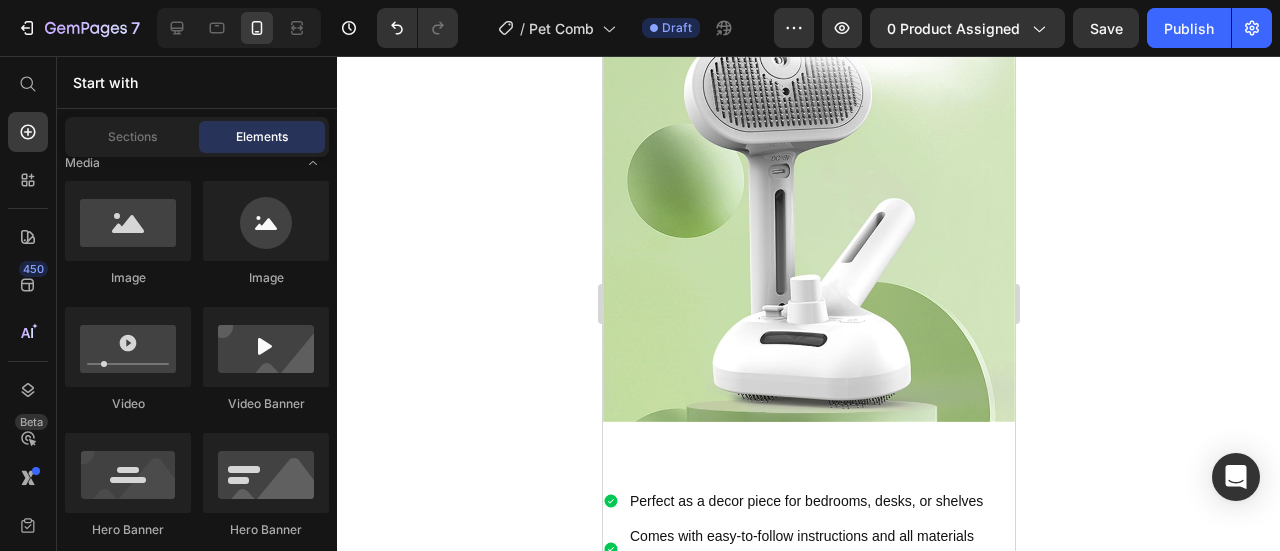 scroll, scrollTop: 2815, scrollLeft: 0, axis: vertical 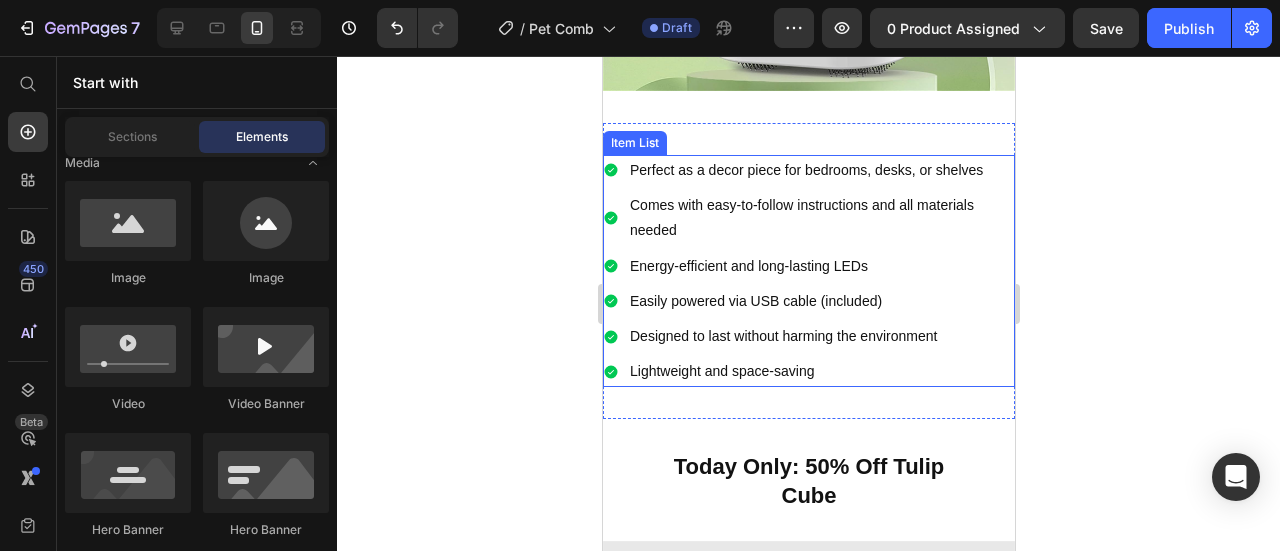 click on "Perfect as a decor piece for bedrooms, desks, or shelves Comes with easy-to-follow instructions and all materials needed Energy-efficient and long-lasting LEDs Easily powered via USB cable (included) Designed to last without harming the environment Lightweight and space-saving Item List" at bounding box center (808, 271) 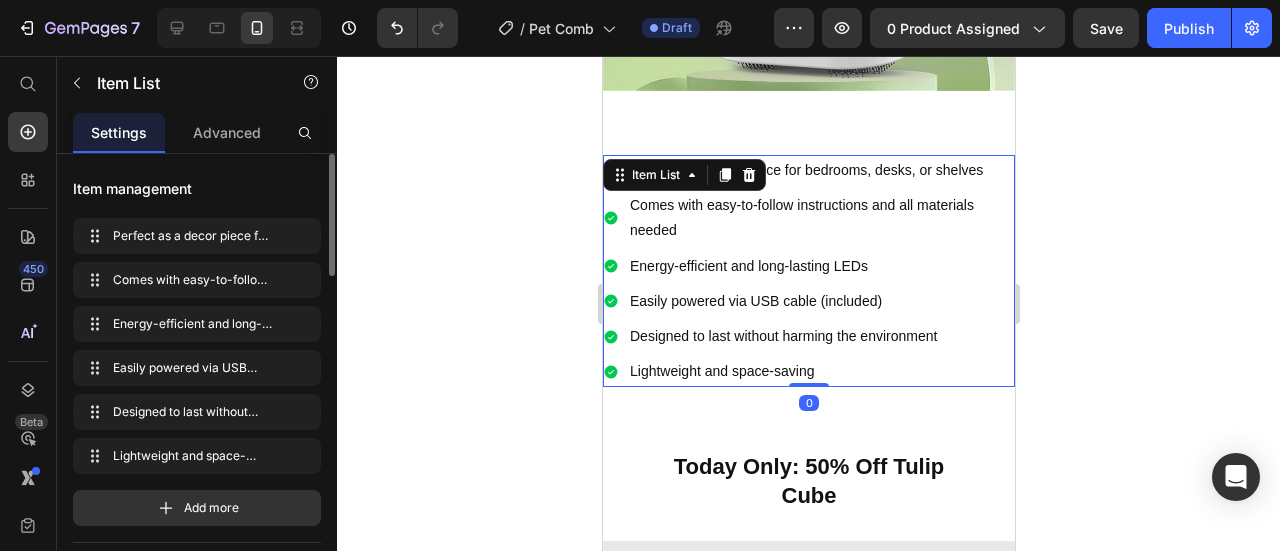click on "Item List" at bounding box center [655, 175] 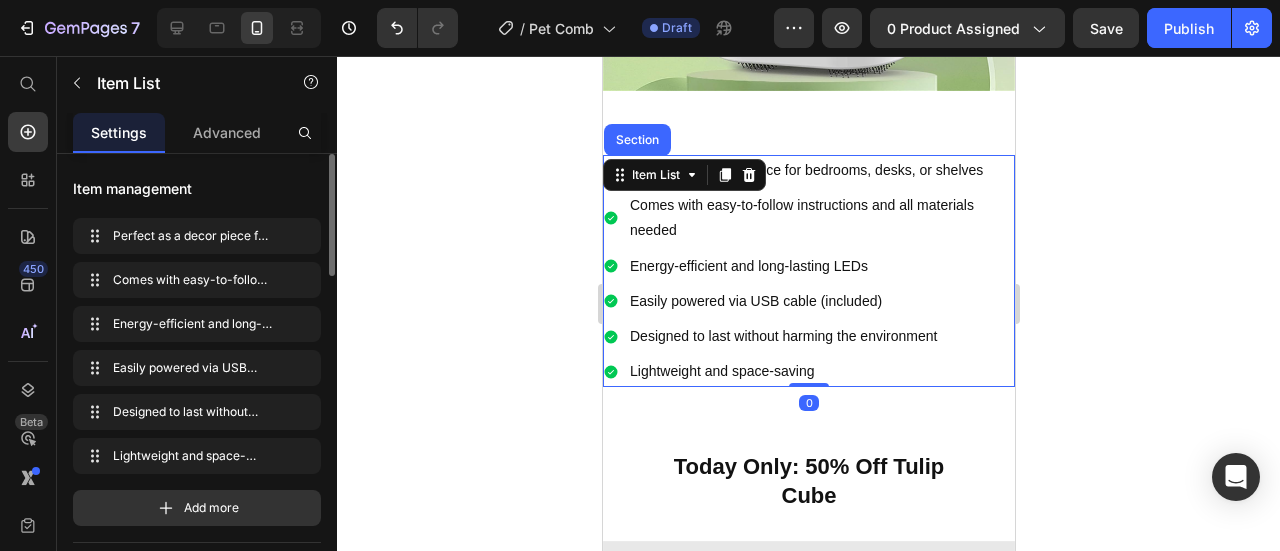 click on "Perfect as a decor piece for bedrooms, desks, or shelves" at bounding box center [820, 170] 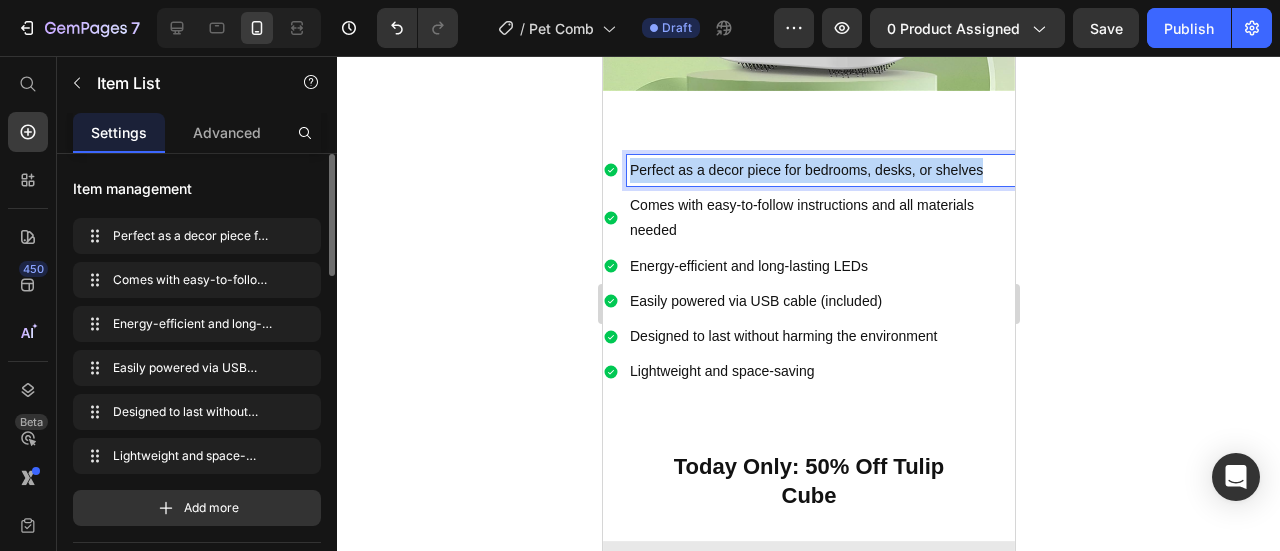 click on "Perfect as a decor piece for bedrooms, desks, or shelves" at bounding box center [820, 170] 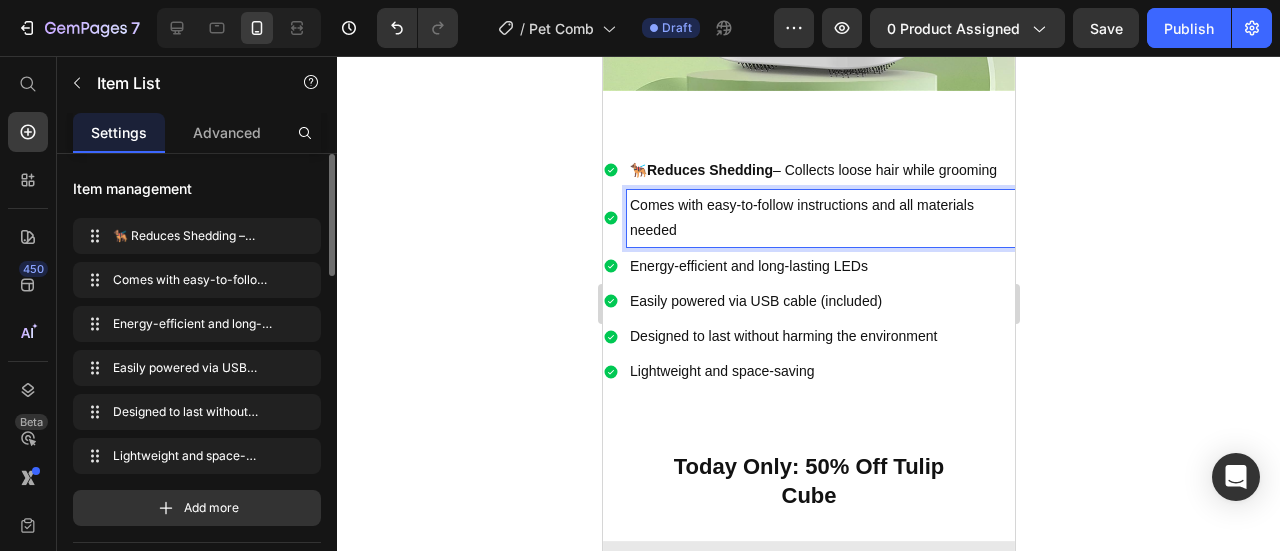 click on "Comes with easy-to-follow instructions and all materials needed" at bounding box center (820, 218) 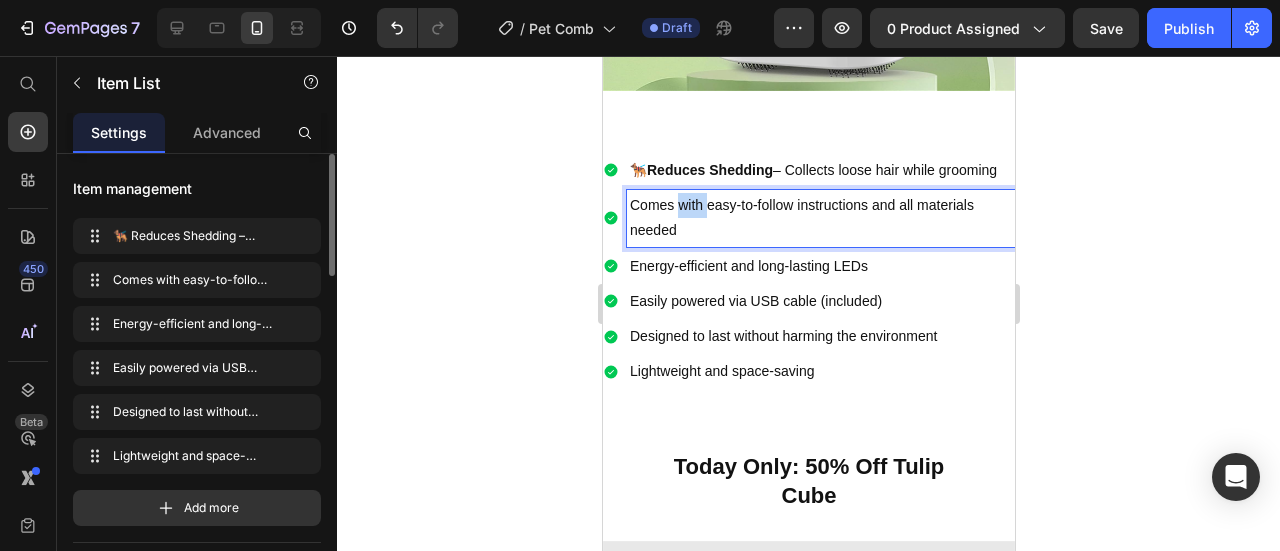 click on "Comes with easy-to-follow instructions and all materials needed" at bounding box center (820, 218) 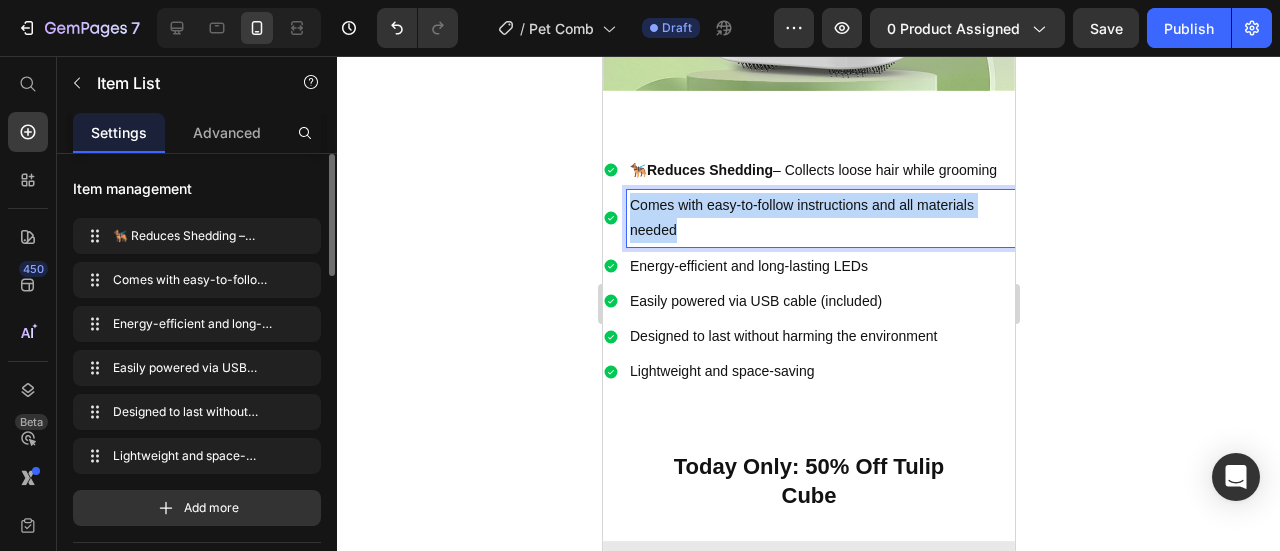 click on "Comes with easy-to-follow instructions and all materials needed" at bounding box center (820, 218) 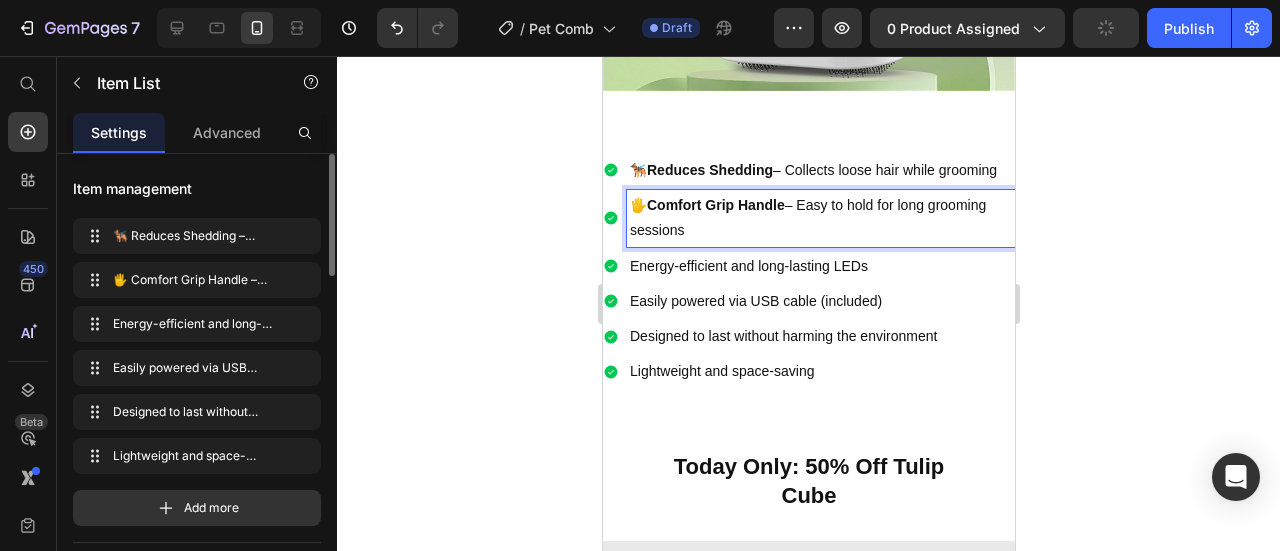 click 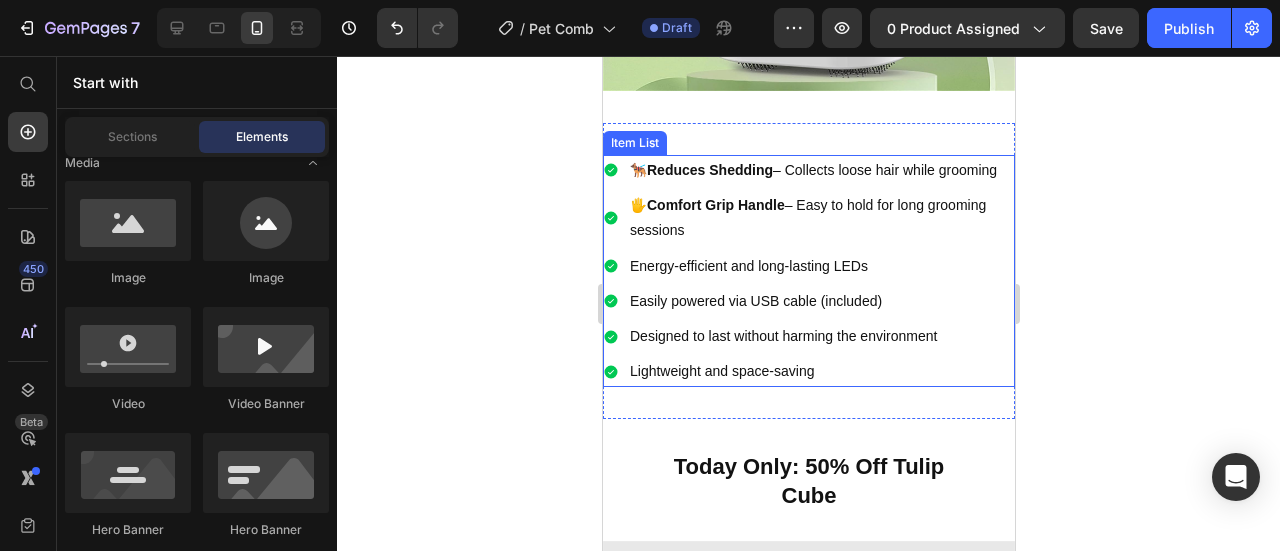 click on "Energy-efficient and long-lasting LEDs" at bounding box center (820, 266) 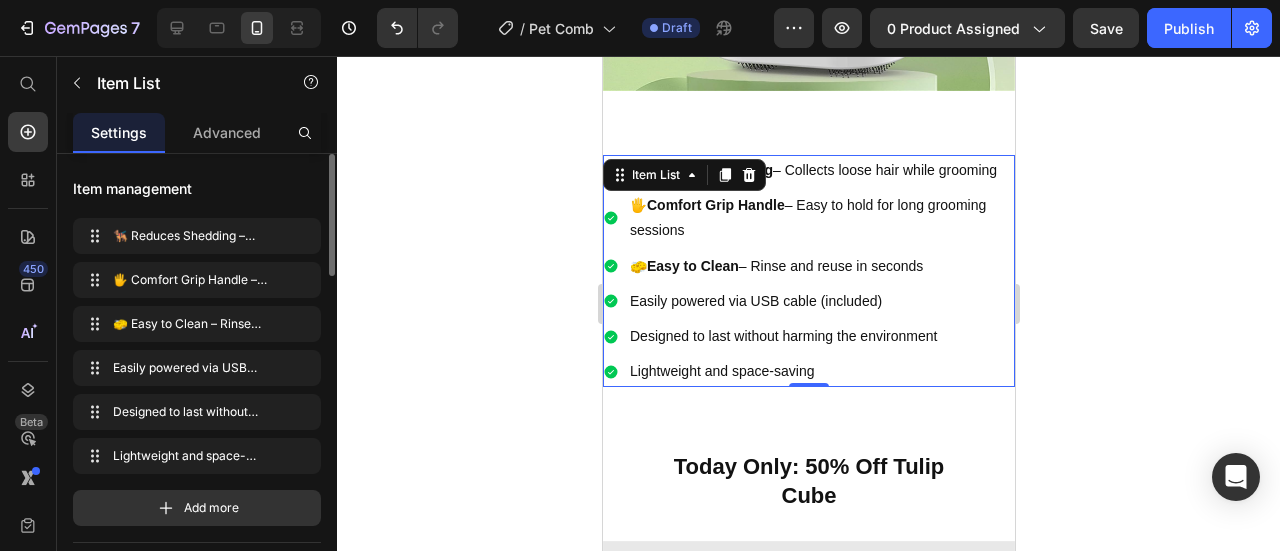 click 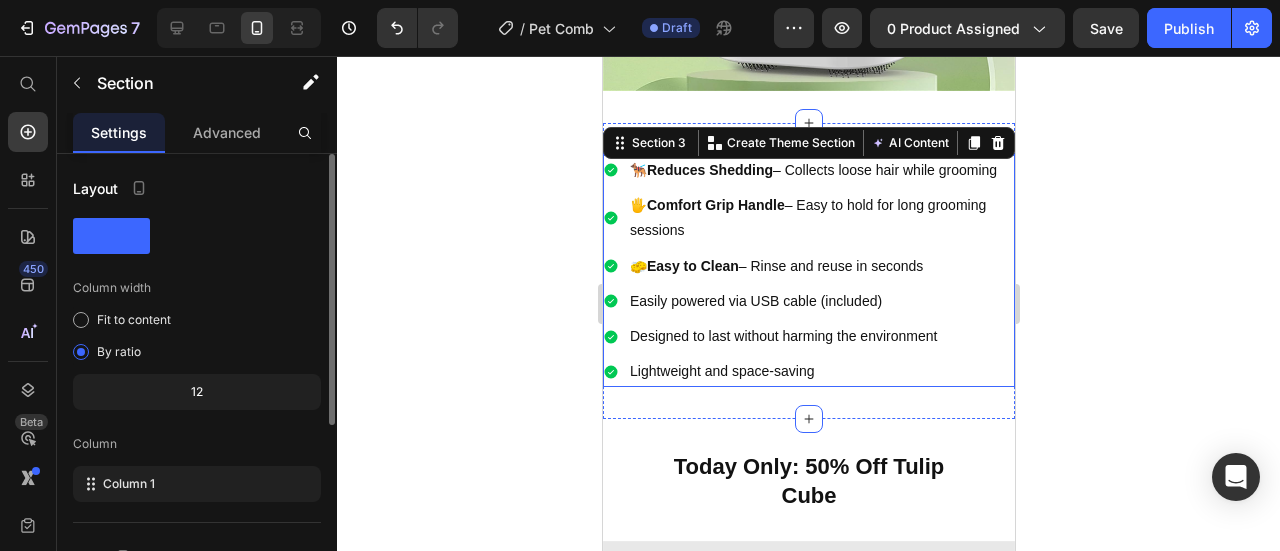 click on "🐕‍🦺  Reduces Shedding  – Collects loose hair while grooming" at bounding box center [820, 170] 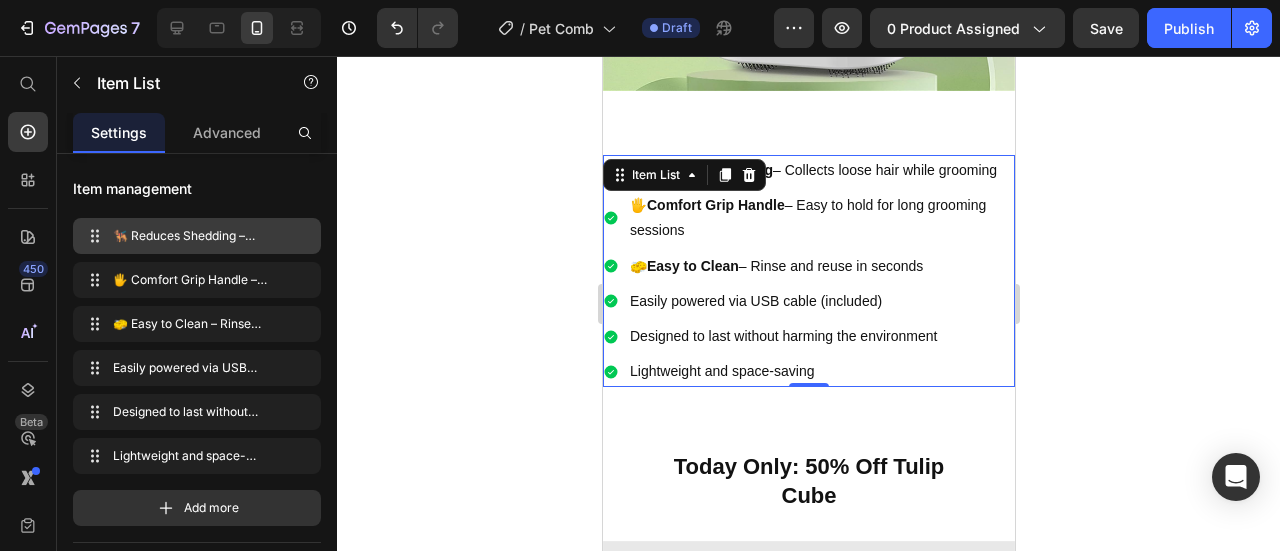 scroll, scrollTop: 387, scrollLeft: 0, axis: vertical 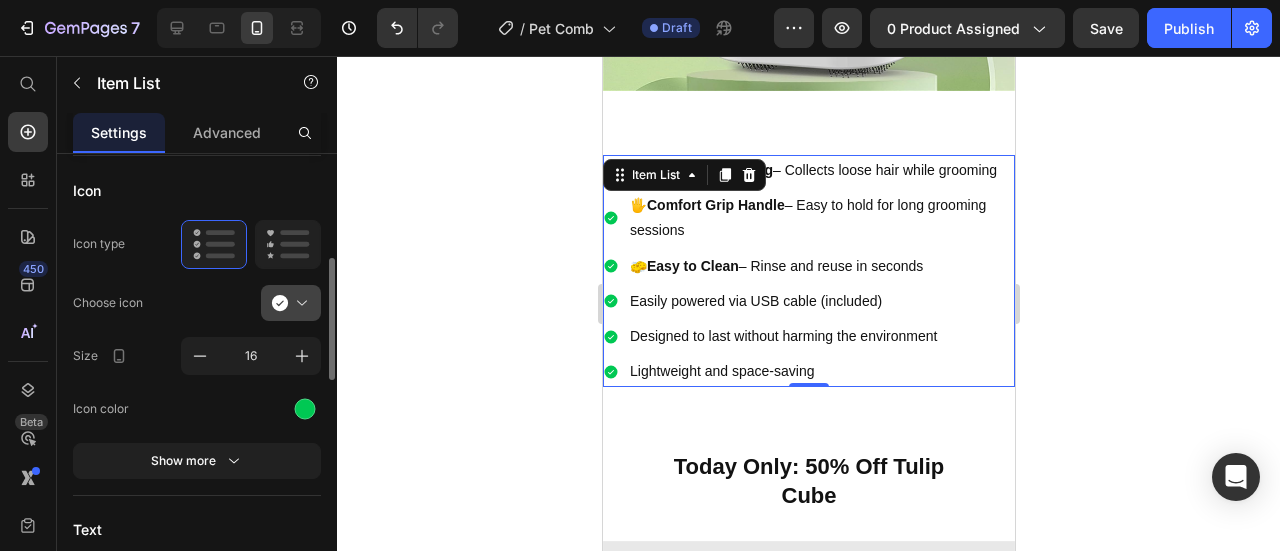 click at bounding box center (299, 303) 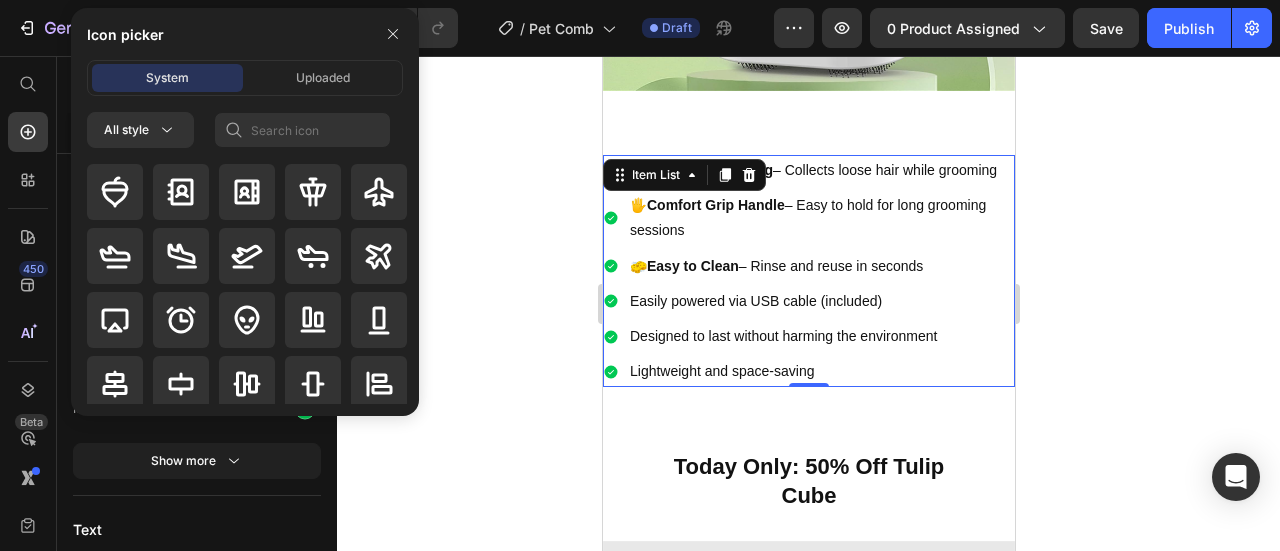 click 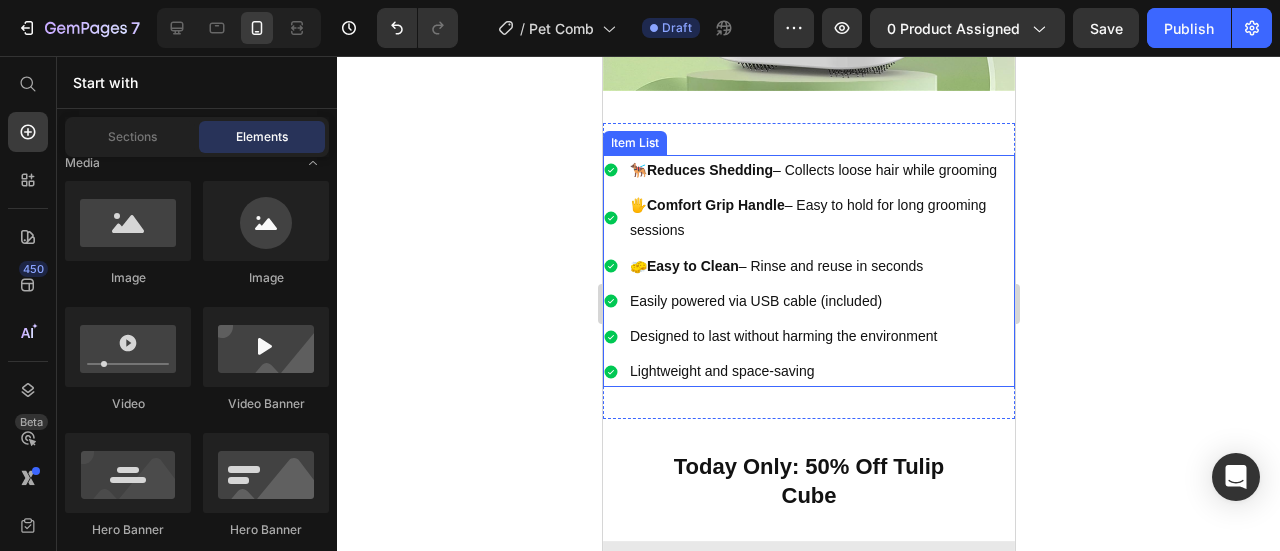 click on "🖐️  Comfort Grip Handle  – Easy to hold for long grooming sessions" at bounding box center (820, 218) 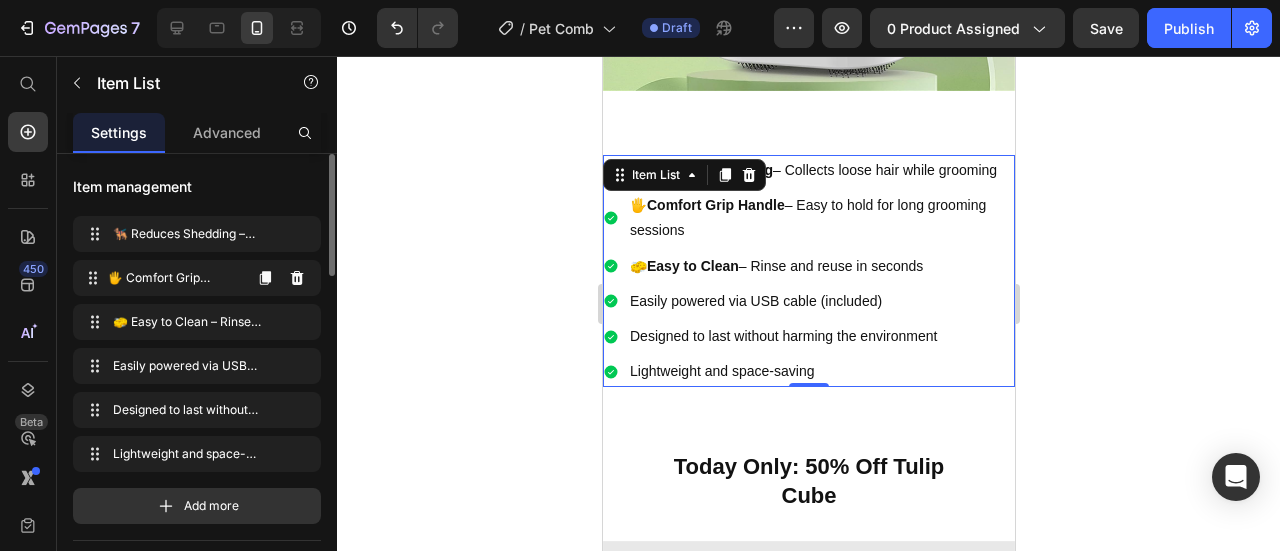 scroll, scrollTop: 0, scrollLeft: 0, axis: both 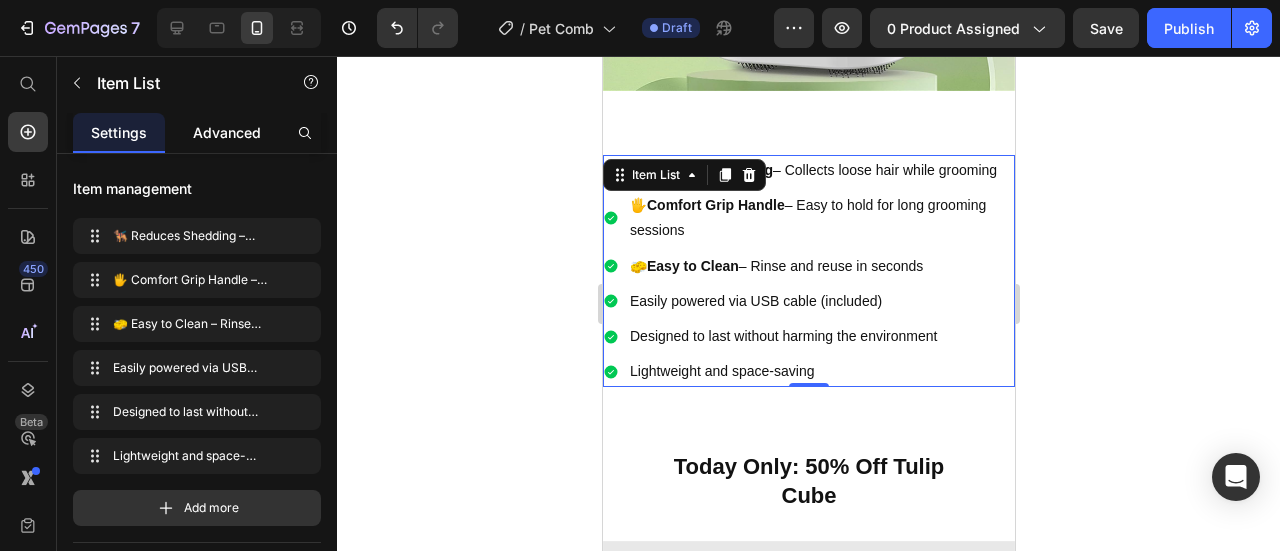 click on "Advanced" 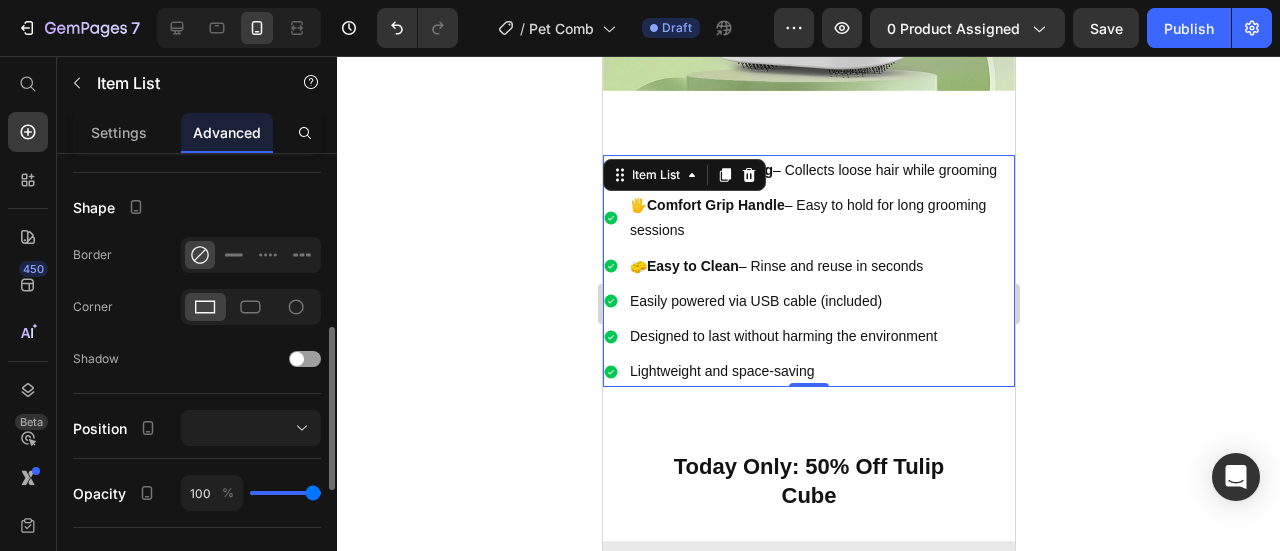 scroll, scrollTop: 480, scrollLeft: 0, axis: vertical 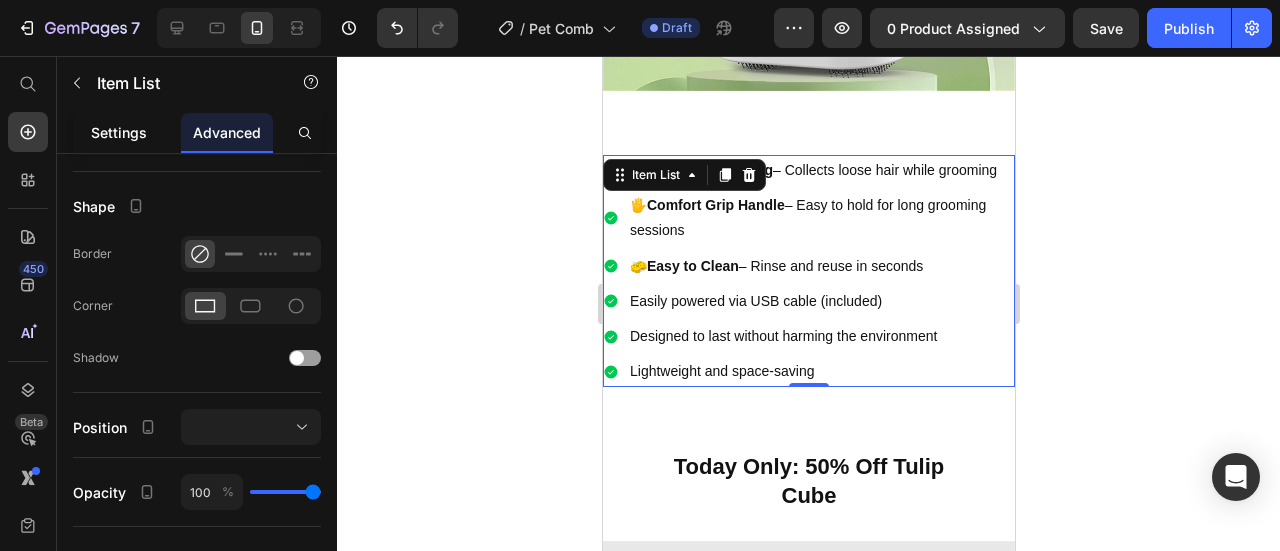 click on "Settings" at bounding box center [119, 132] 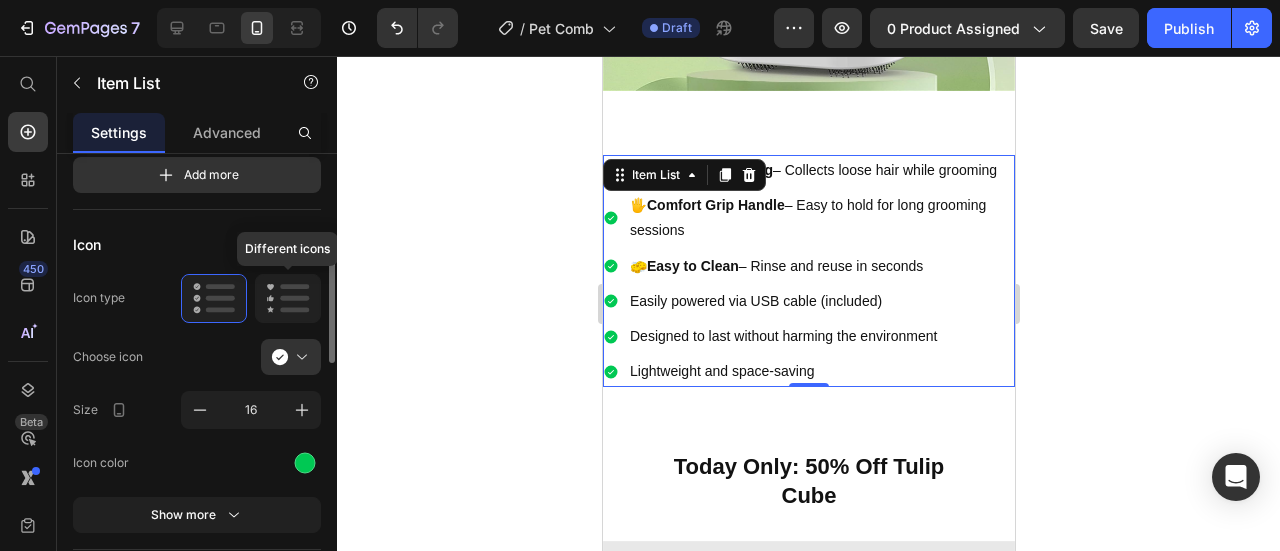 scroll, scrollTop: 334, scrollLeft: 0, axis: vertical 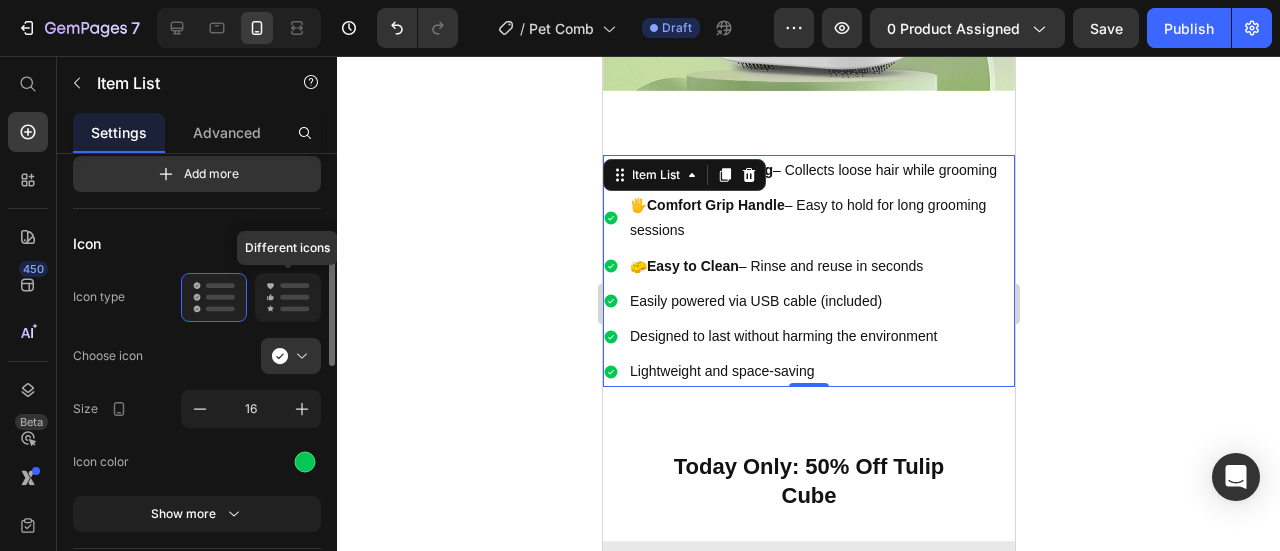 click 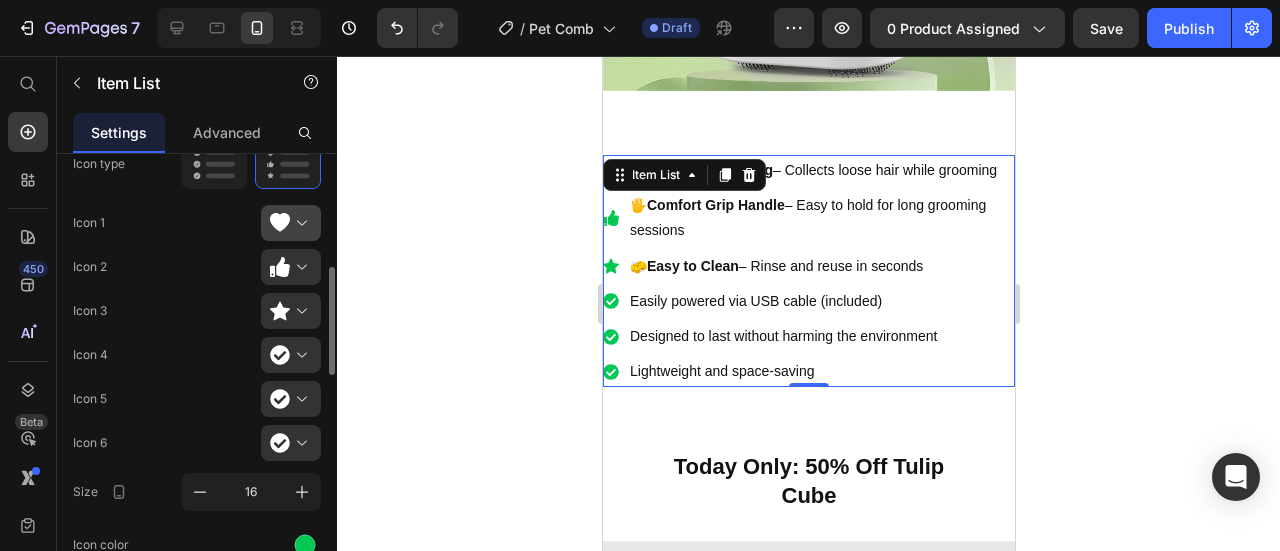 scroll, scrollTop: 468, scrollLeft: 0, axis: vertical 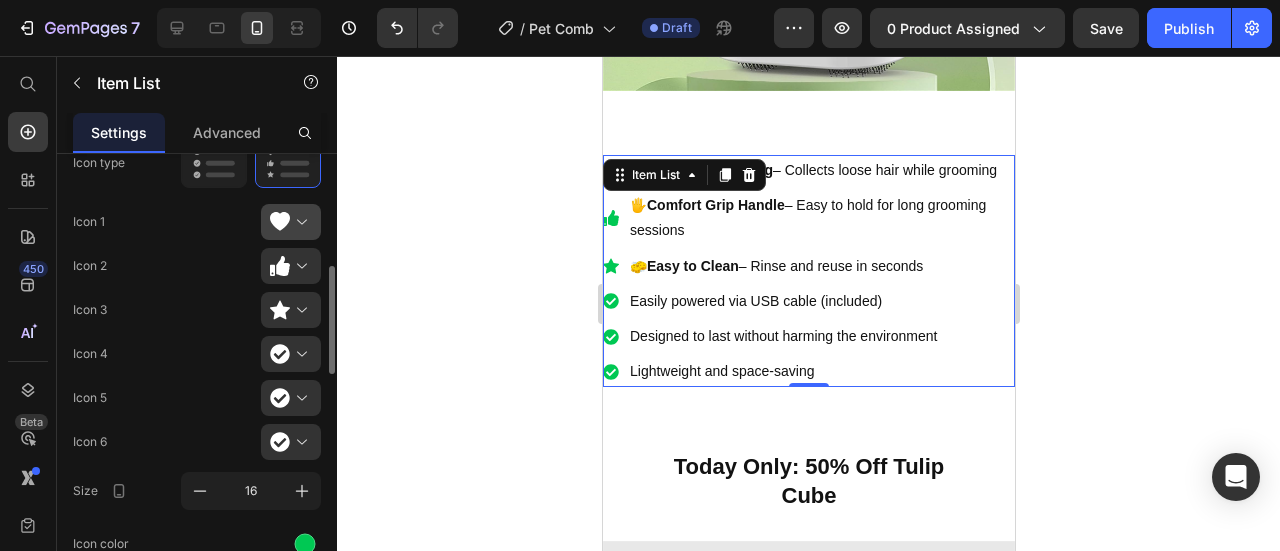 click at bounding box center [299, 354] 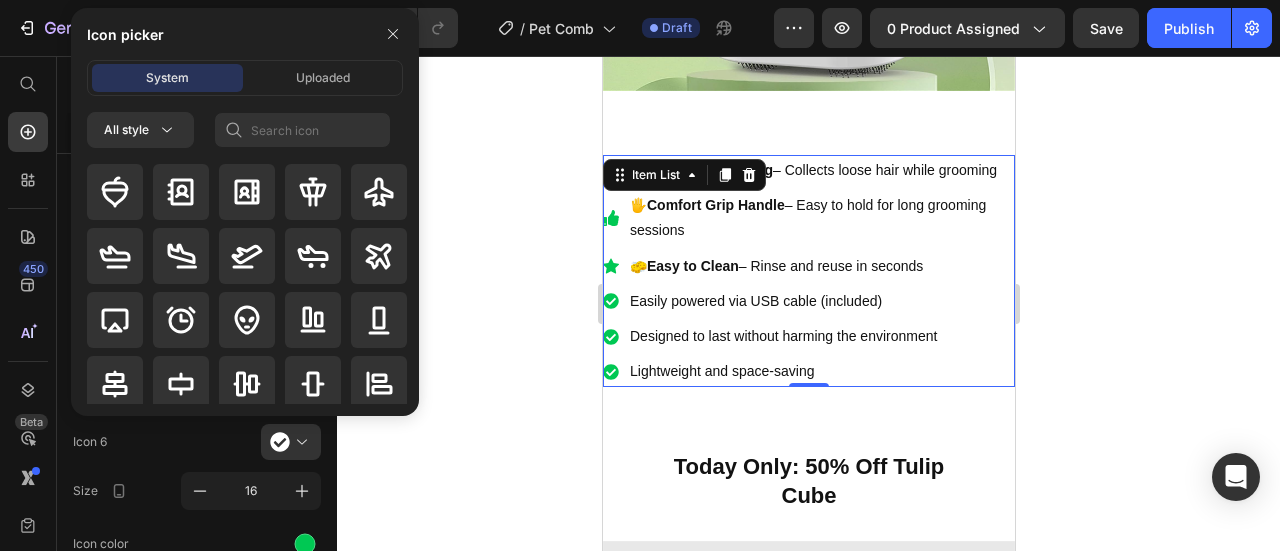 click 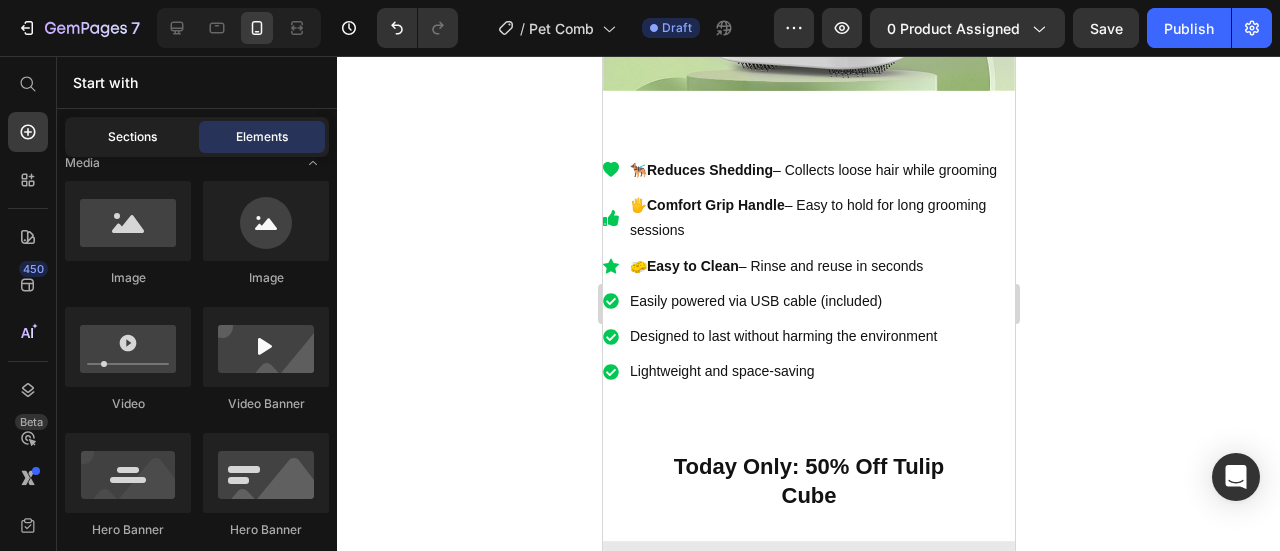 click on "Sections" 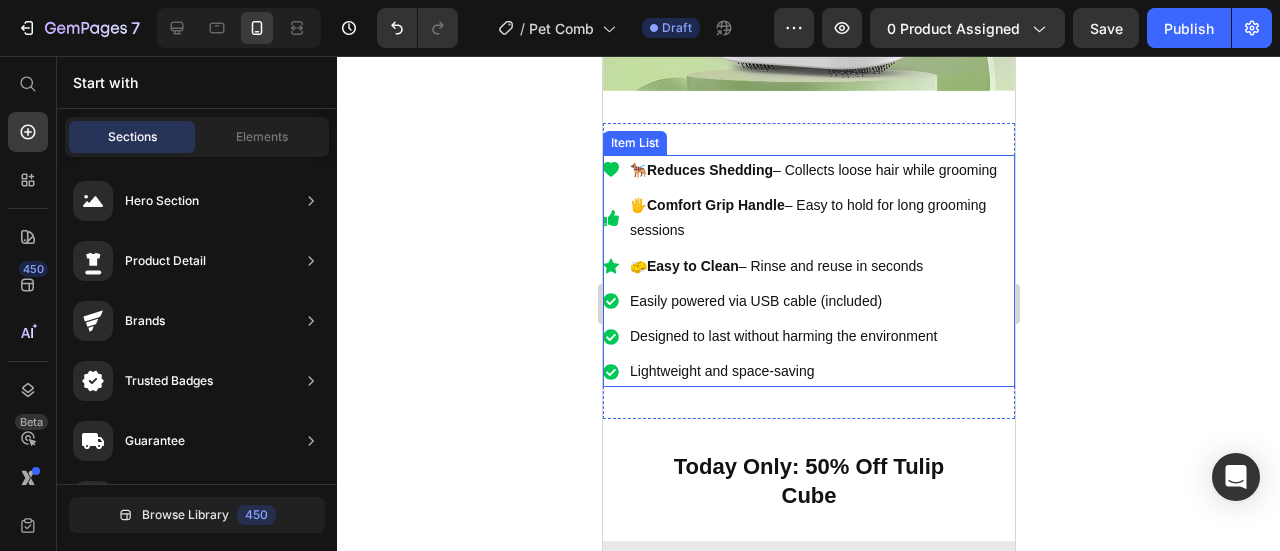 click on "Easily powered via USB cable (included)" at bounding box center (820, 301) 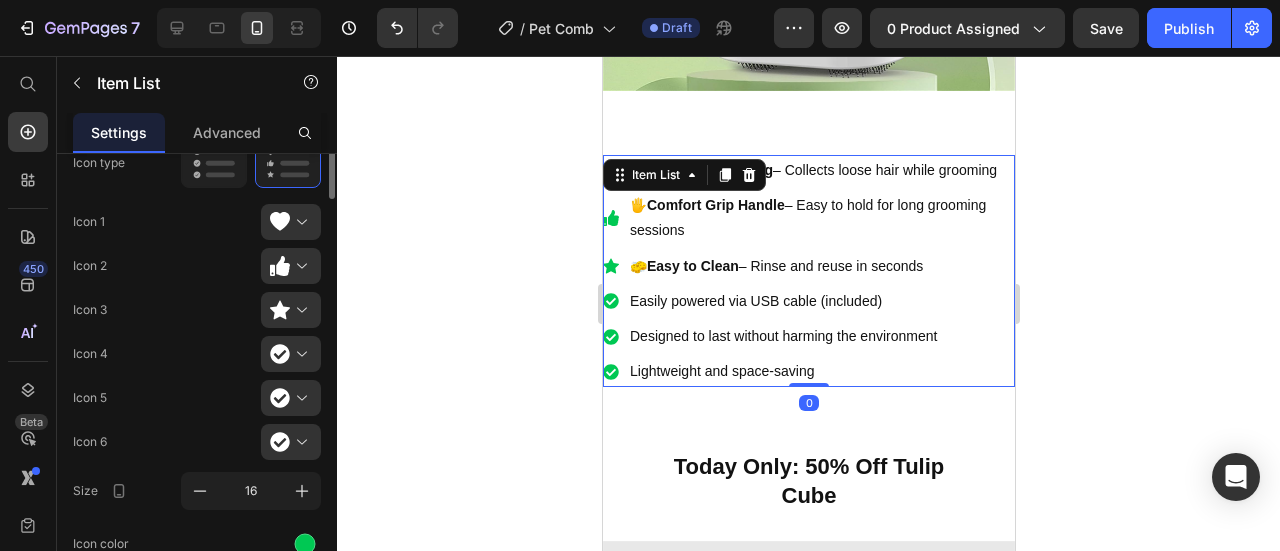 scroll, scrollTop: 327, scrollLeft: 0, axis: vertical 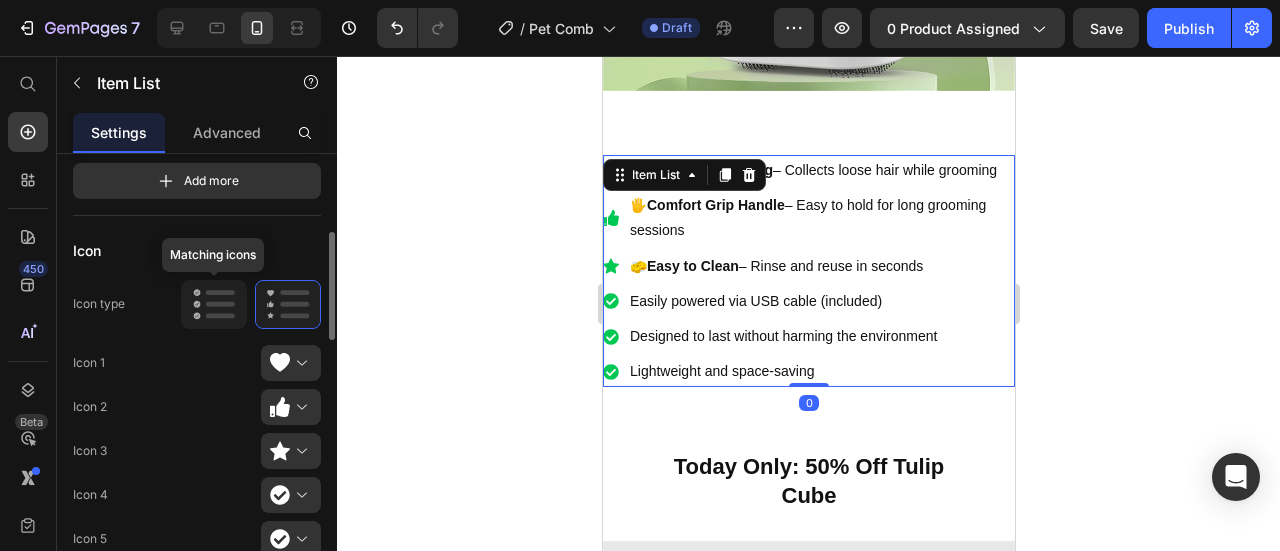 click 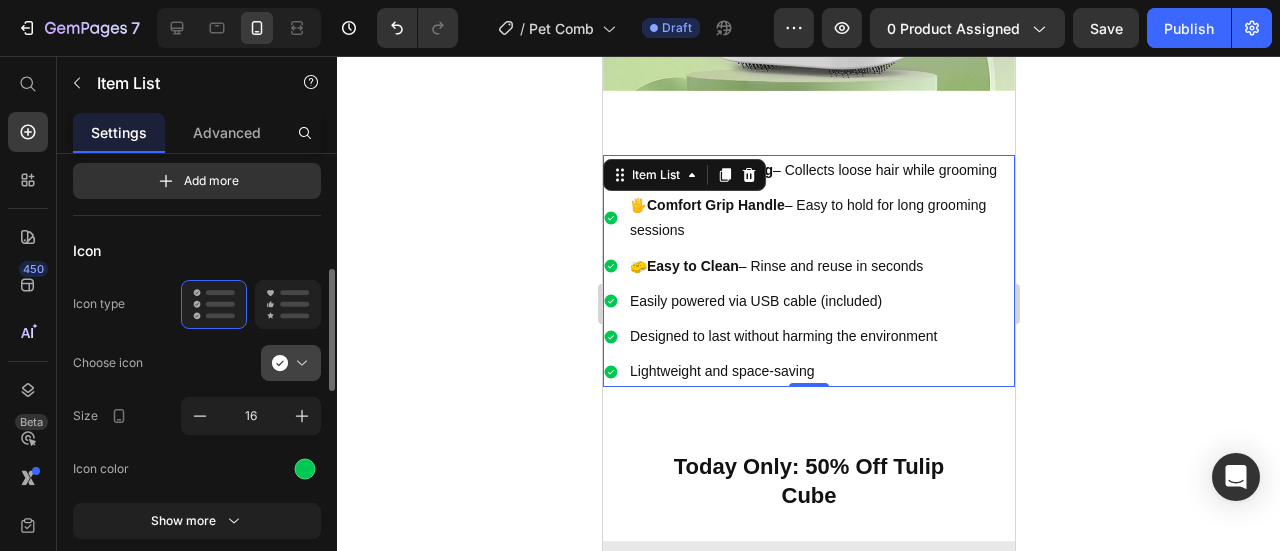scroll, scrollTop: 353, scrollLeft: 0, axis: vertical 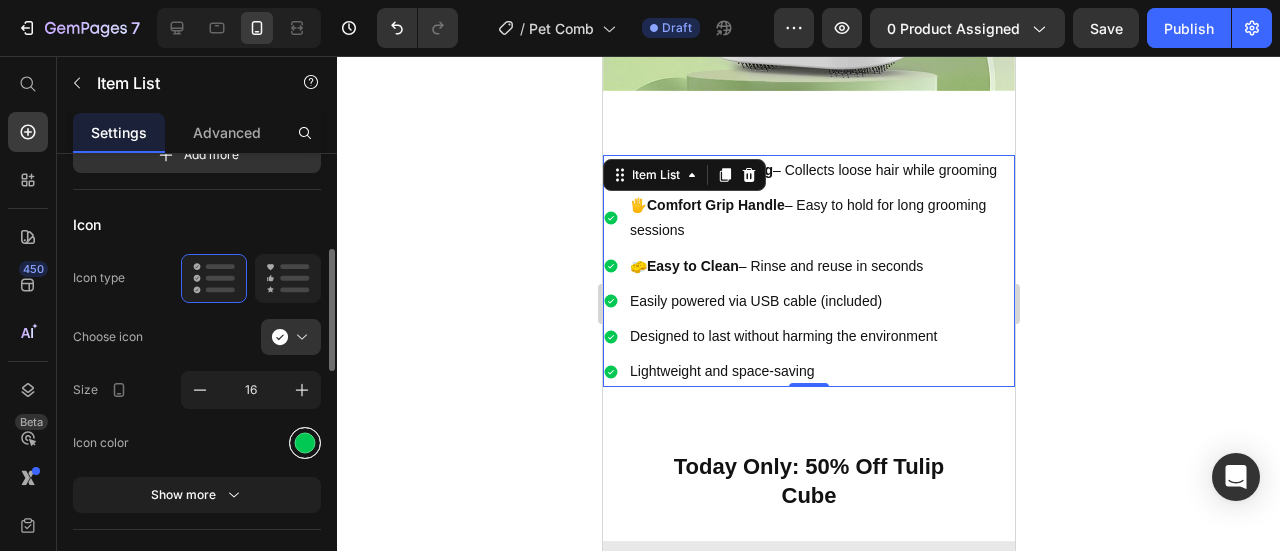 click at bounding box center [305, 442] 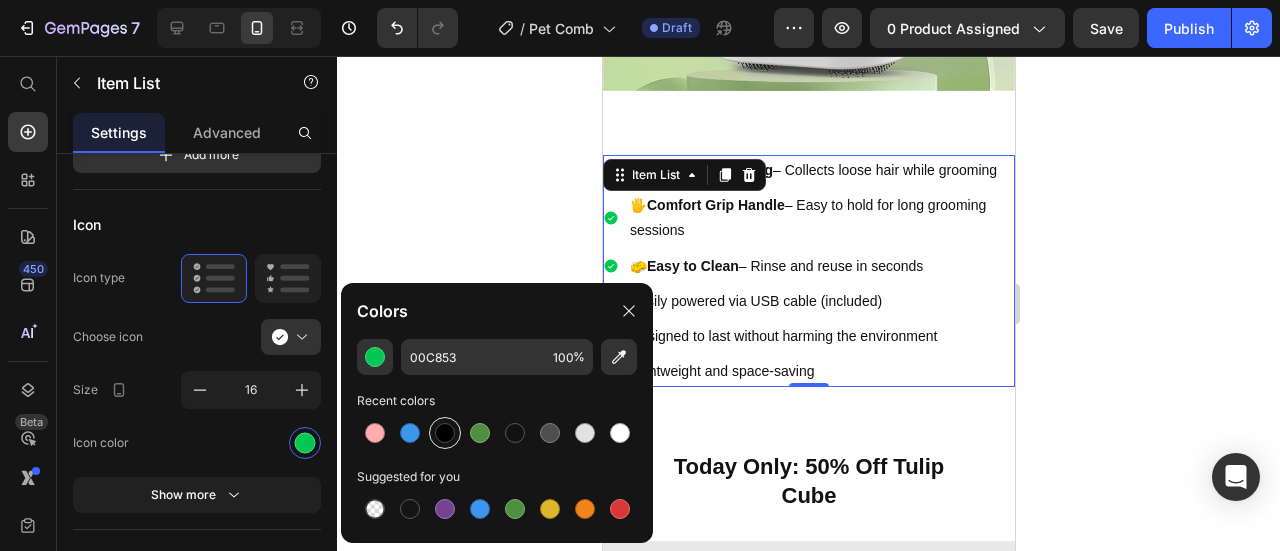 click at bounding box center (445, 433) 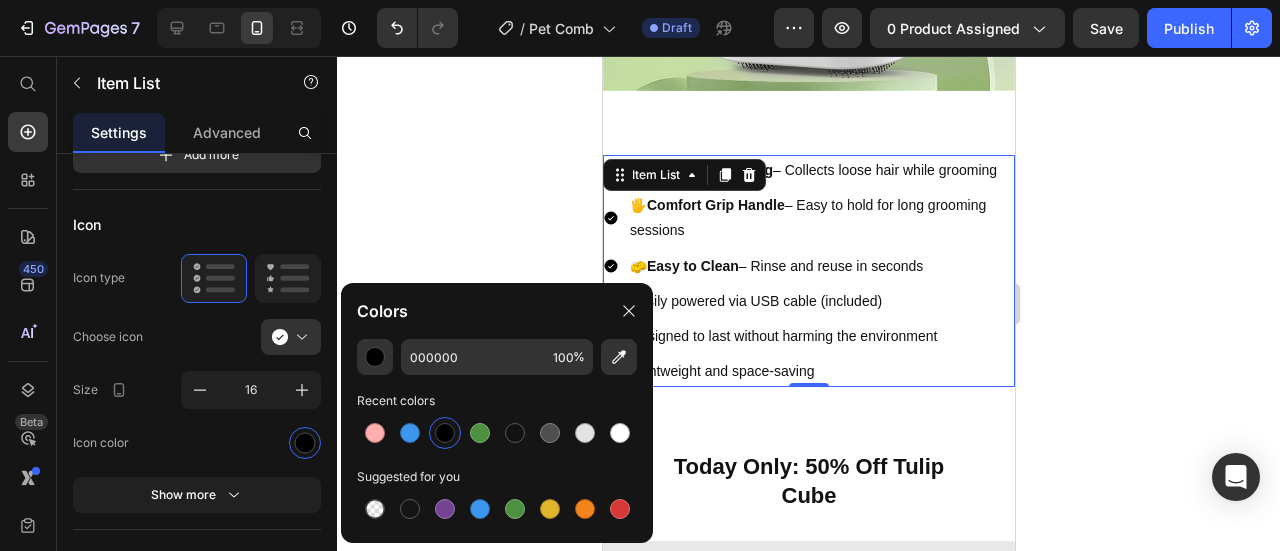 click 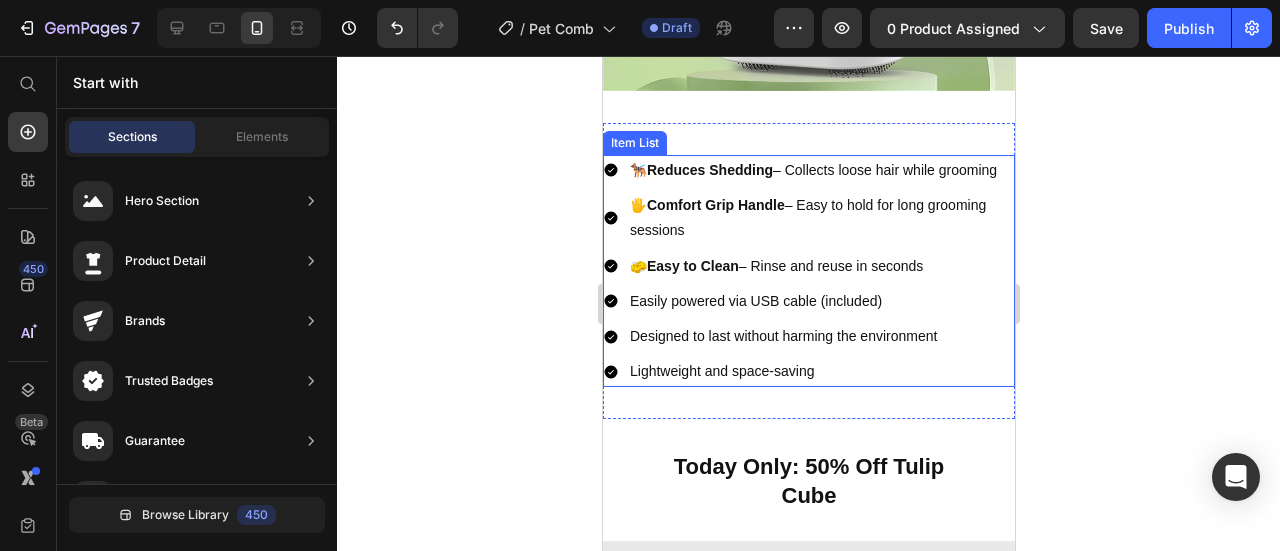 click on "🐕‍🦺  Reduces Shedding  – Collects loose hair while grooming 🖐️  Comfort Grip Handle  – Easy to hold for long grooming sessions 🧽  Easy to Clean  – Rinse and reuse in seconds Easily powered via USB cable (included) Designed to last without harming the environment Lightweight and space-saving Item List" at bounding box center (808, 271) 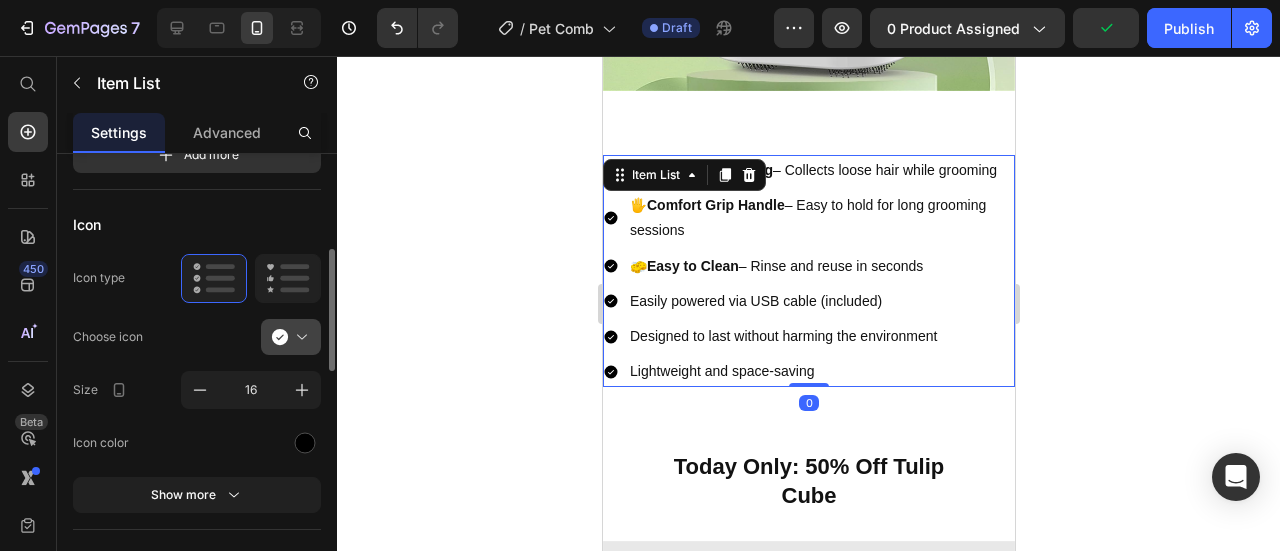 click at bounding box center [299, 337] 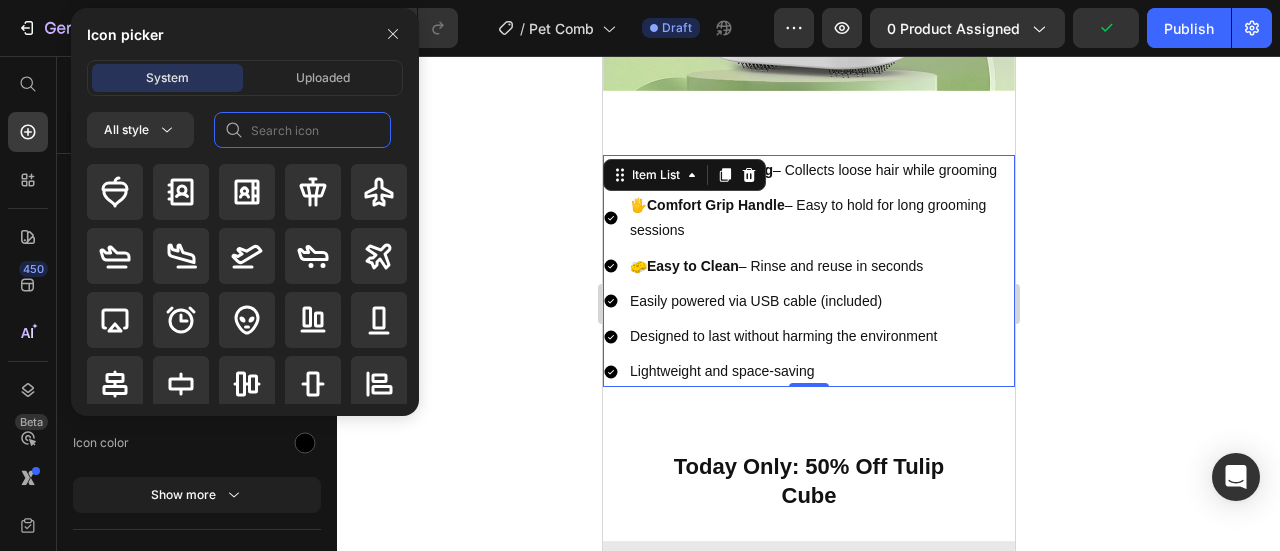 click 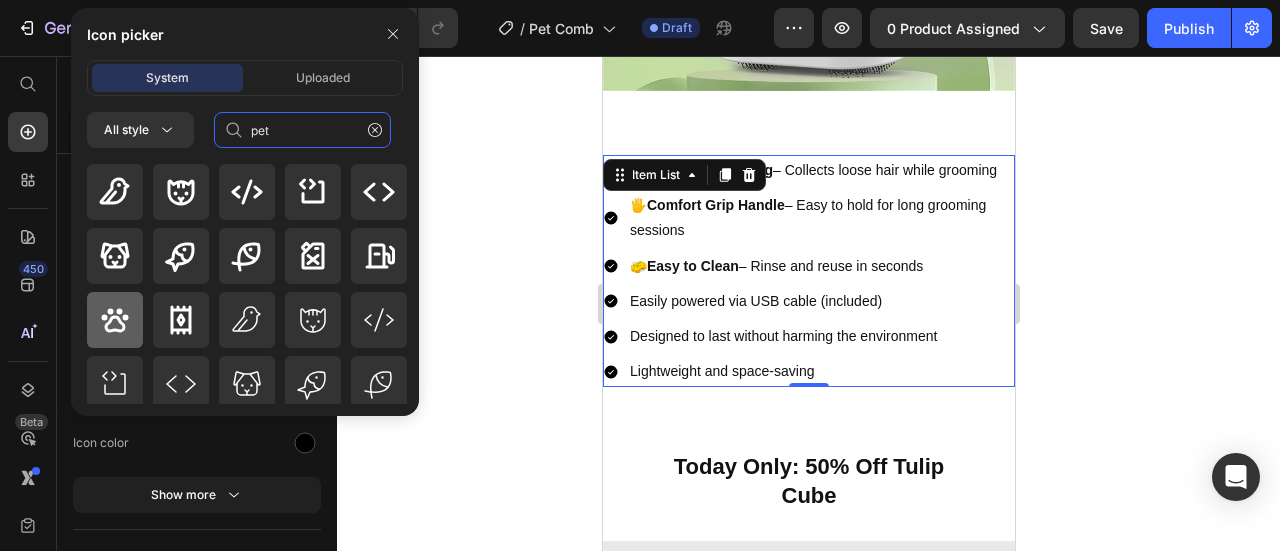 type on "pet" 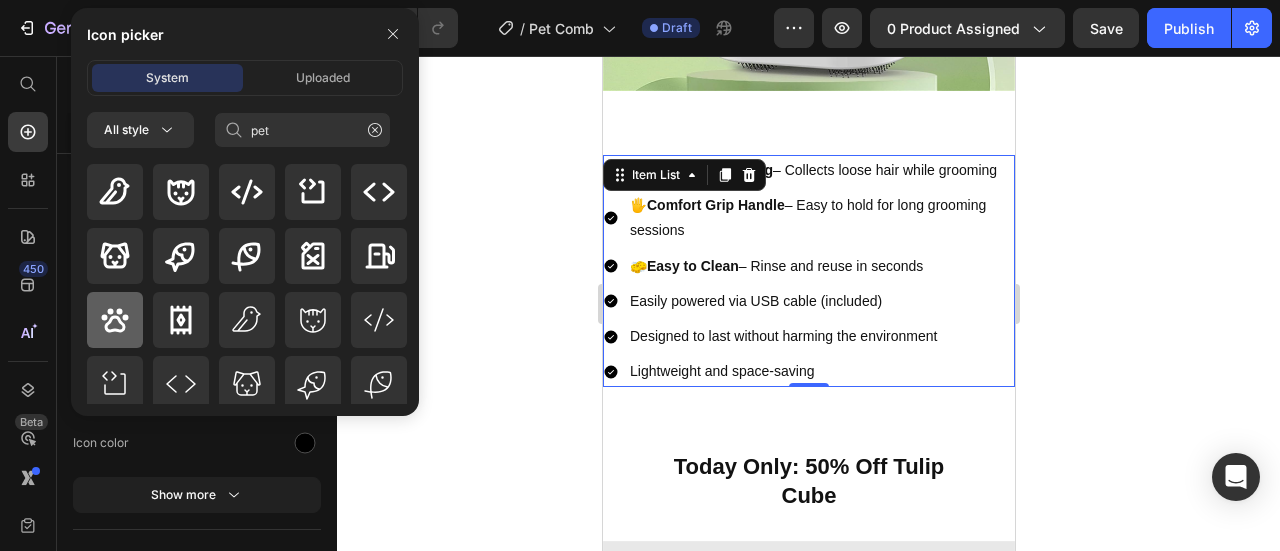 click 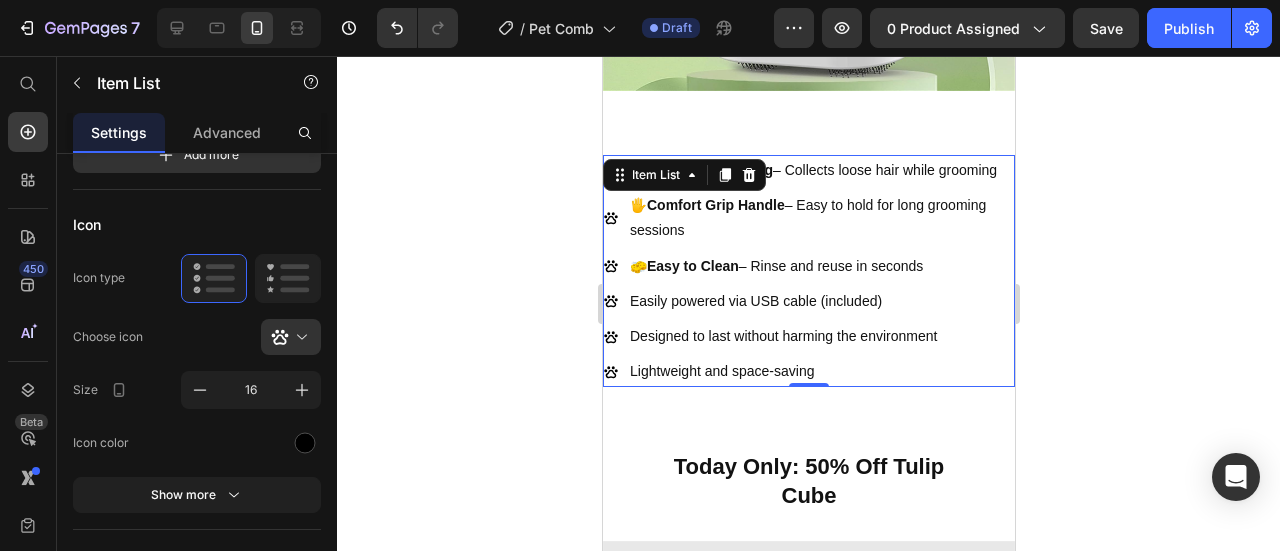 click 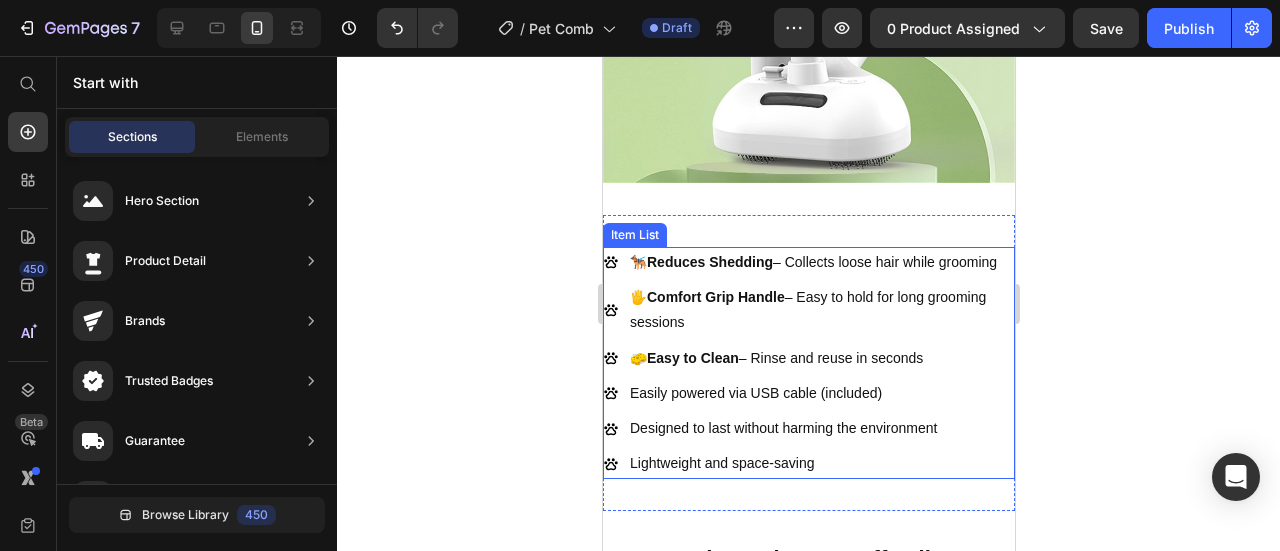 scroll, scrollTop: 2721, scrollLeft: 0, axis: vertical 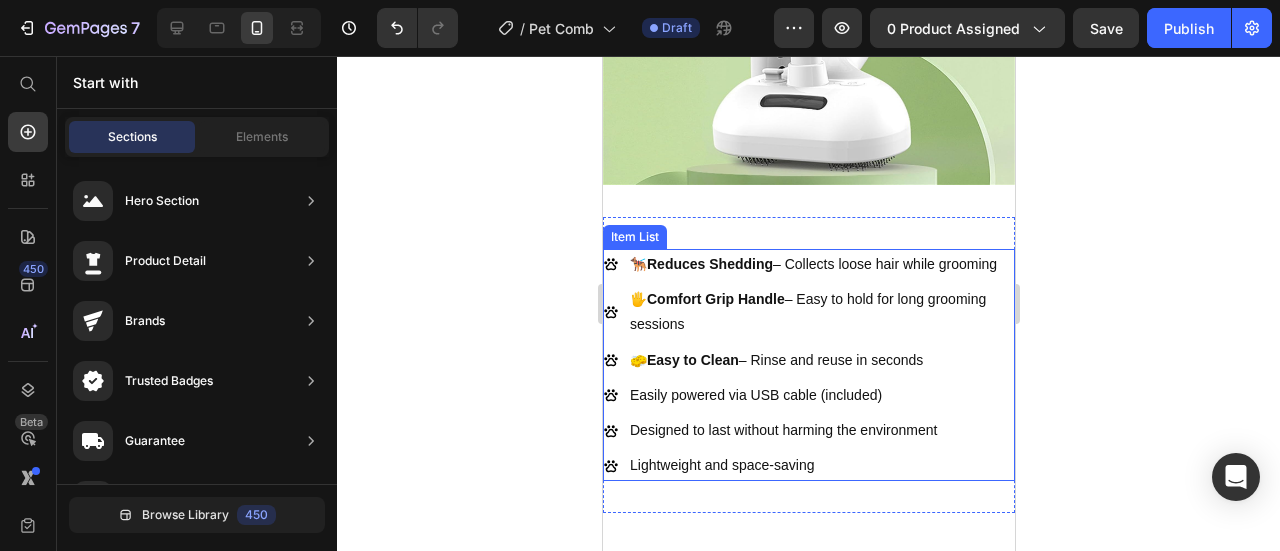 click on "🐕‍🦺  Reduces Shedding  – Collects loose hair while grooming" at bounding box center (820, 264) 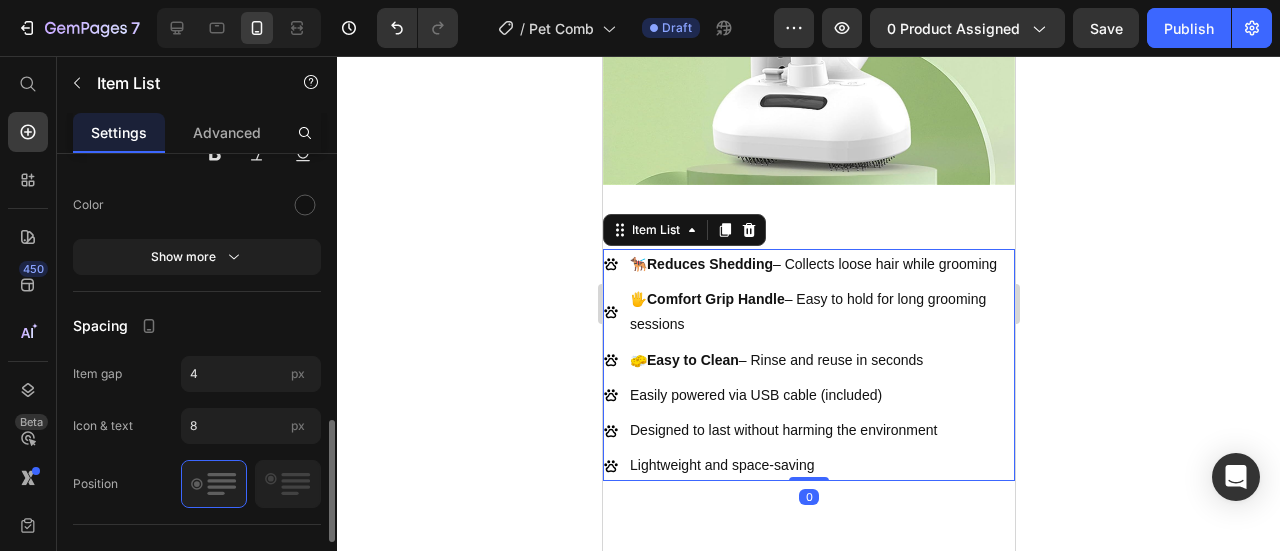 scroll, scrollTop: 1229, scrollLeft: 0, axis: vertical 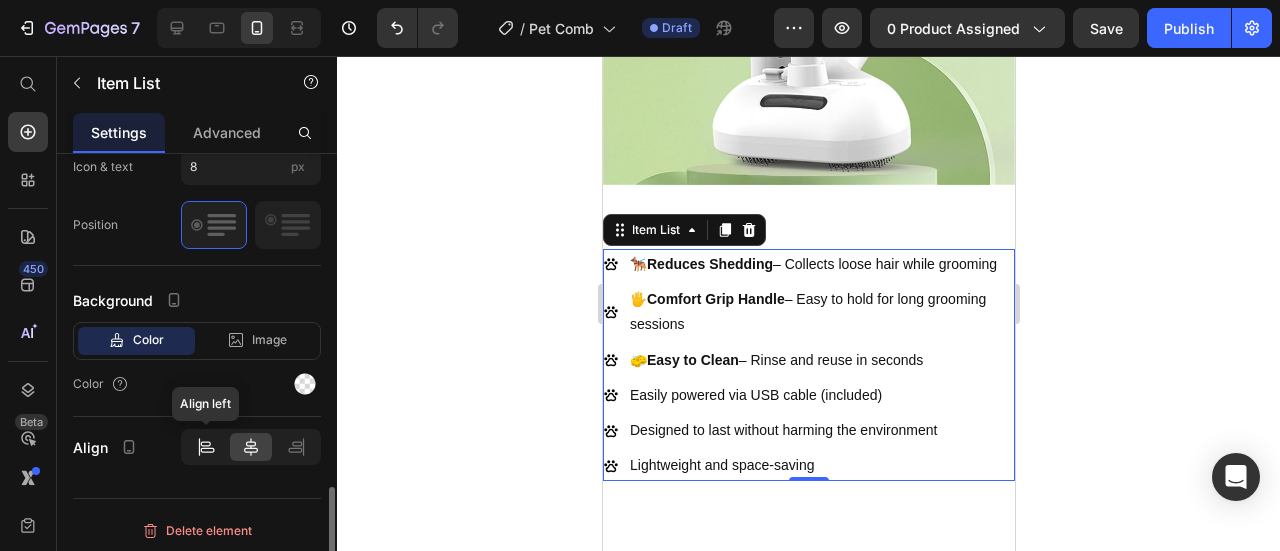 click 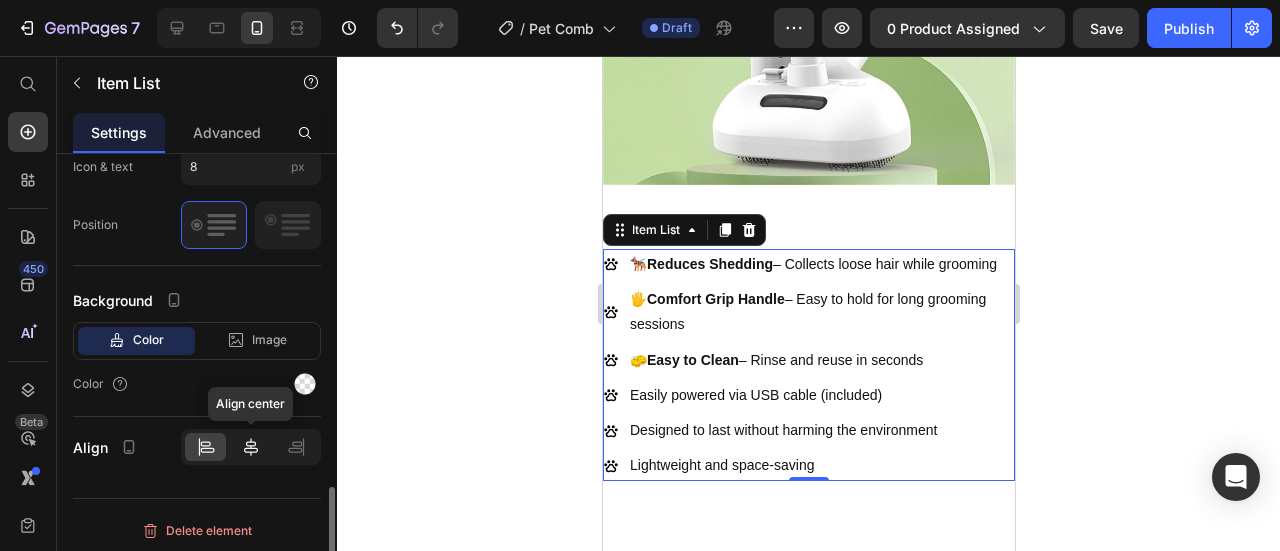 click 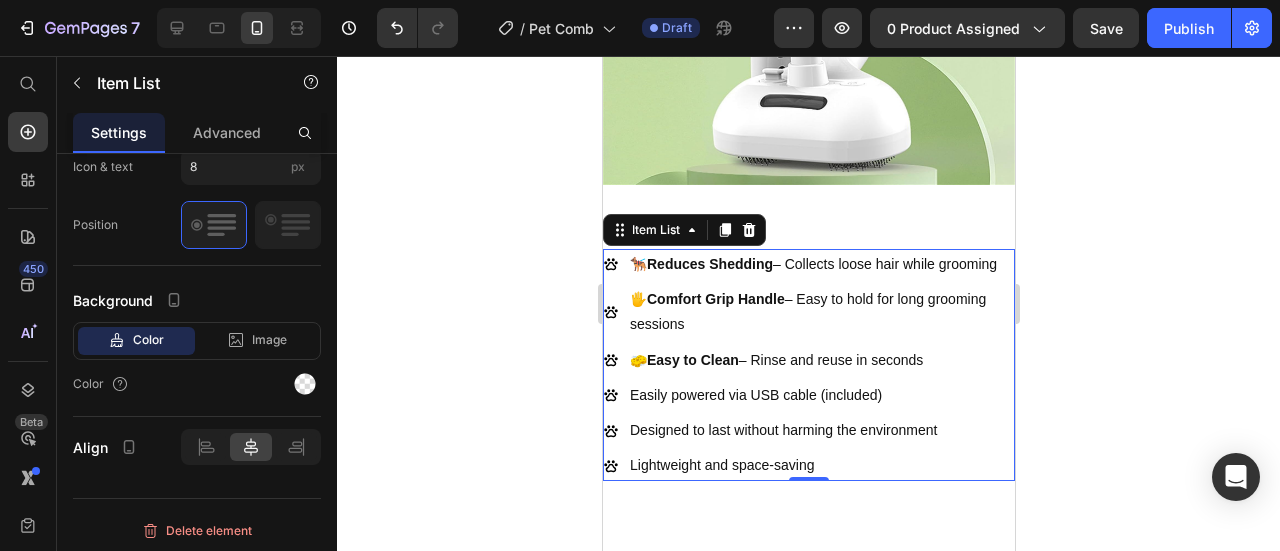 click 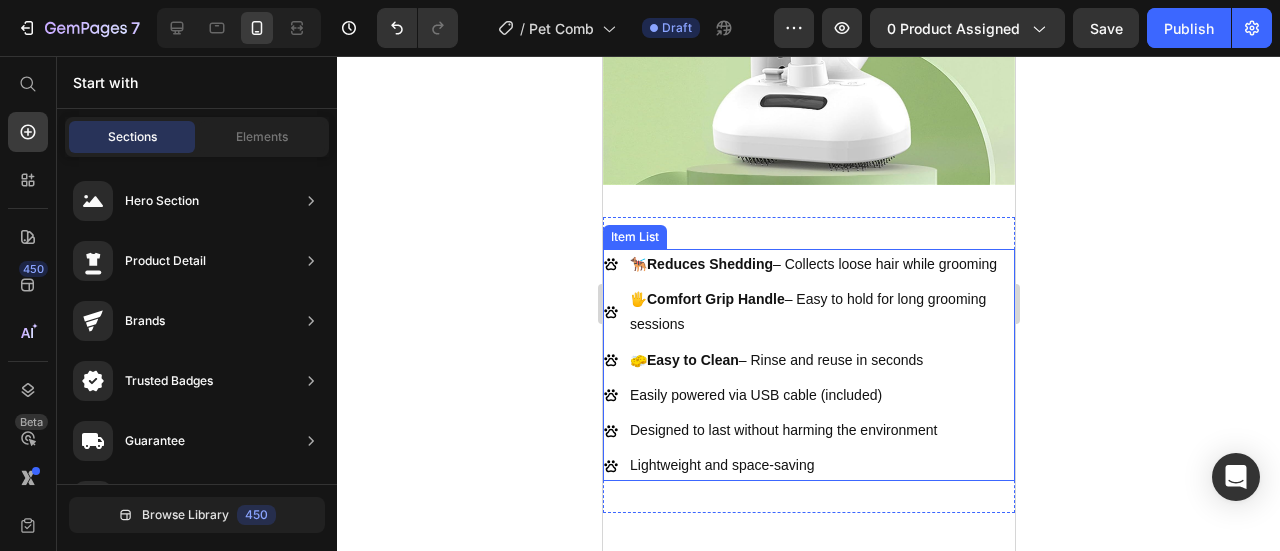 click 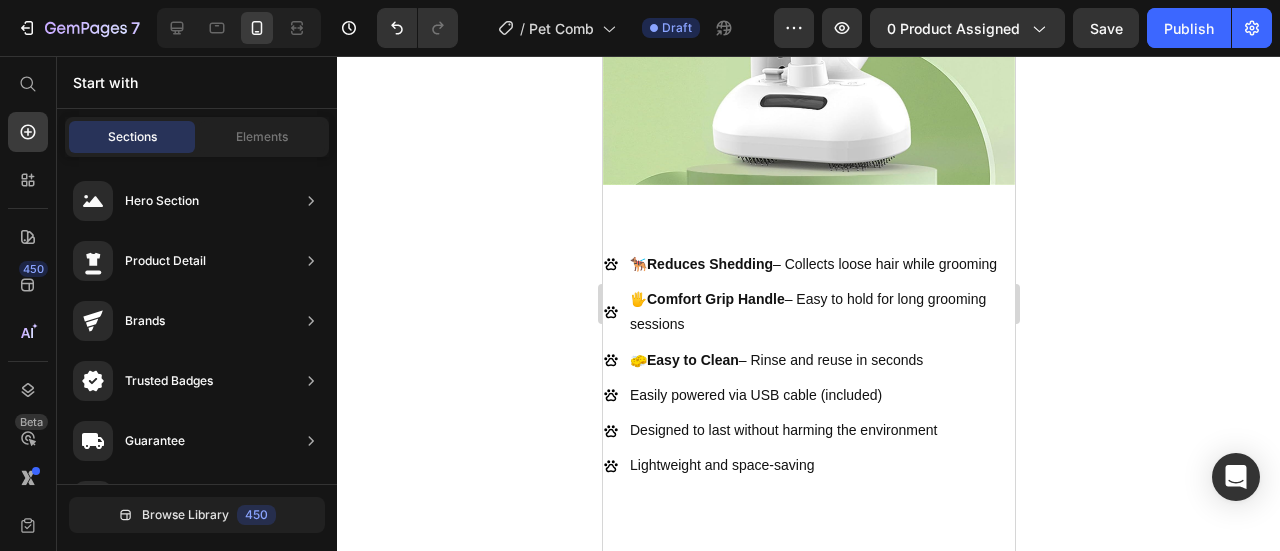 click 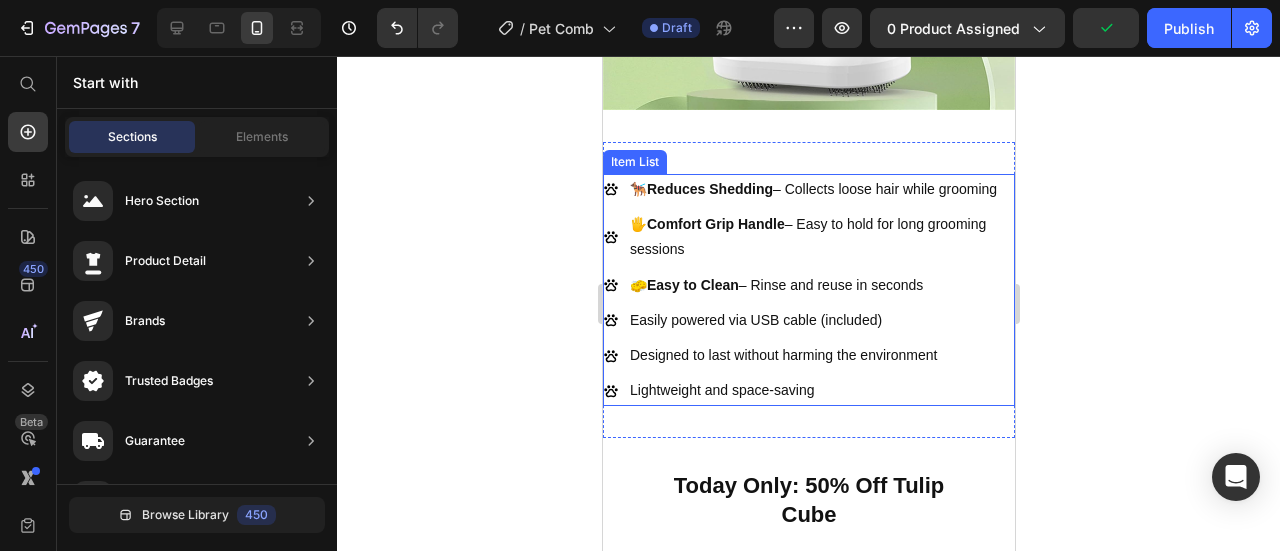 scroll, scrollTop: 2797, scrollLeft: 0, axis: vertical 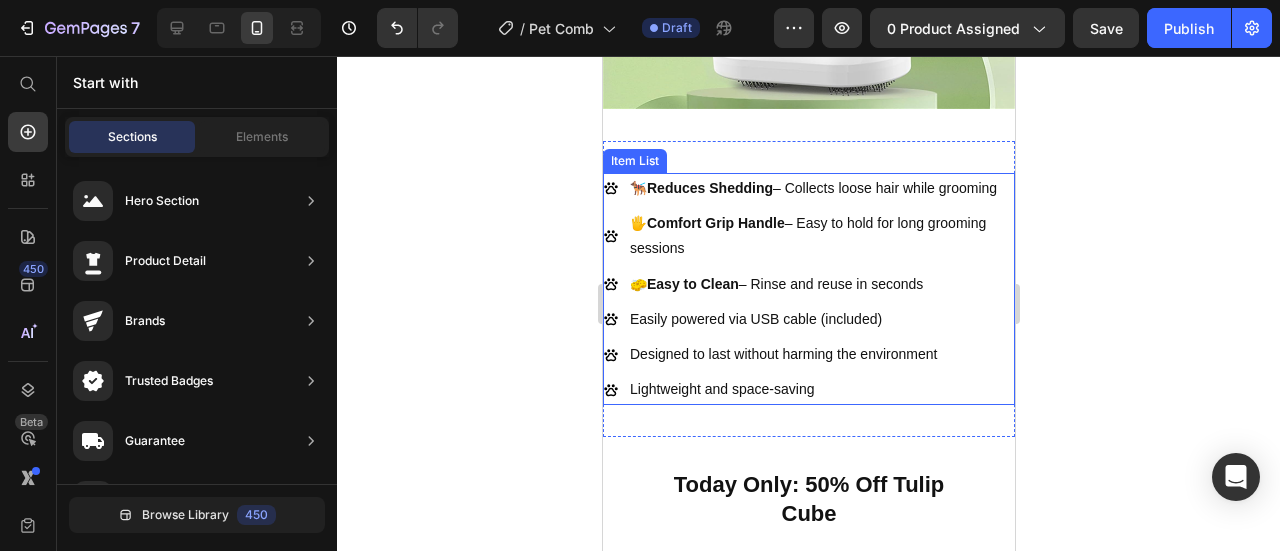 click on "Easily powered via USB cable (included)" at bounding box center (820, 319) 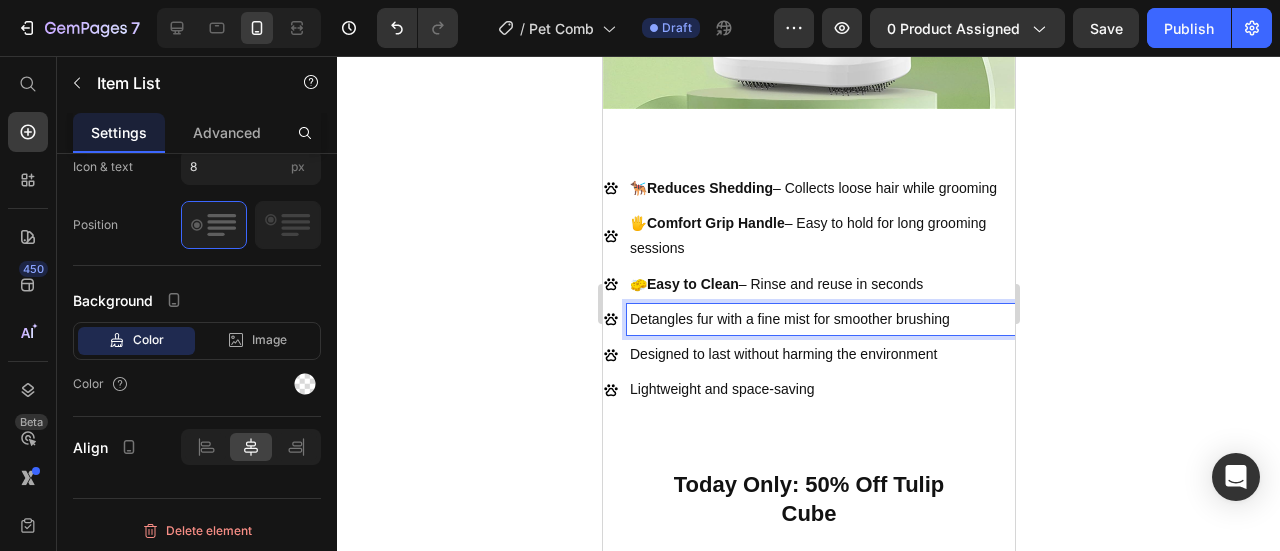 click on "Easy to Clean" at bounding box center (692, 284) 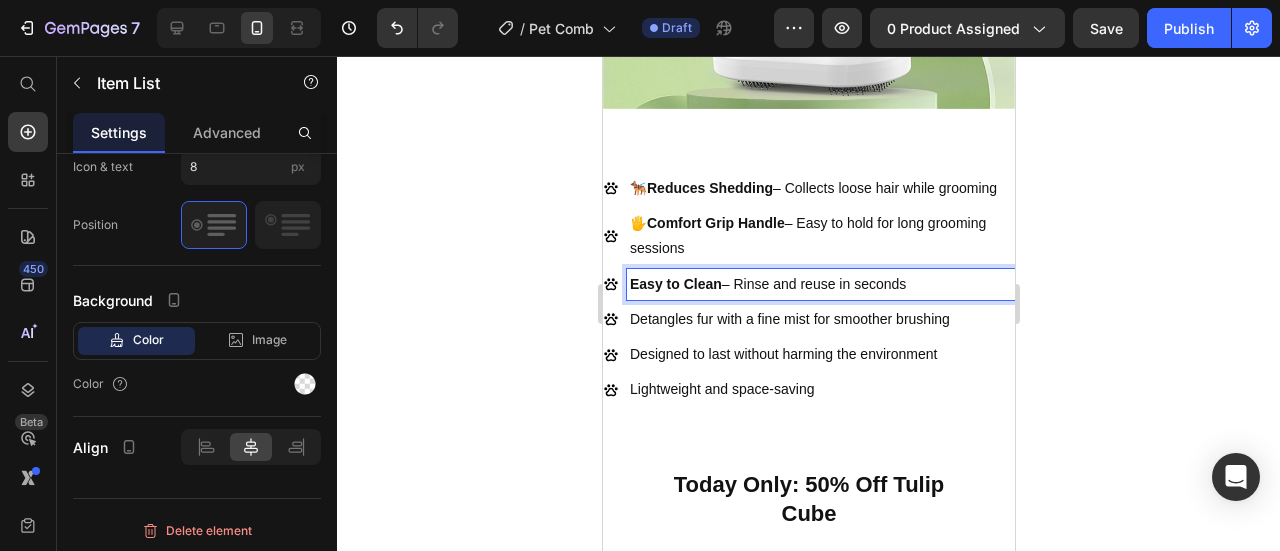 click on "Comfort Grip Handle" at bounding box center (715, 223) 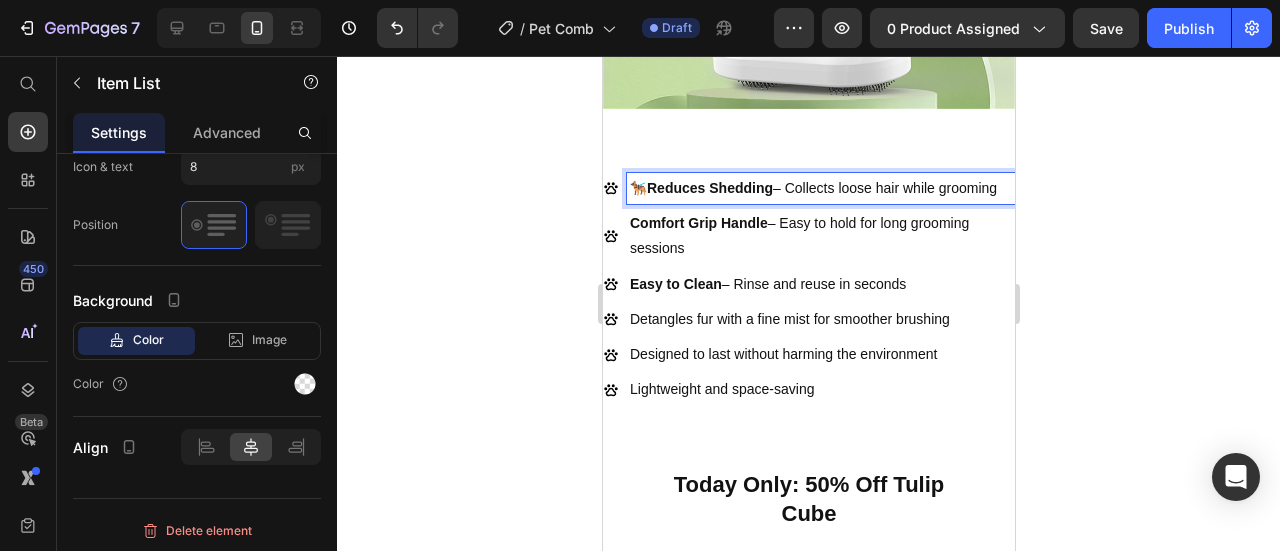 click on "🐕‍🦺  Reduces Shedding  – Collects loose hair while grooming" at bounding box center [820, 188] 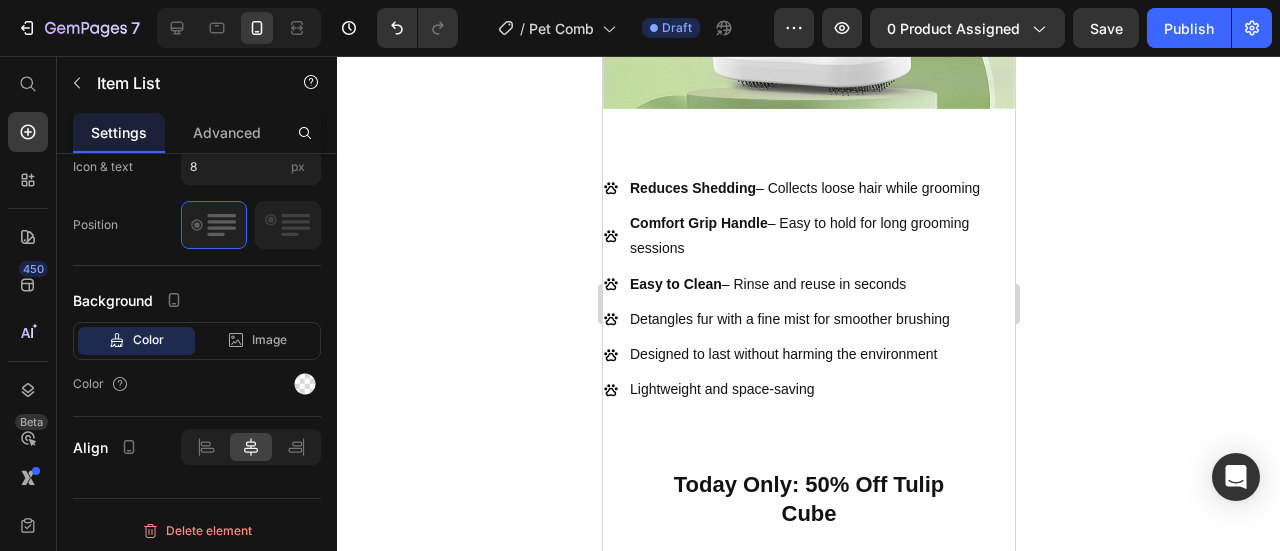 click 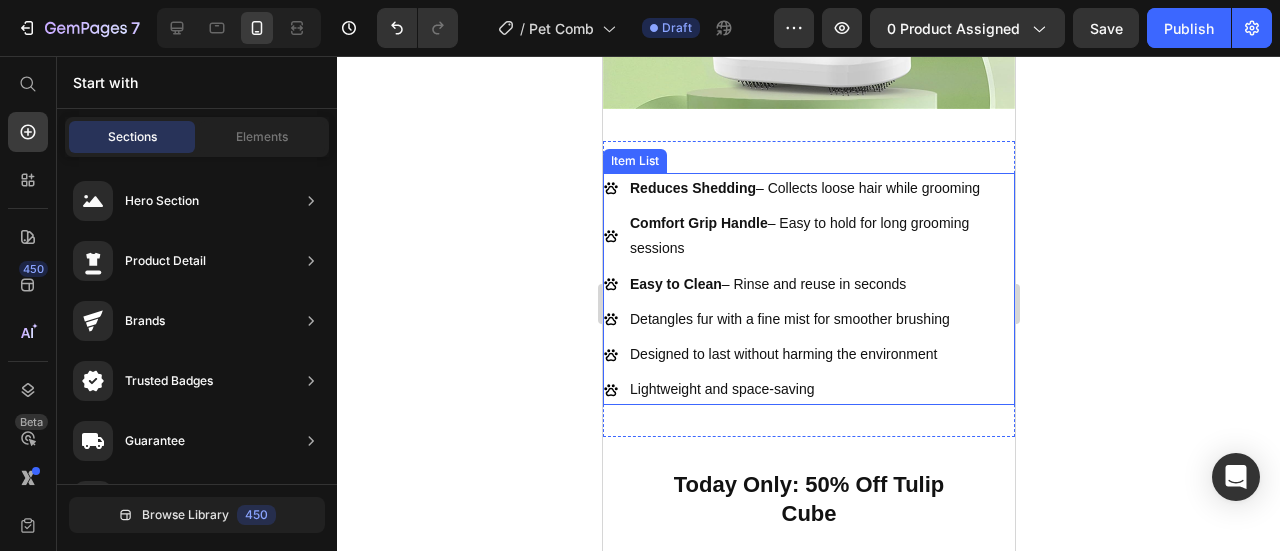 click on "Detangles fur with a fine mist for smoother brushing" at bounding box center (820, 319) 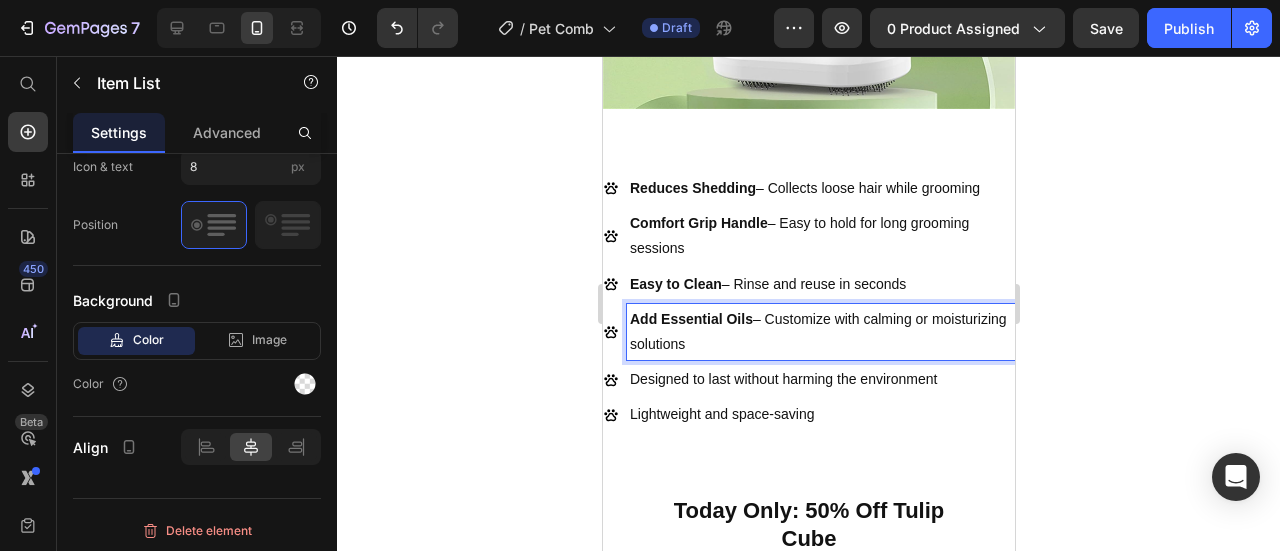 click on "Add Essential Oils" at bounding box center [690, 319] 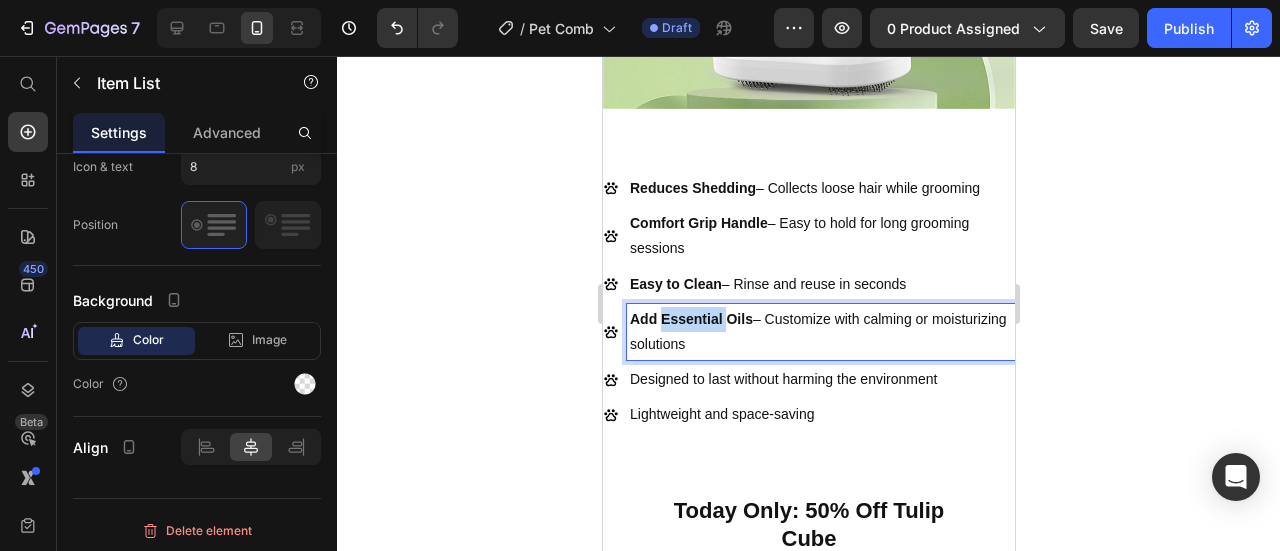 click on "Add Essential Oils" at bounding box center [690, 319] 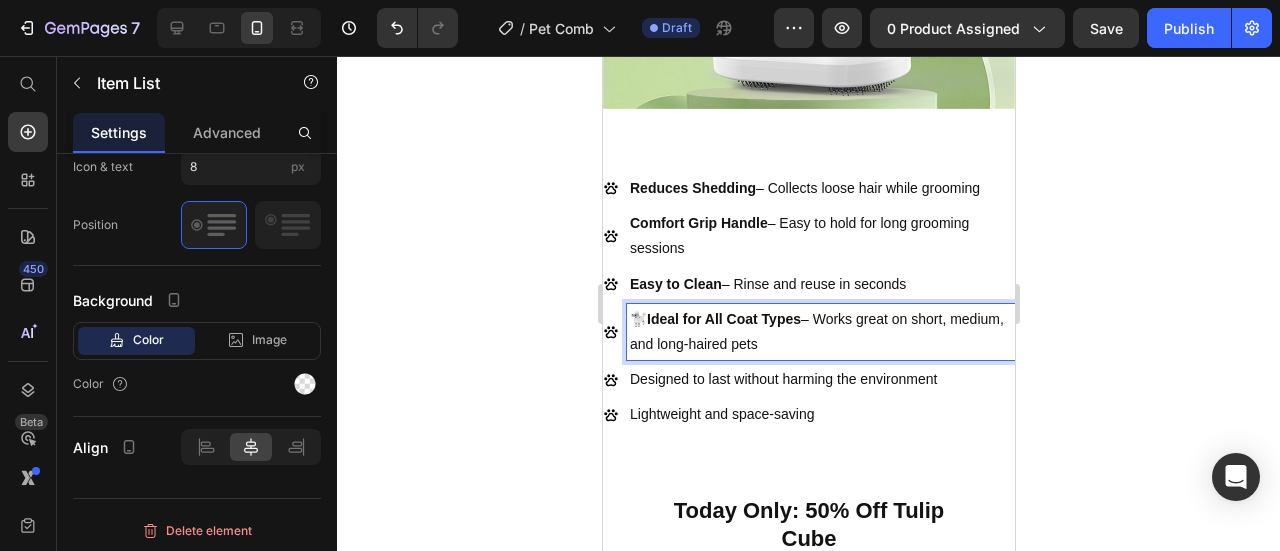 click on "Ideal for All Coat Types" at bounding box center [723, 319] 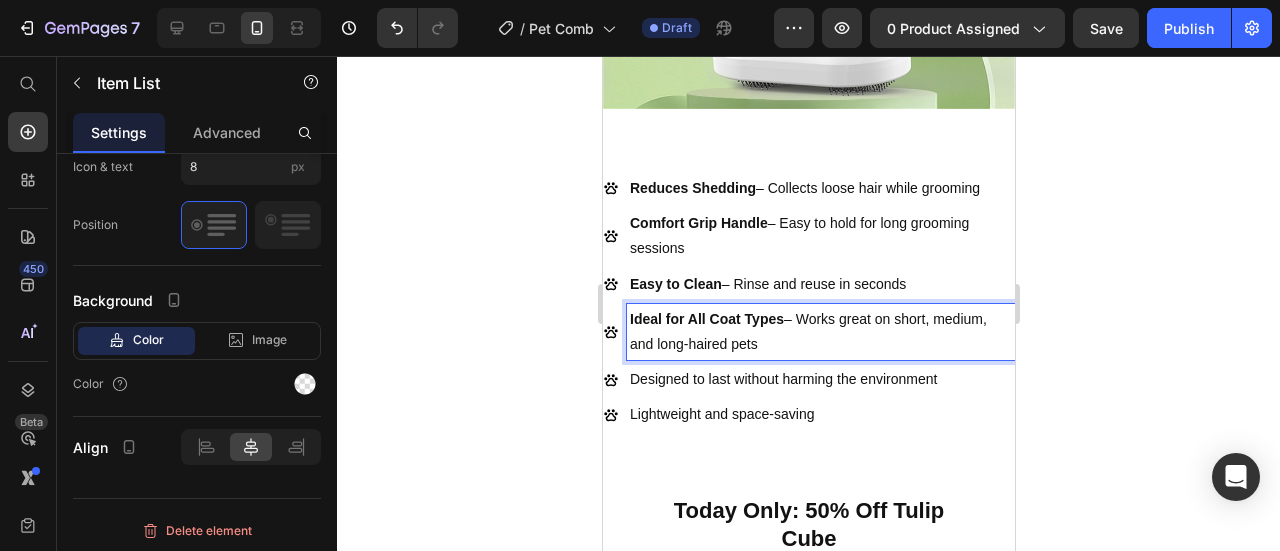 click on "Designed to last without harming the environment" at bounding box center (820, 379) 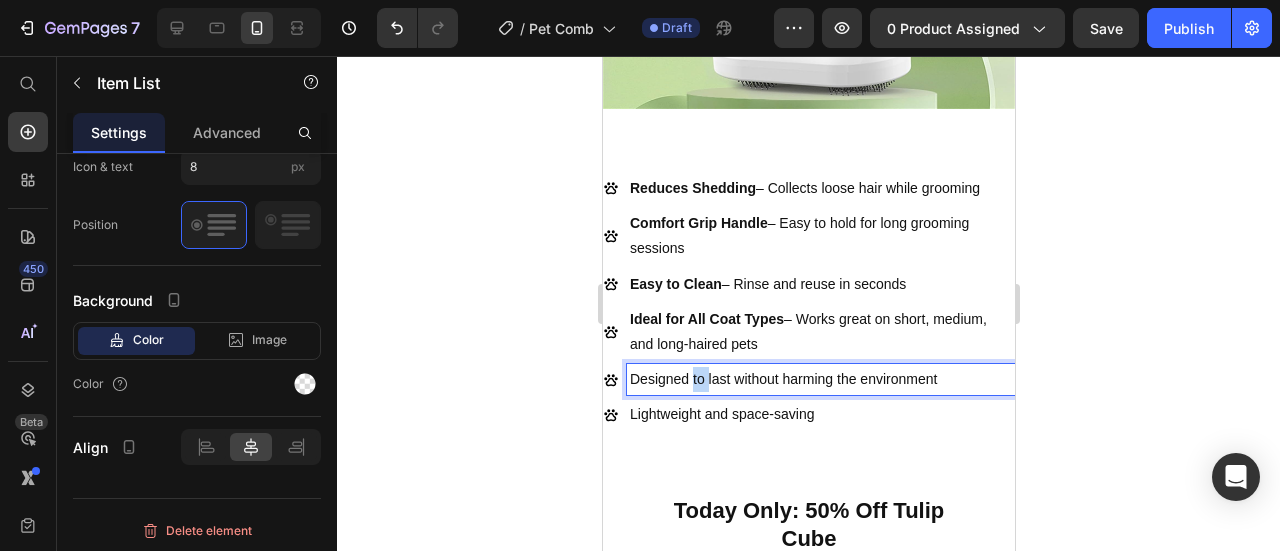 click on "Designed to last without harming the environment" at bounding box center (820, 379) 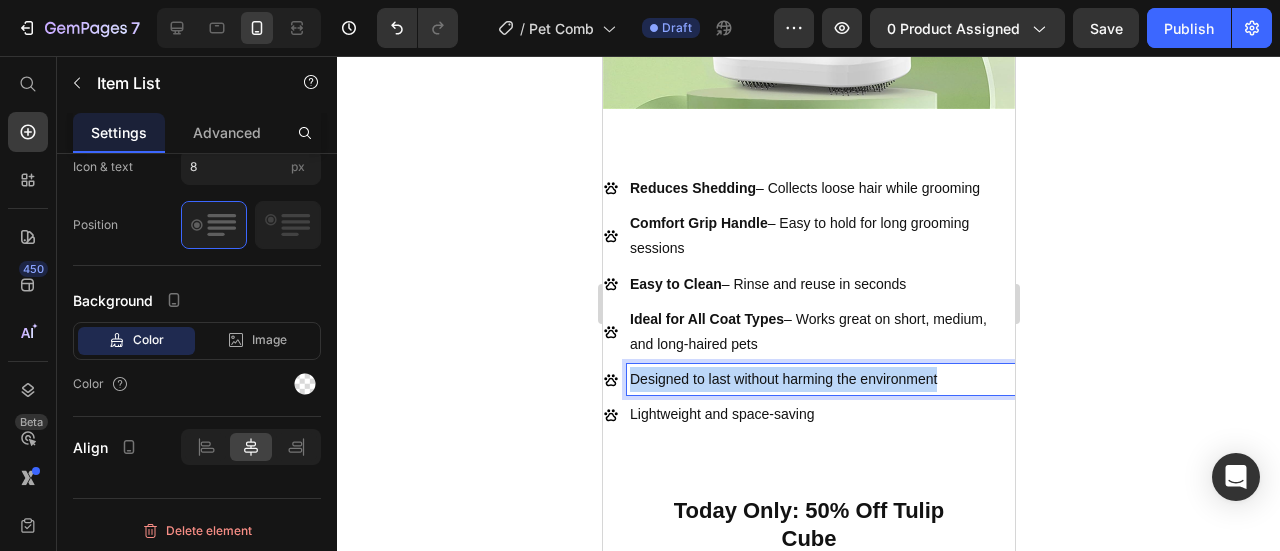 click on "Designed to last without harming the environment" at bounding box center [820, 379] 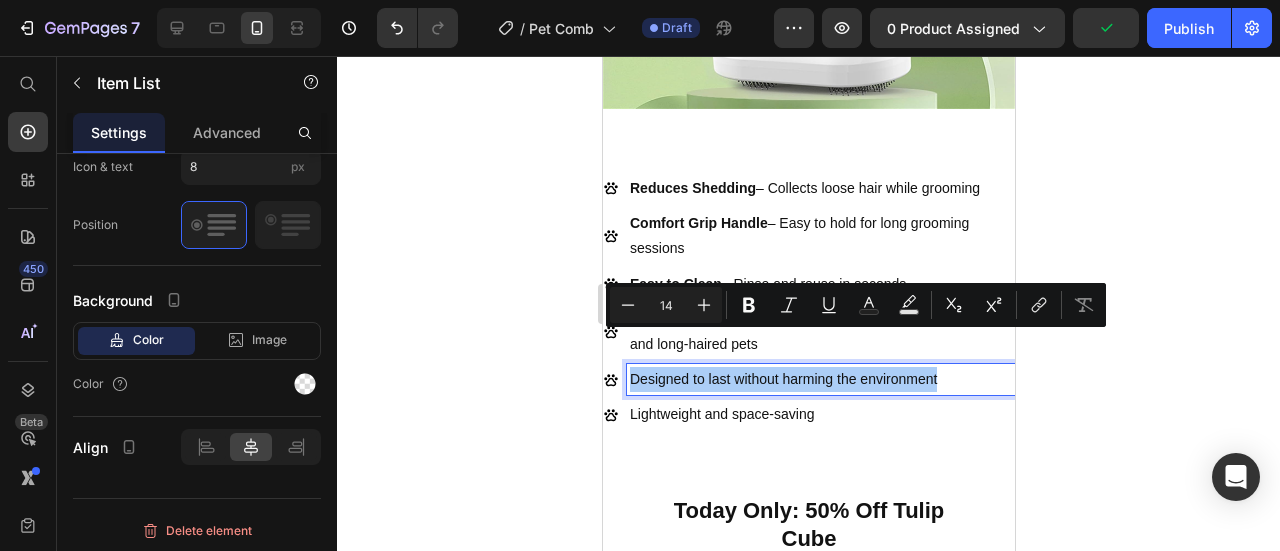 click 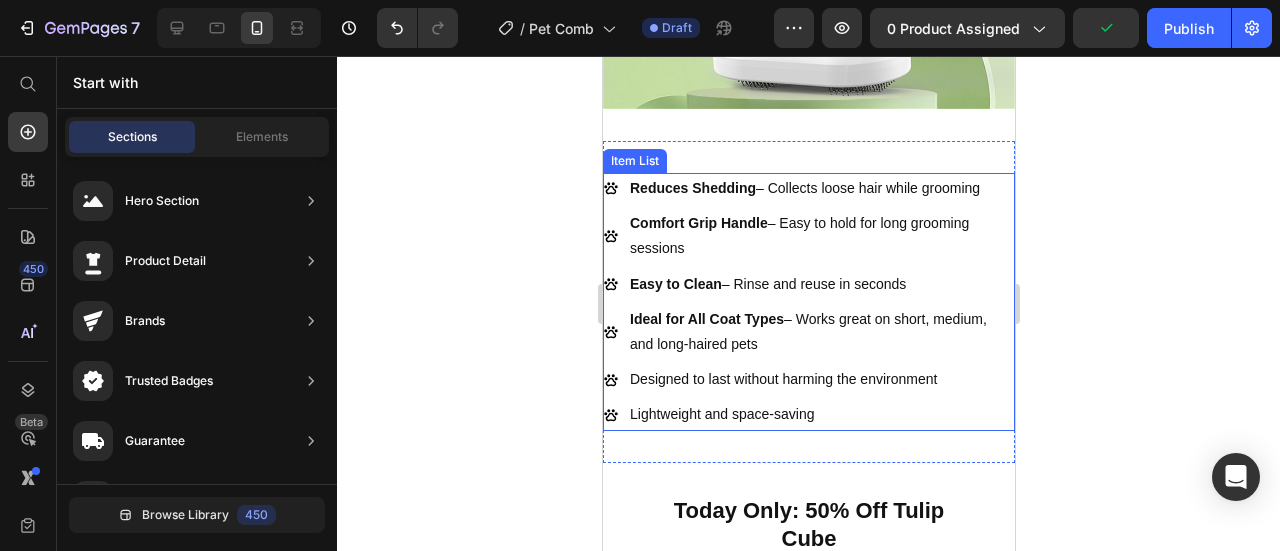 click on "Designed to last without harming the environment" at bounding box center [820, 379] 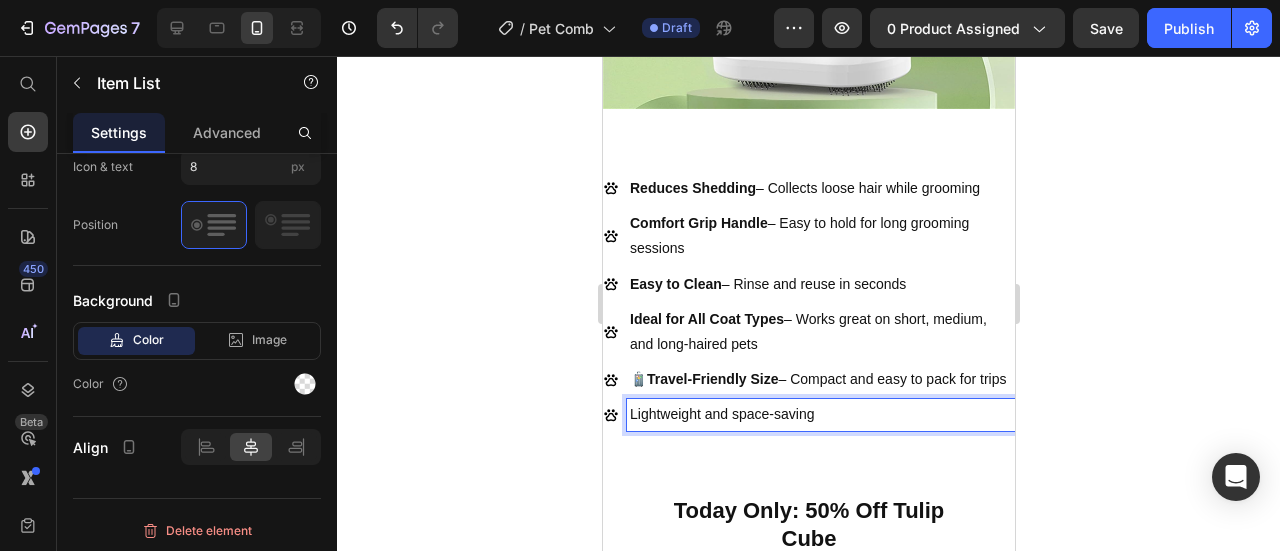 click on "Lightweight and space-saving" at bounding box center [820, 414] 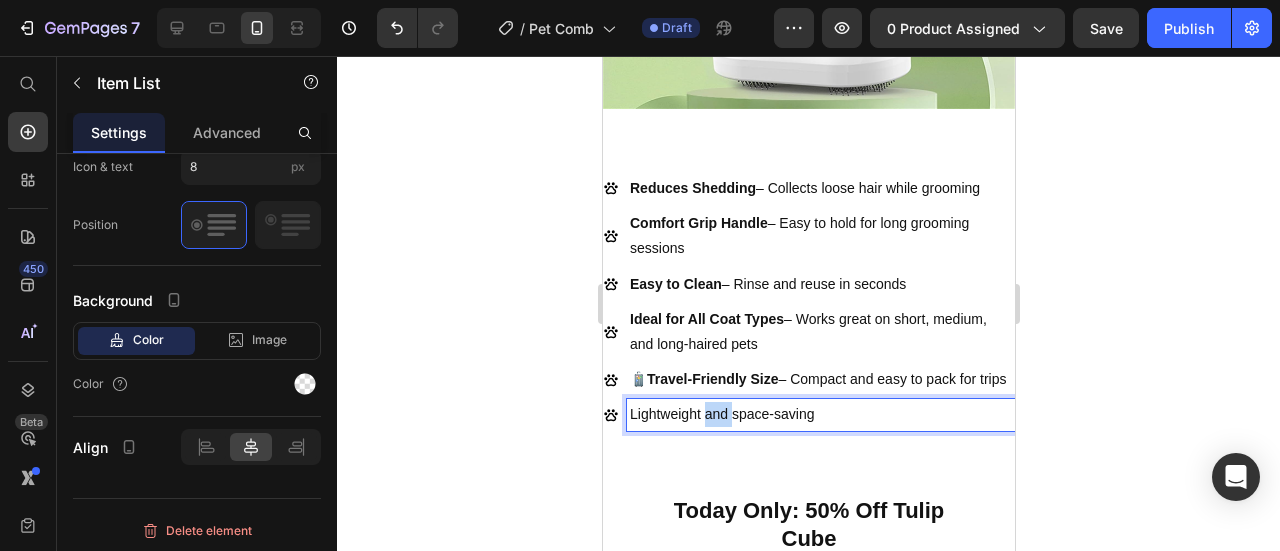 click on "Lightweight and space-saving" at bounding box center (820, 414) 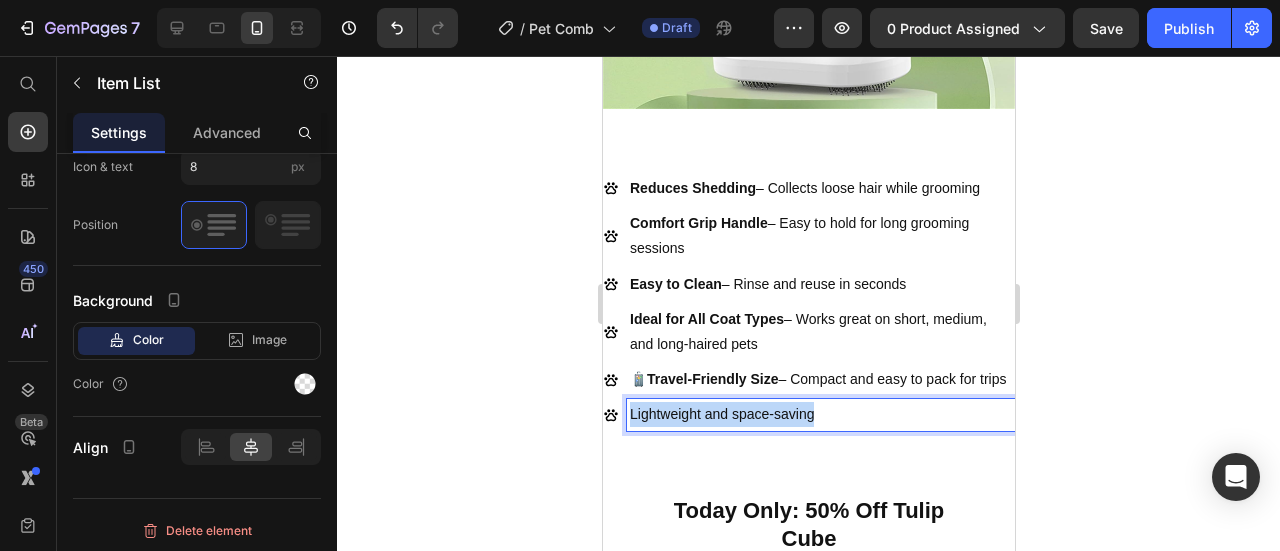 click on "Lightweight and space-saving" at bounding box center [820, 414] 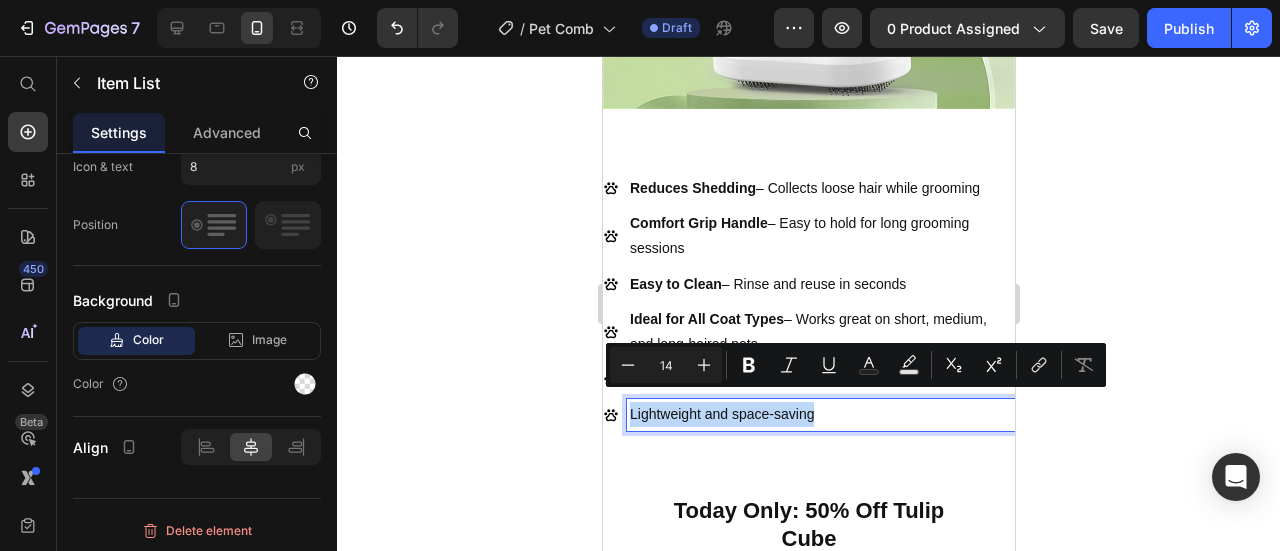 click on "Lightweight and space-saving" at bounding box center (820, 414) 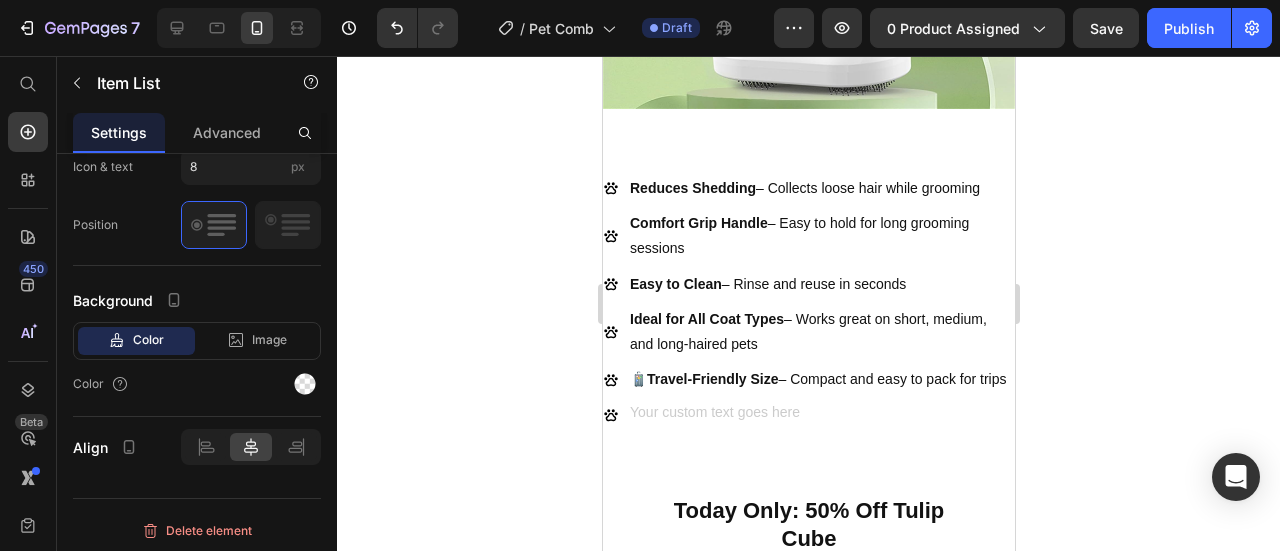 scroll, scrollTop: 2792, scrollLeft: 0, axis: vertical 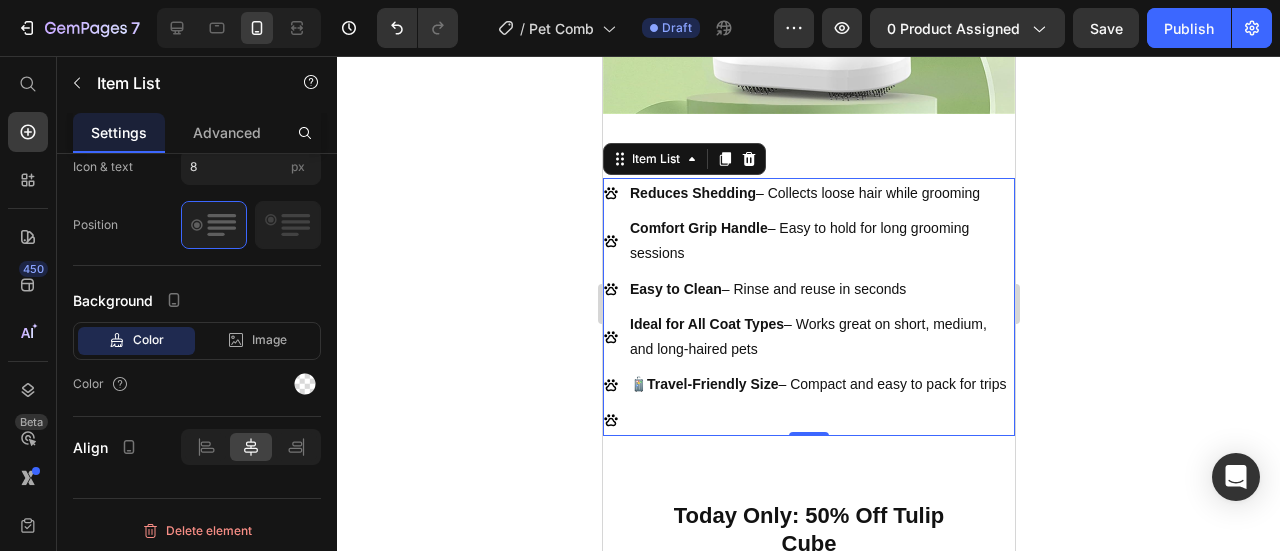 click 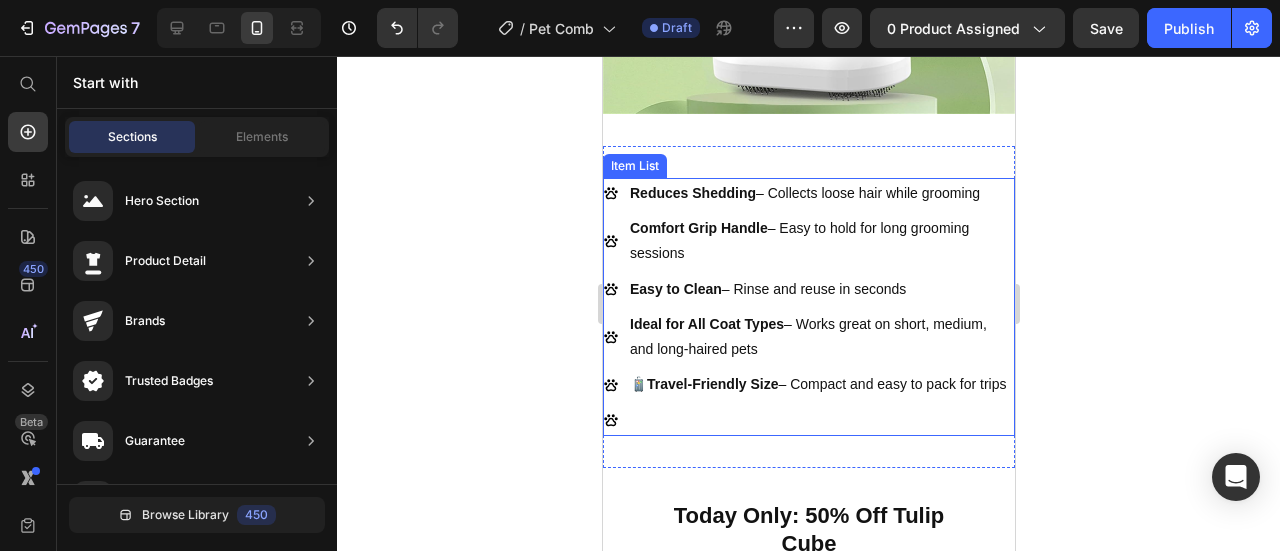 click at bounding box center [820, 419] 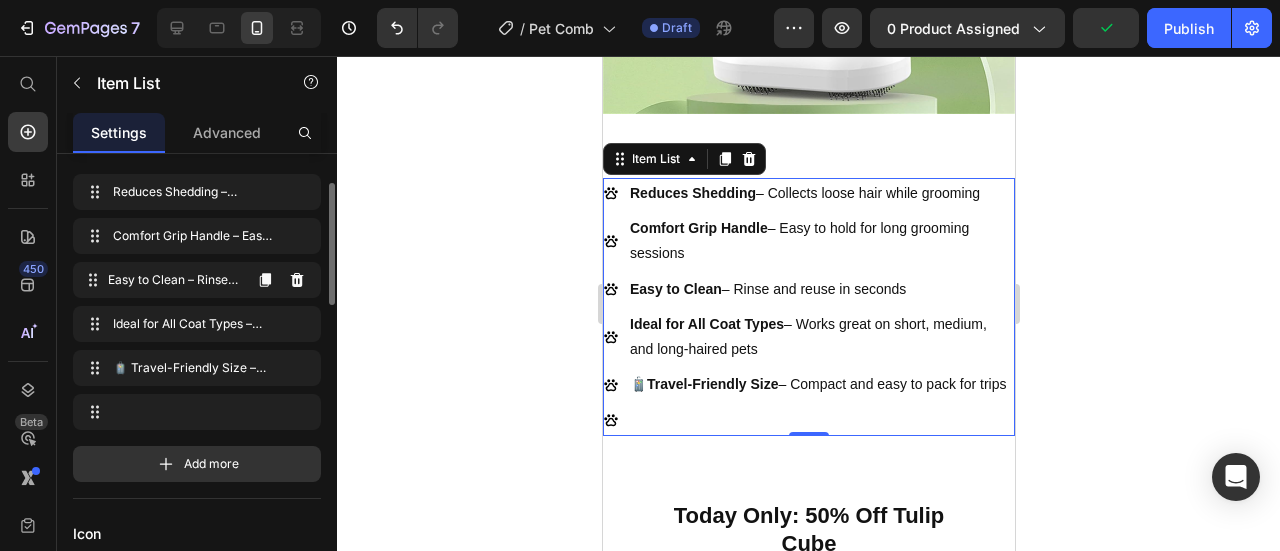 scroll, scrollTop: 80, scrollLeft: 0, axis: vertical 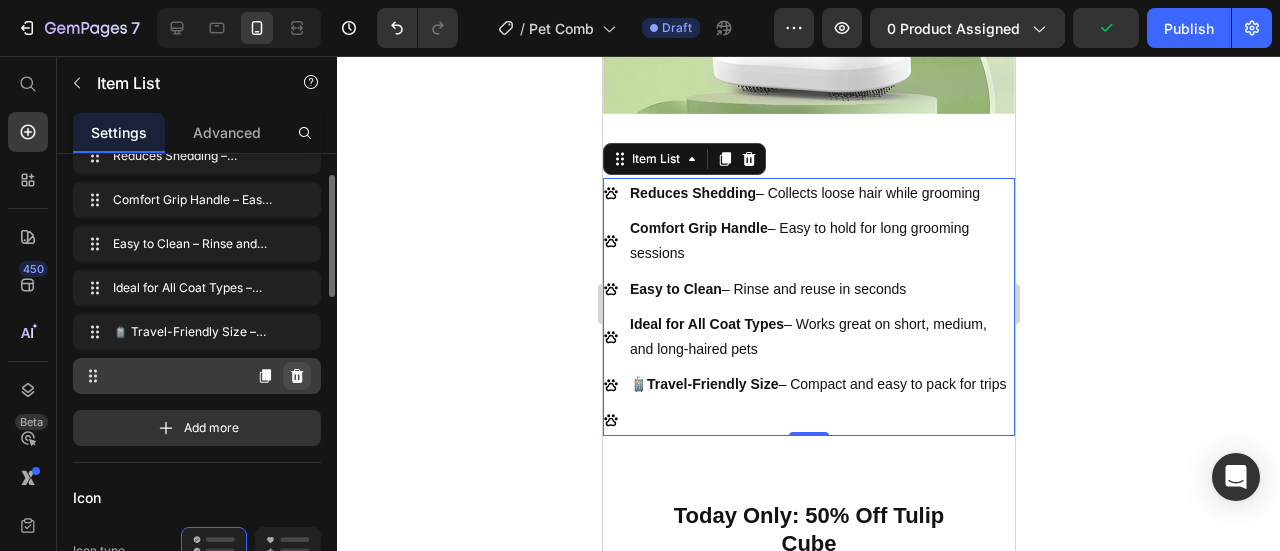 click 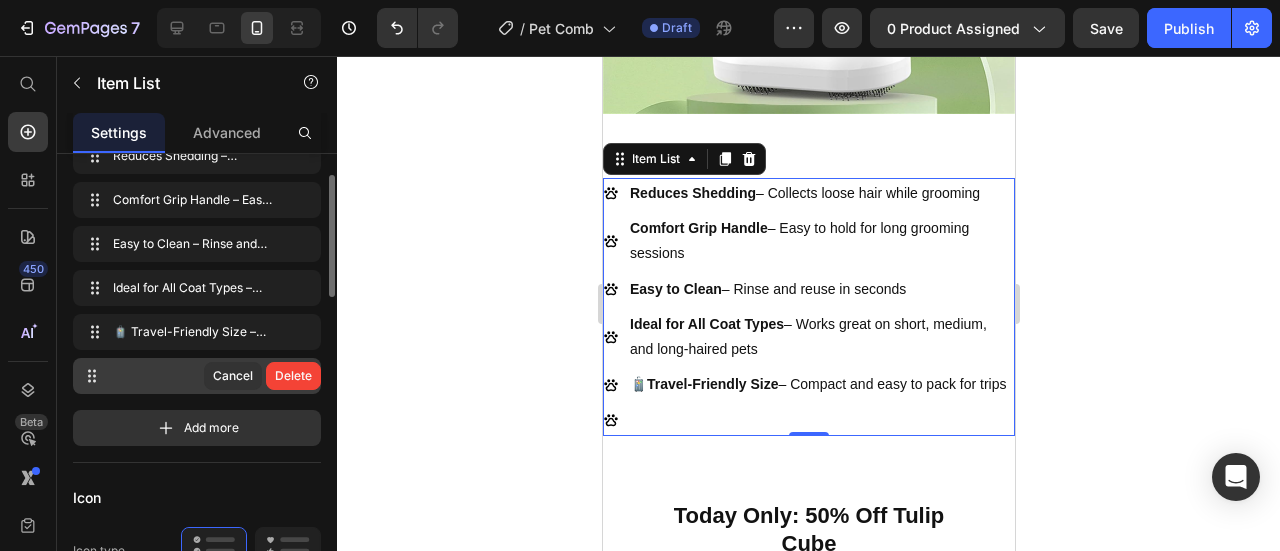 click on "Delete" at bounding box center (293, 376) 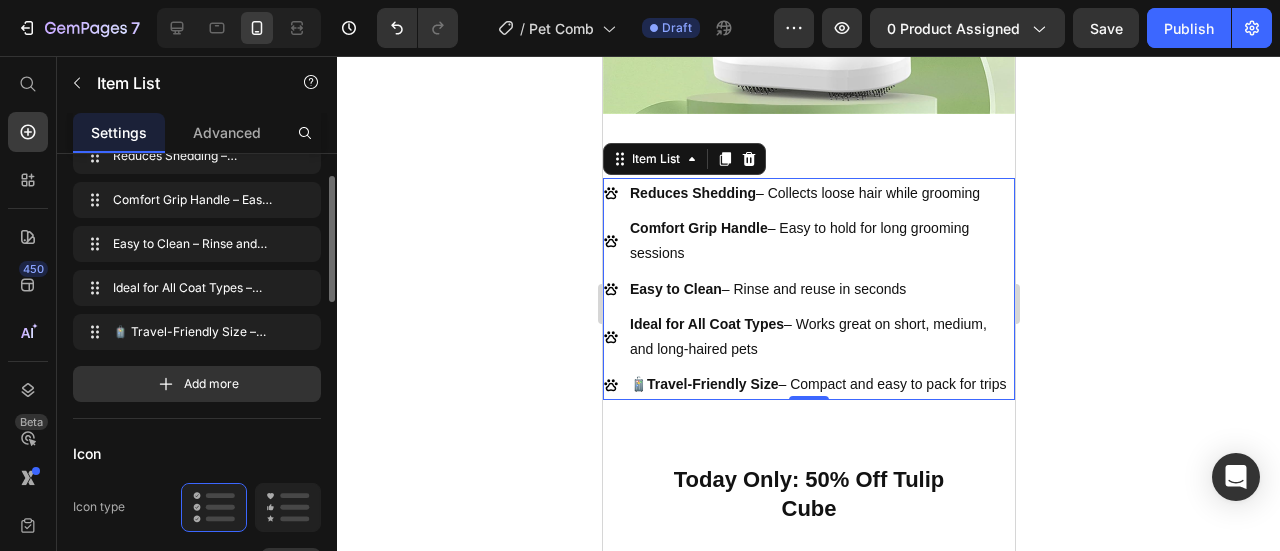 click 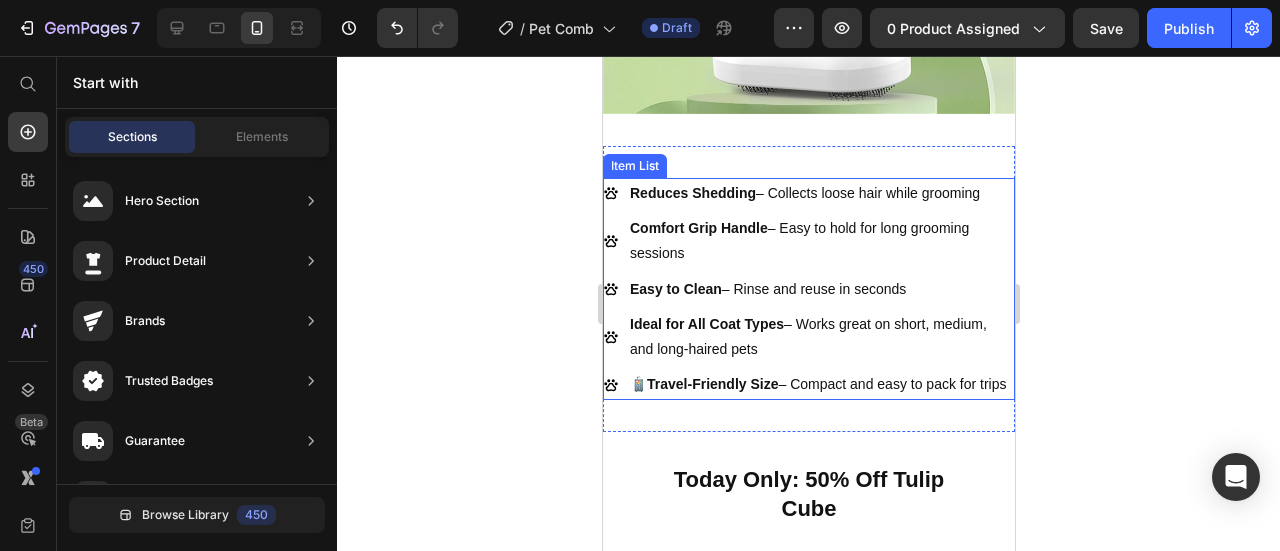 click on "🧳  Travel-Friendly Size  – Compact and easy to pack for trips" at bounding box center [820, 384] 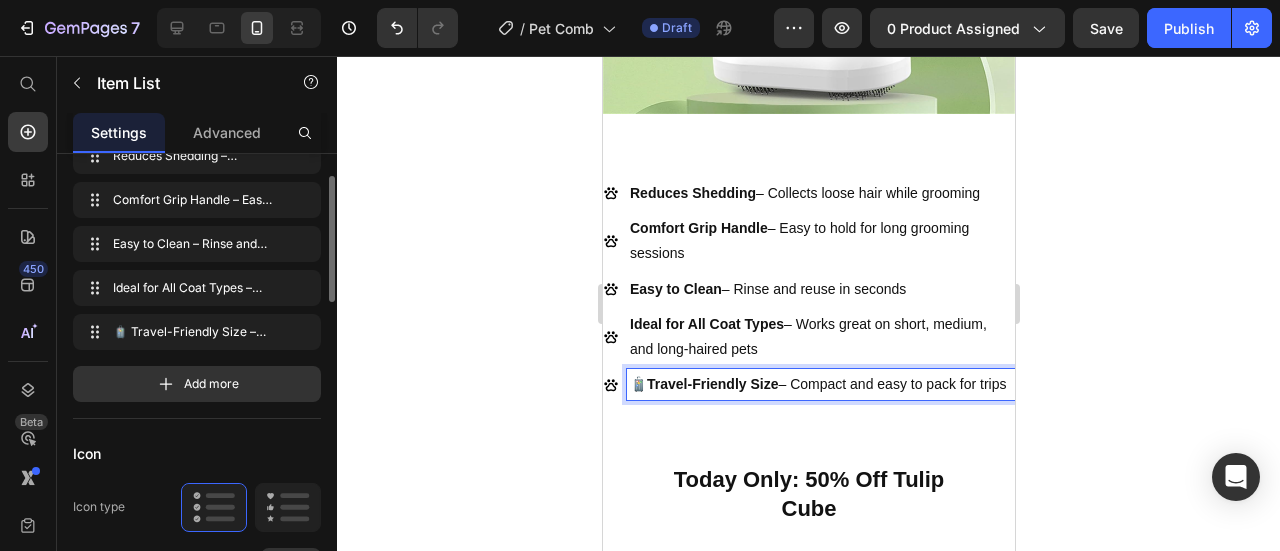 click on "Travel-Friendly Size" at bounding box center [712, 384] 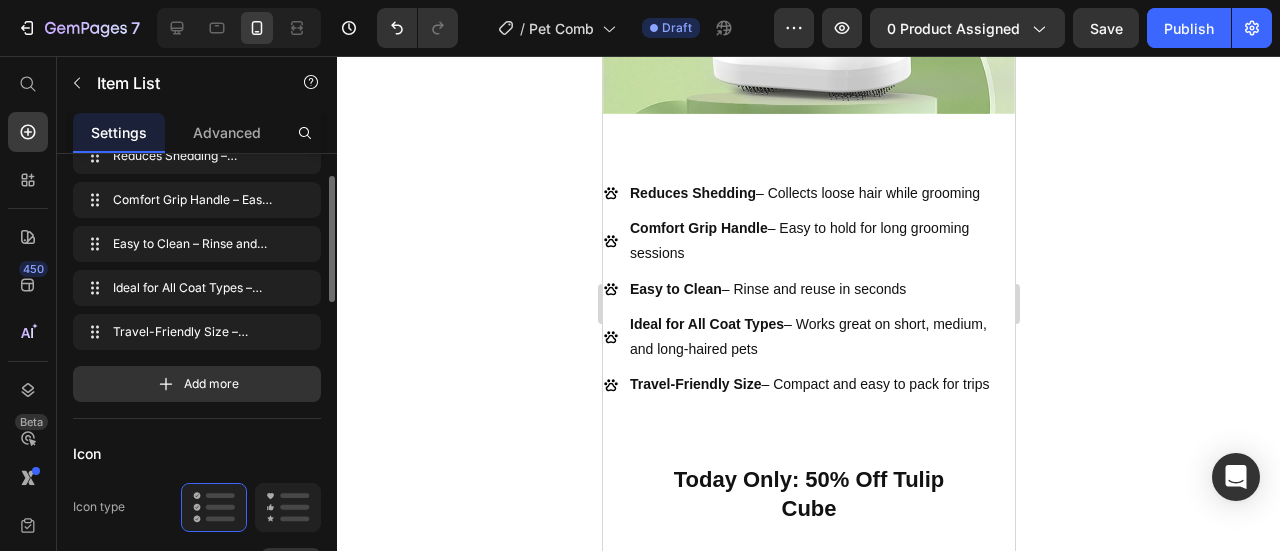 click 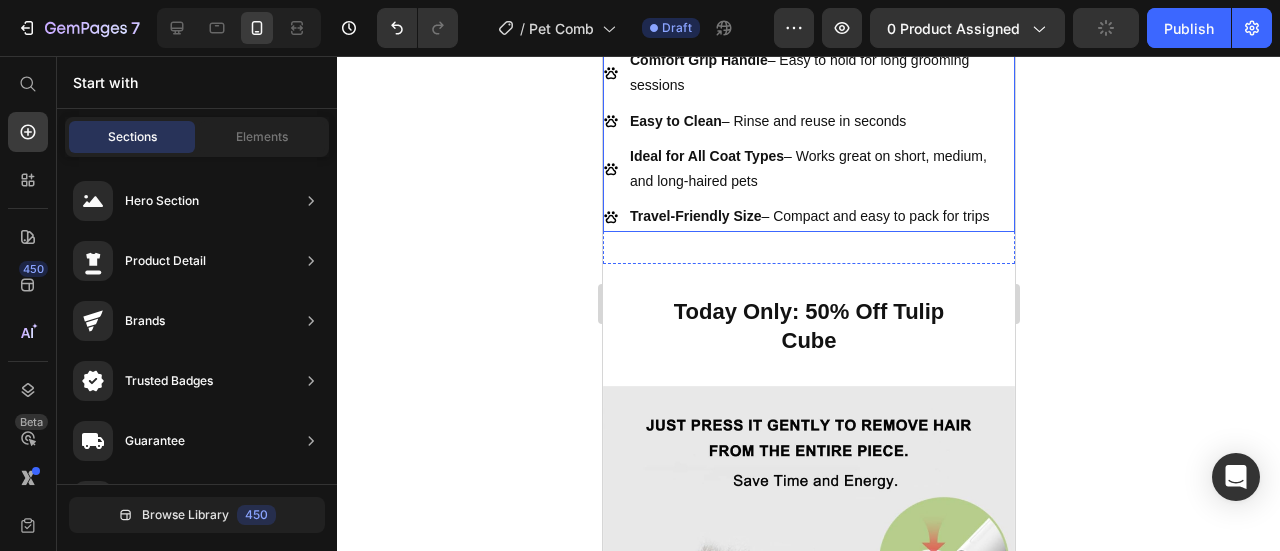 scroll, scrollTop: 2960, scrollLeft: 0, axis: vertical 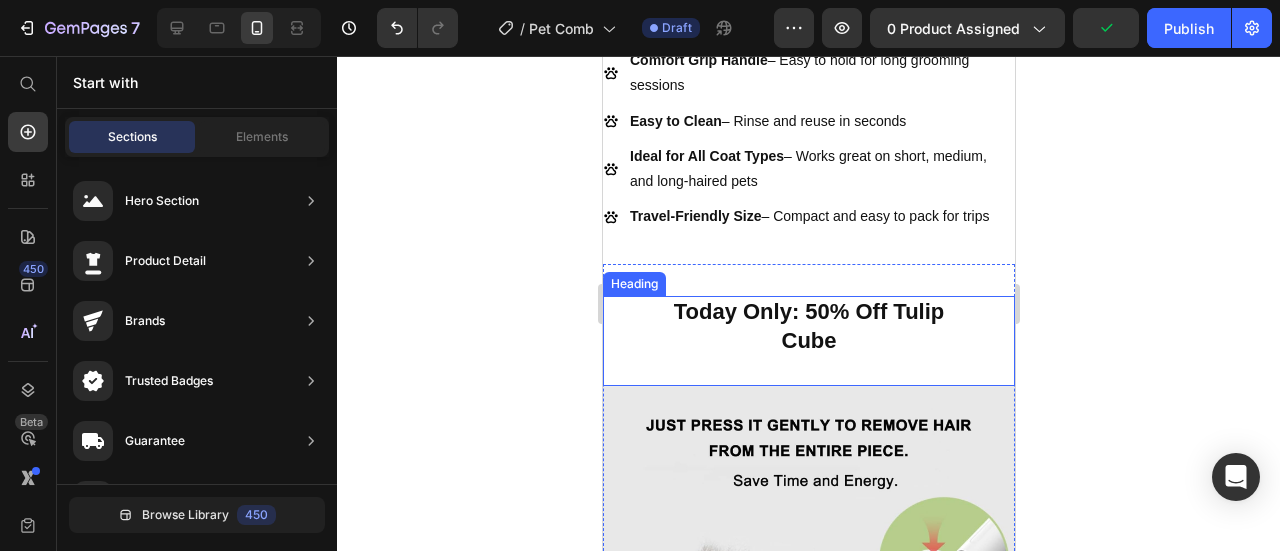 click on "Today Only: 50% Off Tulip Cube" at bounding box center (808, 326) 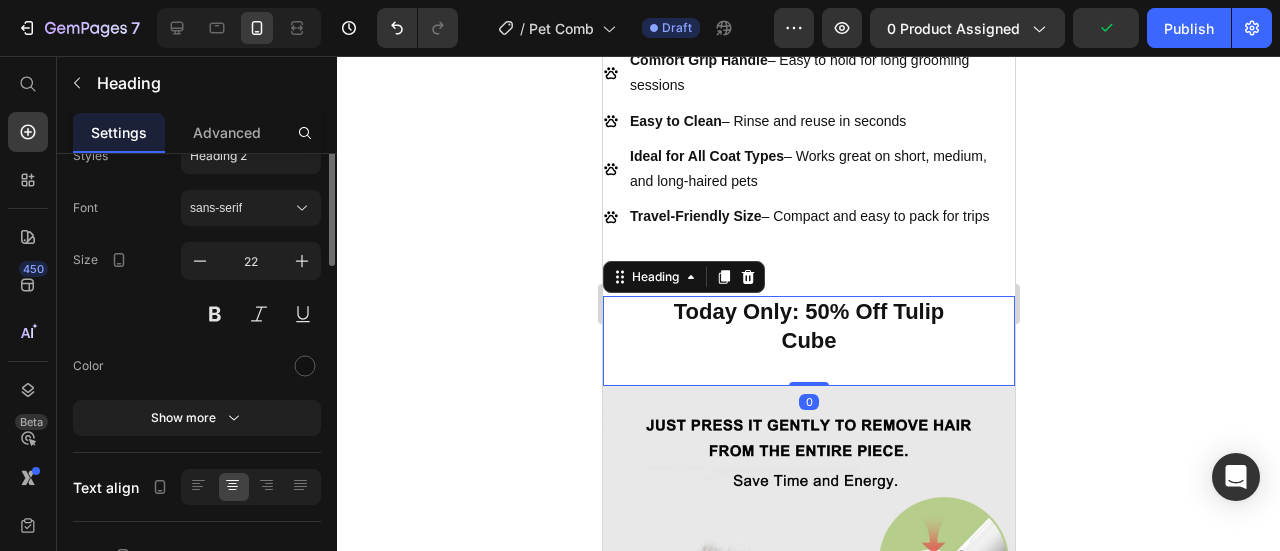 scroll, scrollTop: 0, scrollLeft: 0, axis: both 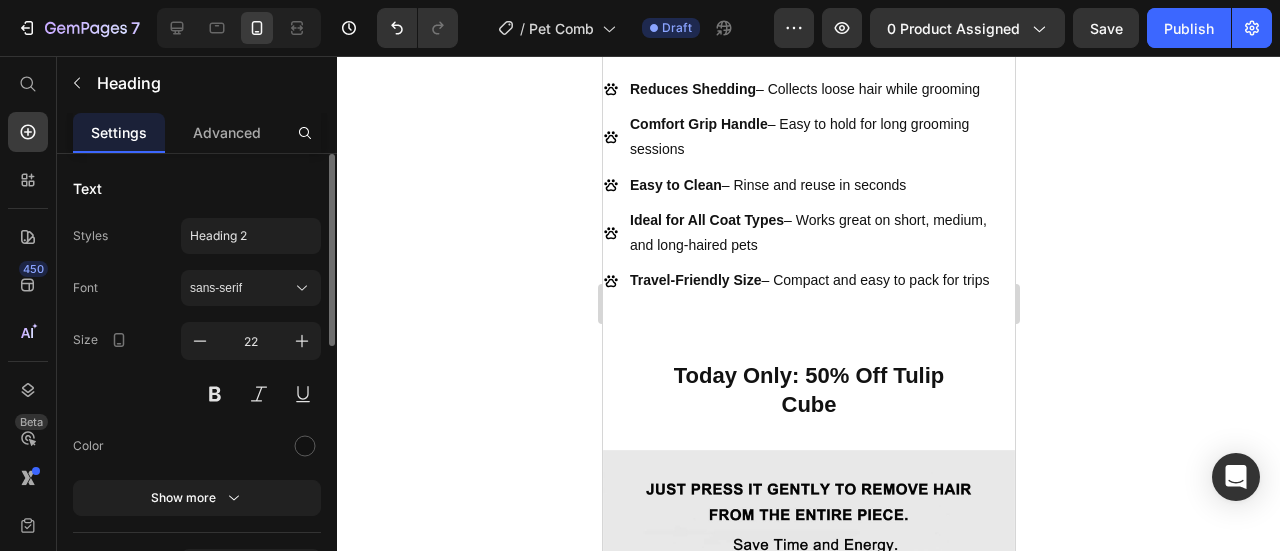 click on "Today Only: 50% Off Tulip Cube" at bounding box center [808, 390] 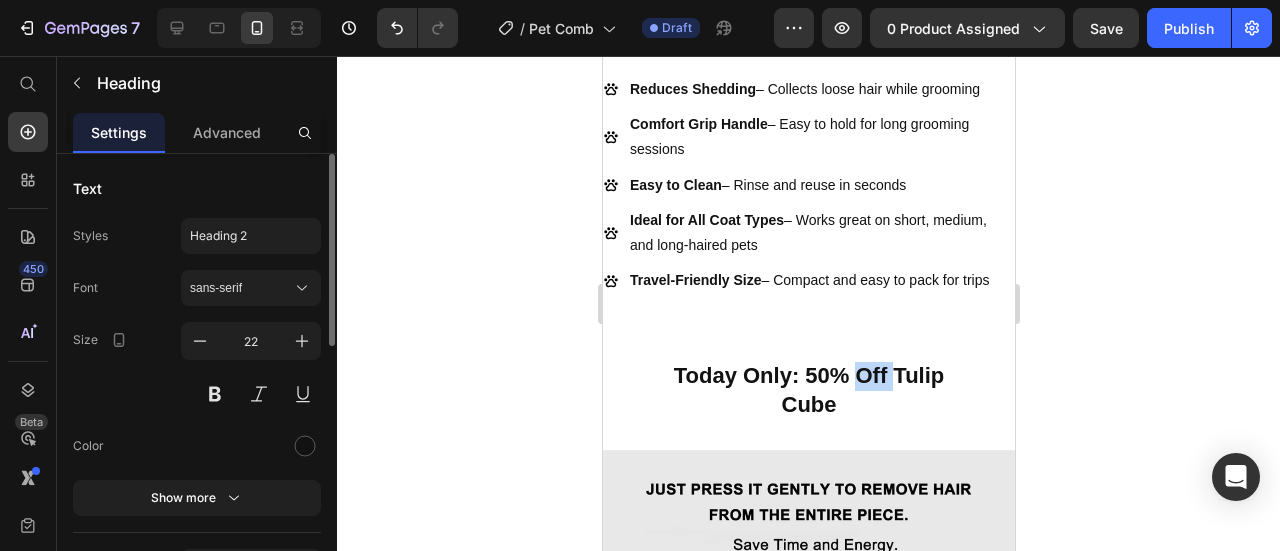 click on "Today Only: 50% Off Tulip Cube" at bounding box center [808, 390] 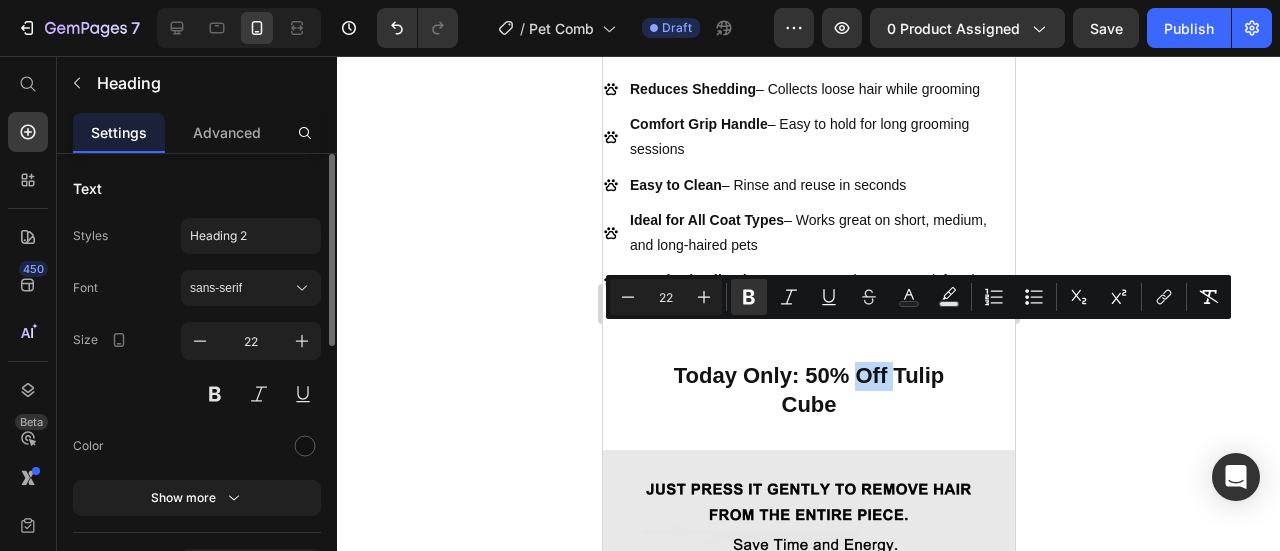 click on "Today Only: 50% Off Tulip Cube" at bounding box center (808, 390) 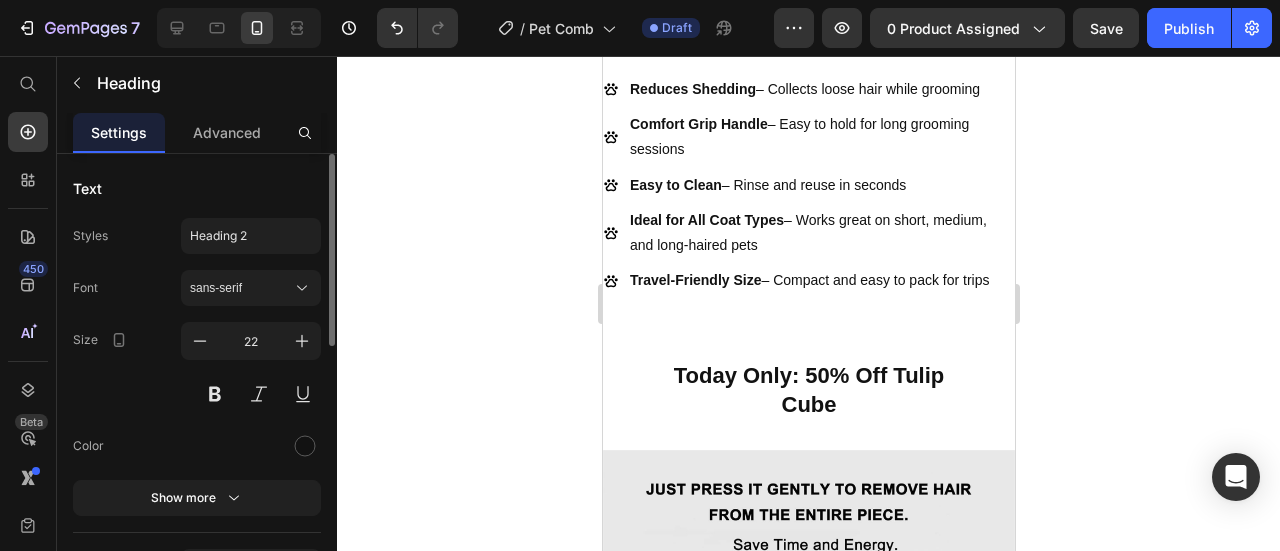click on "Today Only: 50% Off Tulip Cube" at bounding box center (808, 390) 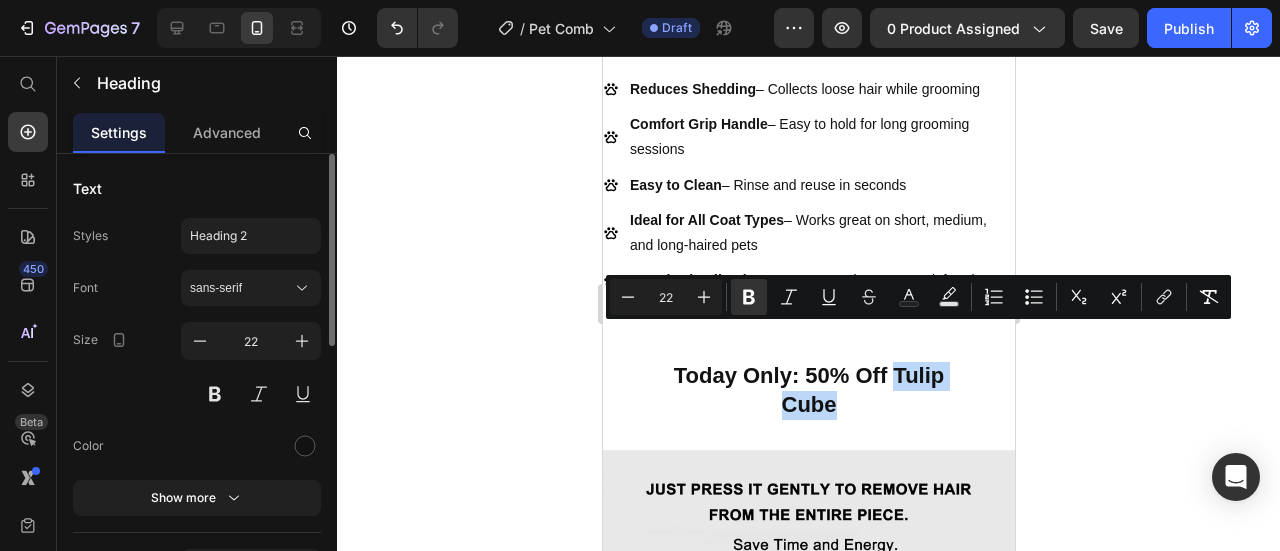 drag, startPoint x: 889, startPoint y: 337, endPoint x: 897, endPoint y: 362, distance: 26.24881 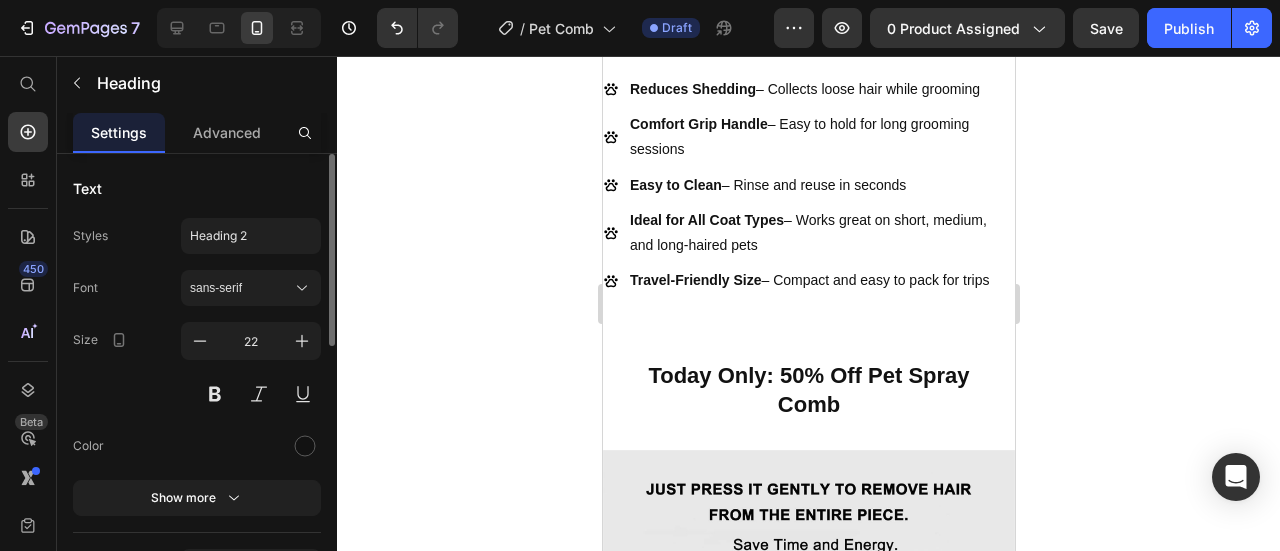 click 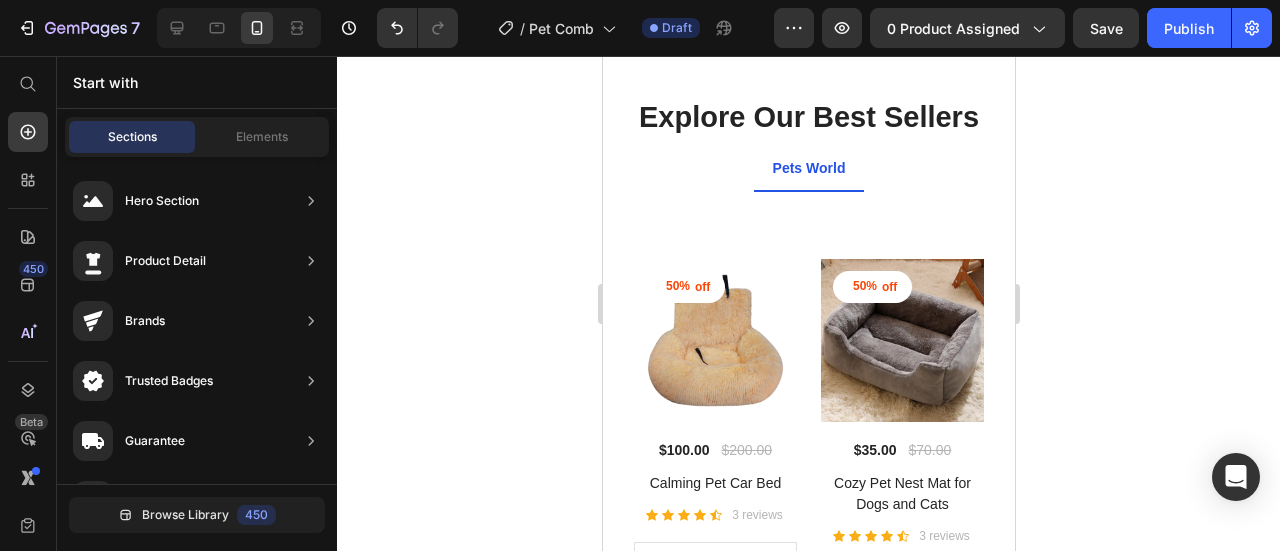 scroll, scrollTop: 5779, scrollLeft: 0, axis: vertical 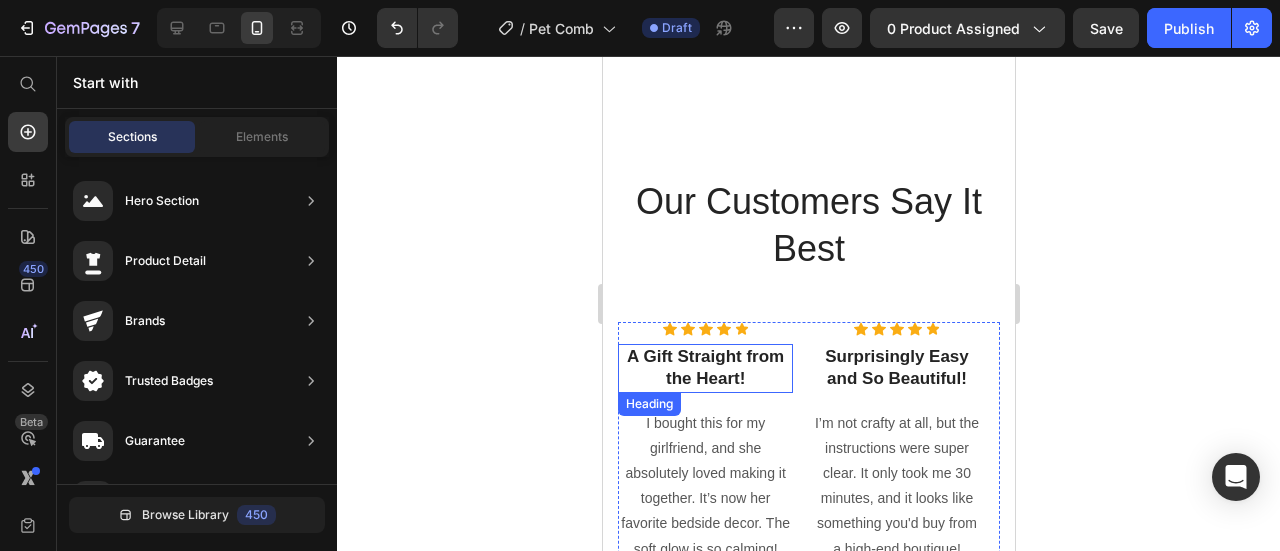 click on "A Gift Straight from the Heart!" at bounding box center (704, 368) 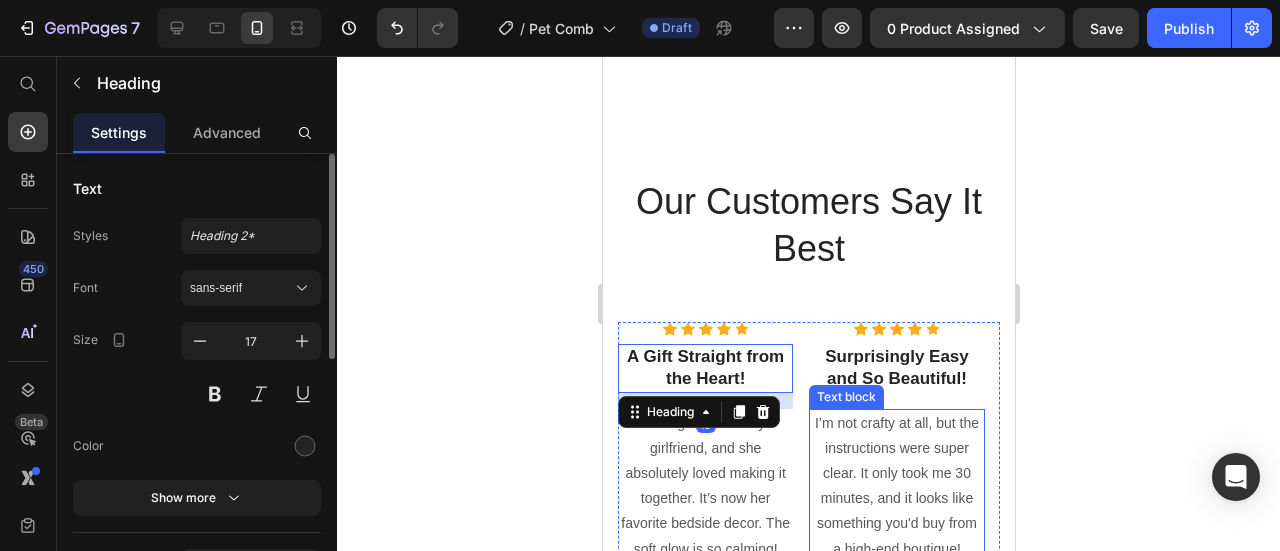 click on "I’m not crafty at all, but the instructions were super clear. It only took me 30 minutes, and it looks like something you'd buy from a high-end boutique!" at bounding box center (895, 486) 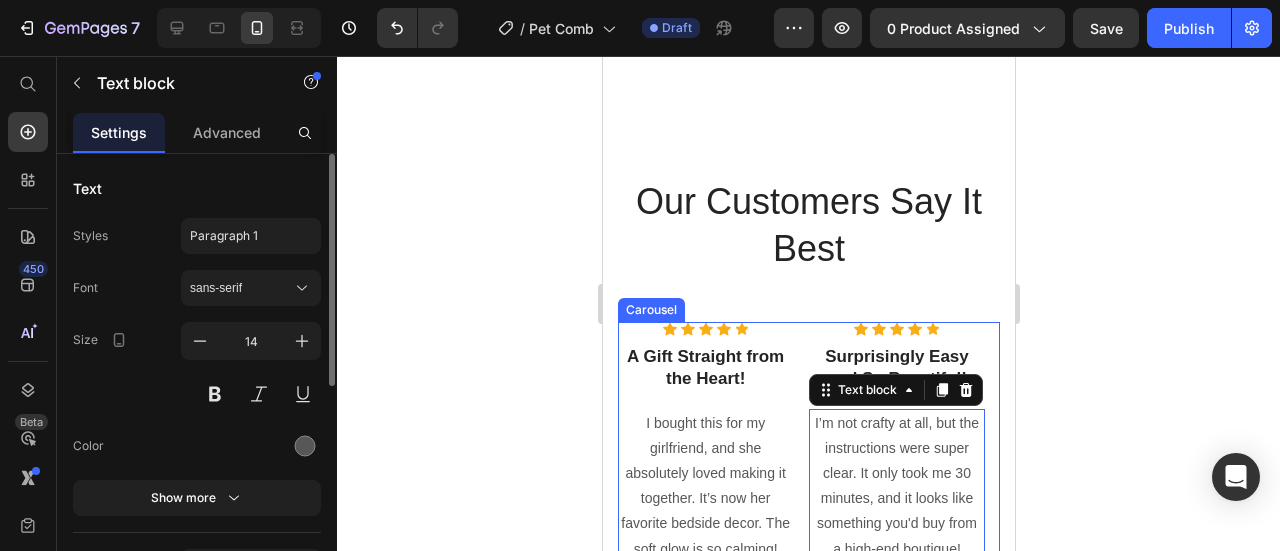 click on "Icon                Icon                Icon                Icon
Icon Icon List Hoz A Gift Straight from the Heart! Heading I bought this for my girlfriend, and she absolutely loved making it together. It’s now her favorite bedside decor. The soft glow is so calming! Text block Daniel R. Text block                Icon                Icon                Icon                Icon
Icon Icon List Hoz Surprisingly Easy and So Beautiful! Heading I’m not crafty at all, but the instructions were super clear. It only took me 30 minutes, and it looks like something you'd buy from a high-end boutique! Text block   16 Sophie L. Text block                Icon                Icon                Icon                Icon
Icon Icon List Hoz Perfect DIY Gift! Heading I gifted this to my best friend and she was obsessed. She had so much fun building it and said it made her room feel so cozy and personal. Text block Amira T. Text block                Icon Icon" at bounding box center [808, 485] 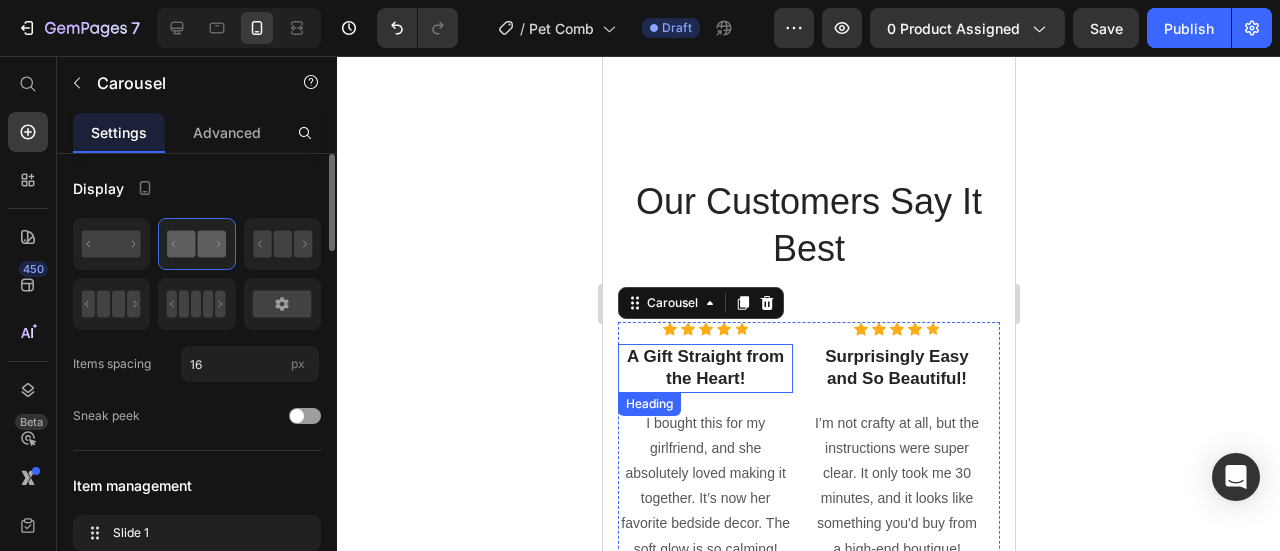 click on "A Gift Straight from the Heart!" at bounding box center (704, 367) 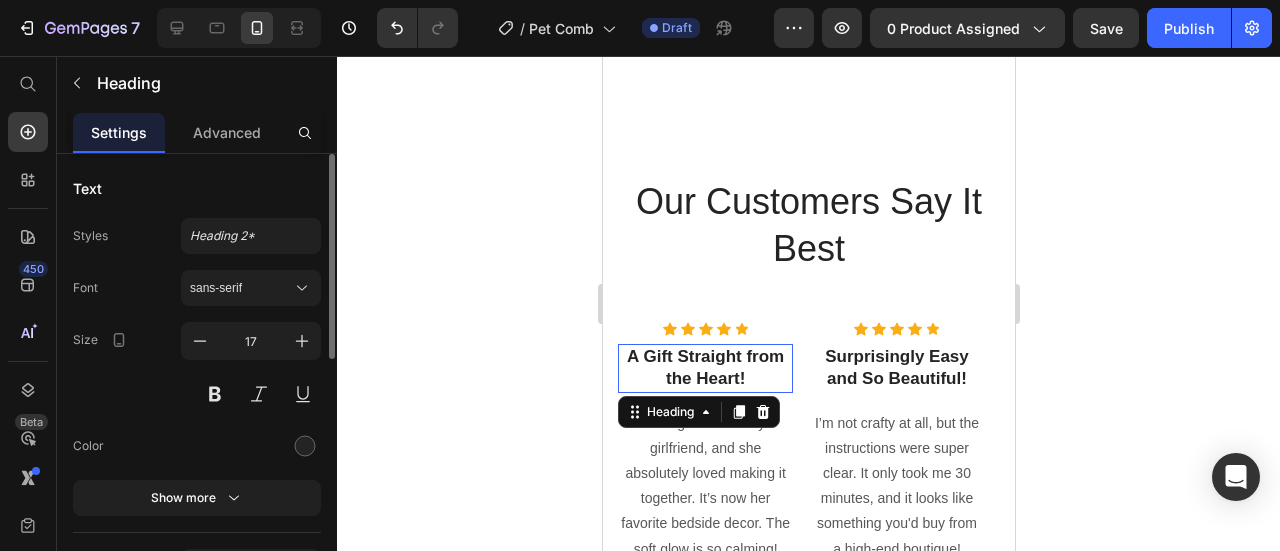 click on "A Gift Straight from the Heart!" at bounding box center [704, 367] 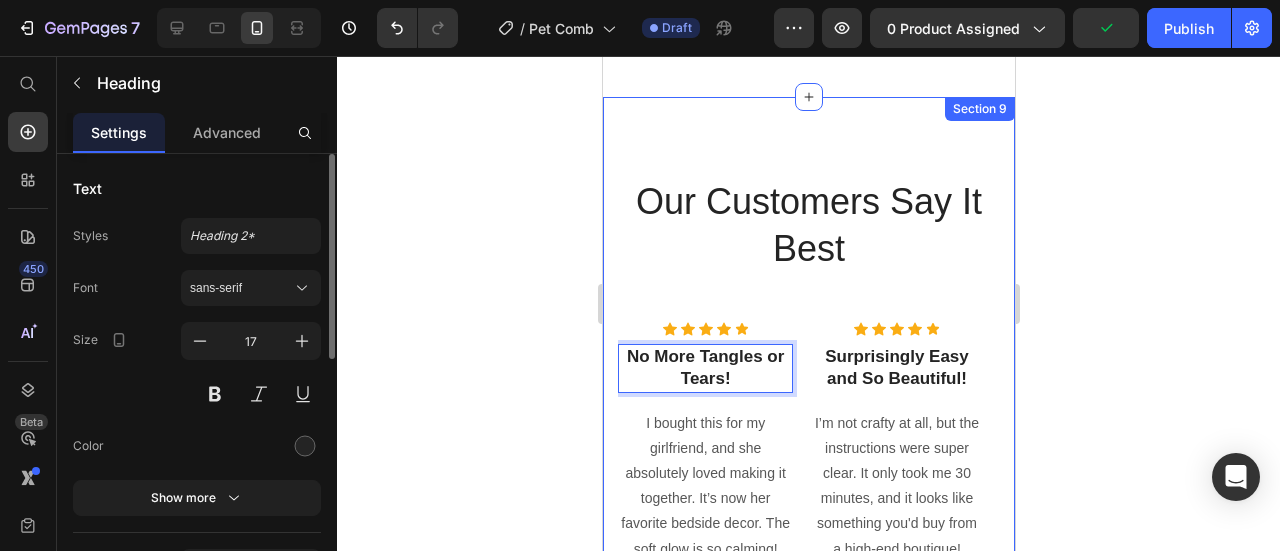 scroll, scrollTop: 5947, scrollLeft: 0, axis: vertical 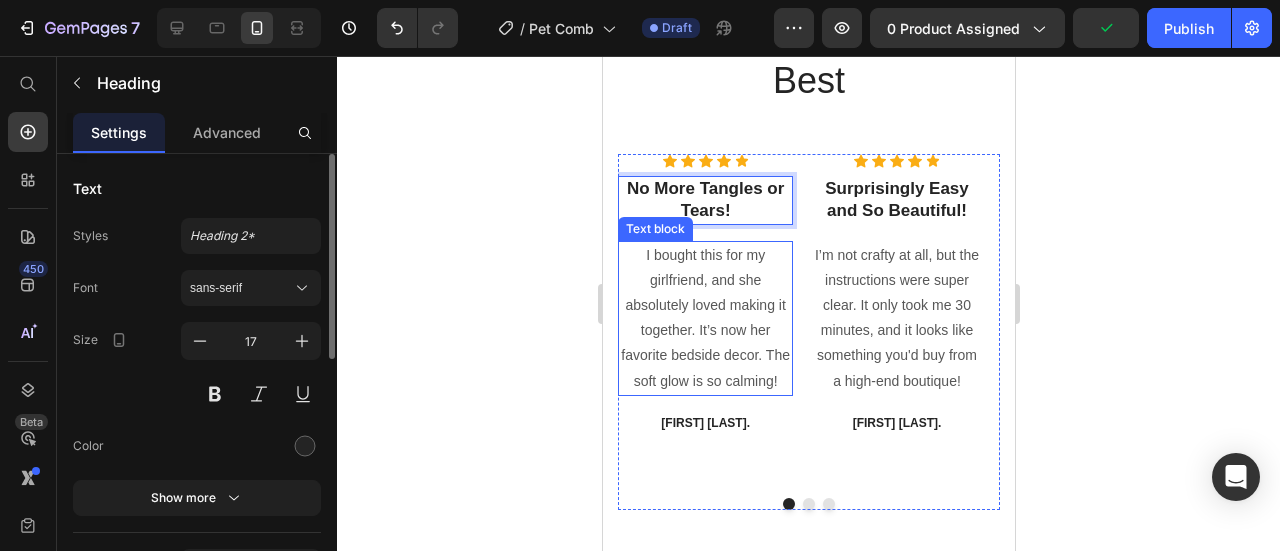 click on "I bought this for my girlfriend, and she absolutely loved making it together. It’s now her favorite bedside decor. The soft glow is so calming!" at bounding box center (704, 318) 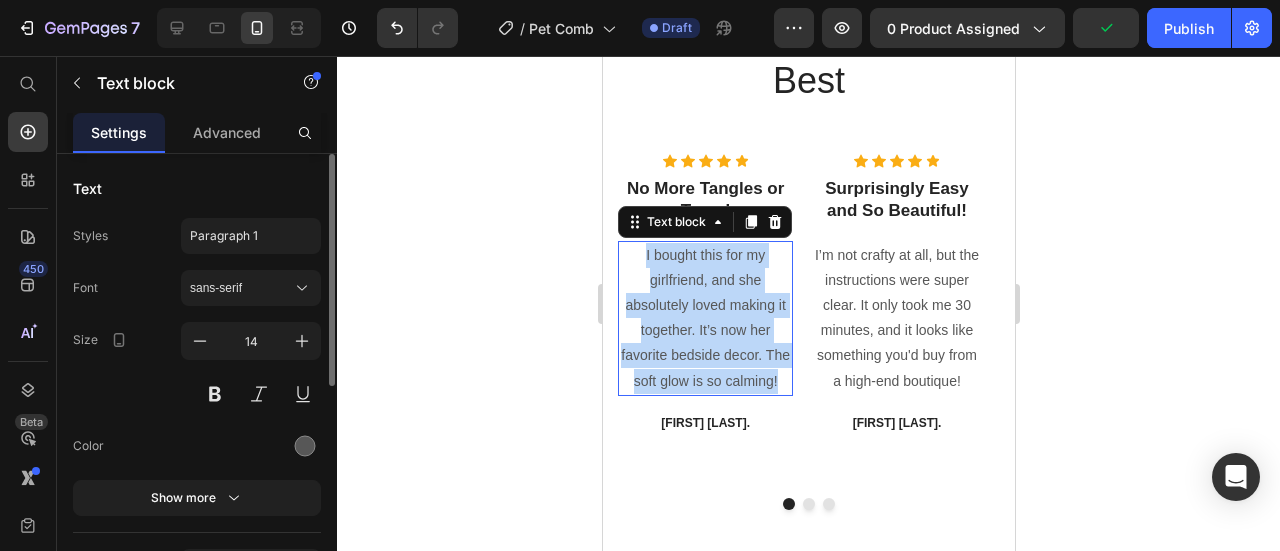 click on "I bought this for my girlfriend, and she absolutely loved making it together. It’s now her favorite bedside decor. The soft glow is so calming!" at bounding box center [704, 318] 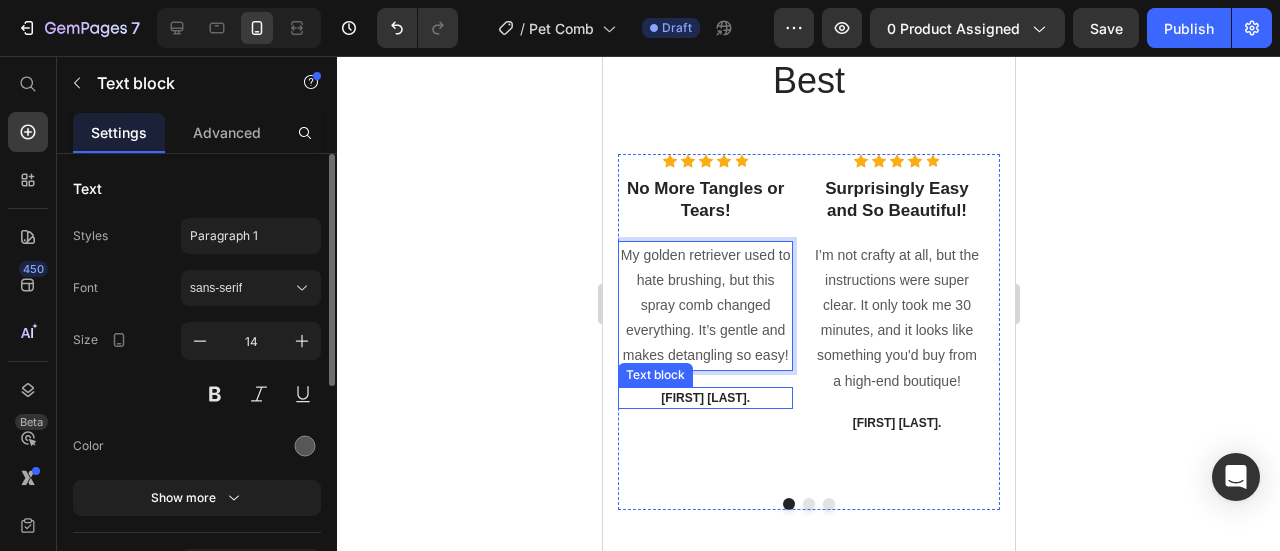 click on "Daniel R." at bounding box center (704, 398) 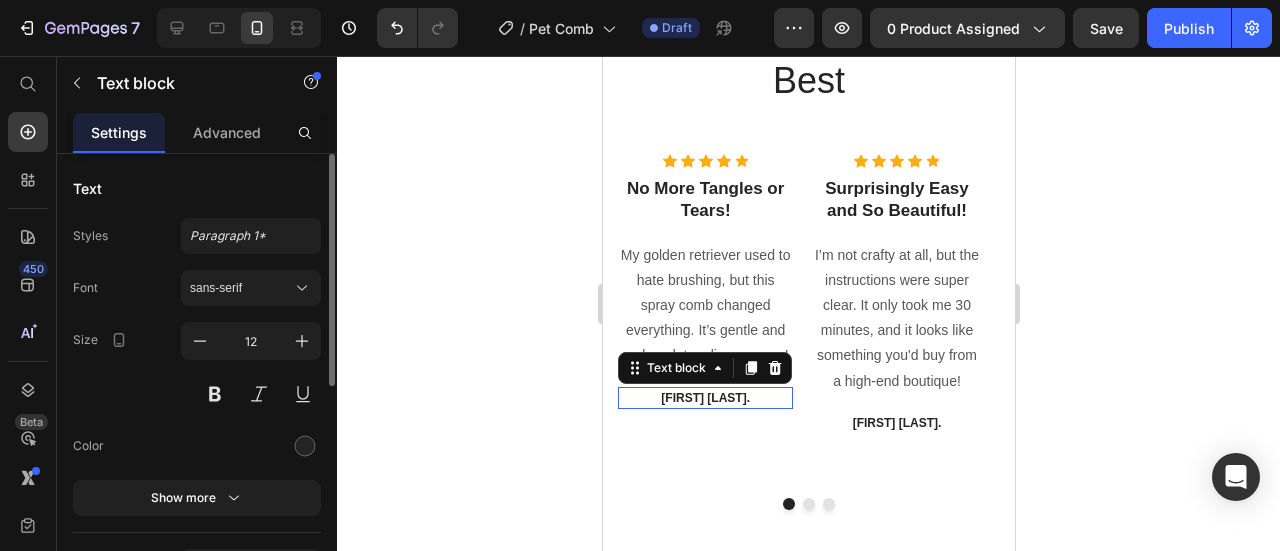 click on "Daniel R." at bounding box center [704, 398] 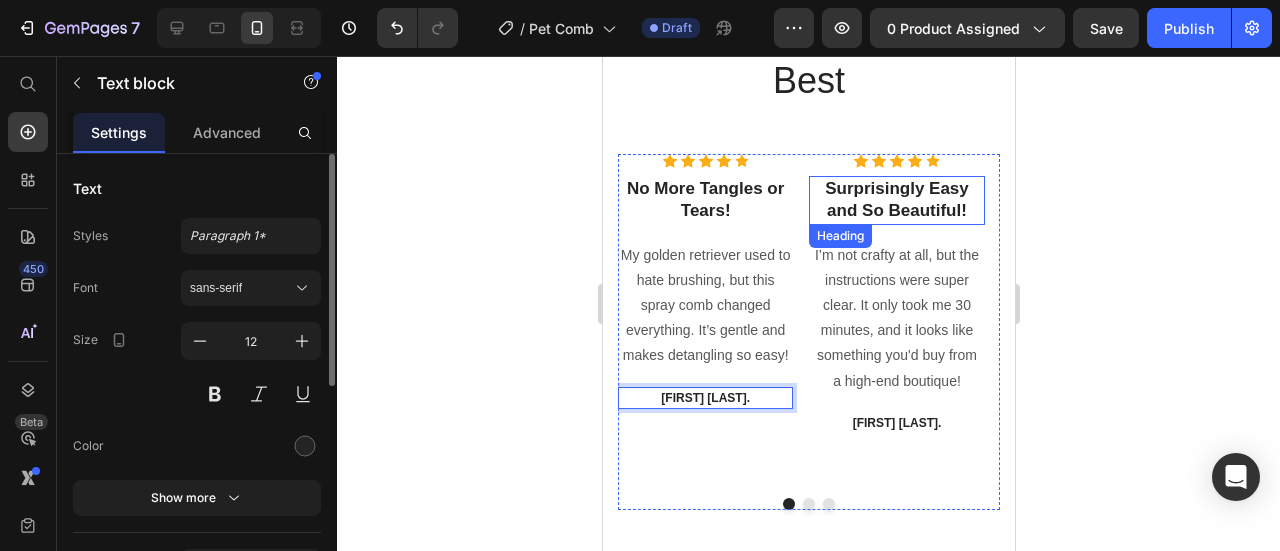 click on "Surprisingly Easy and So Beautiful!" at bounding box center [895, 200] 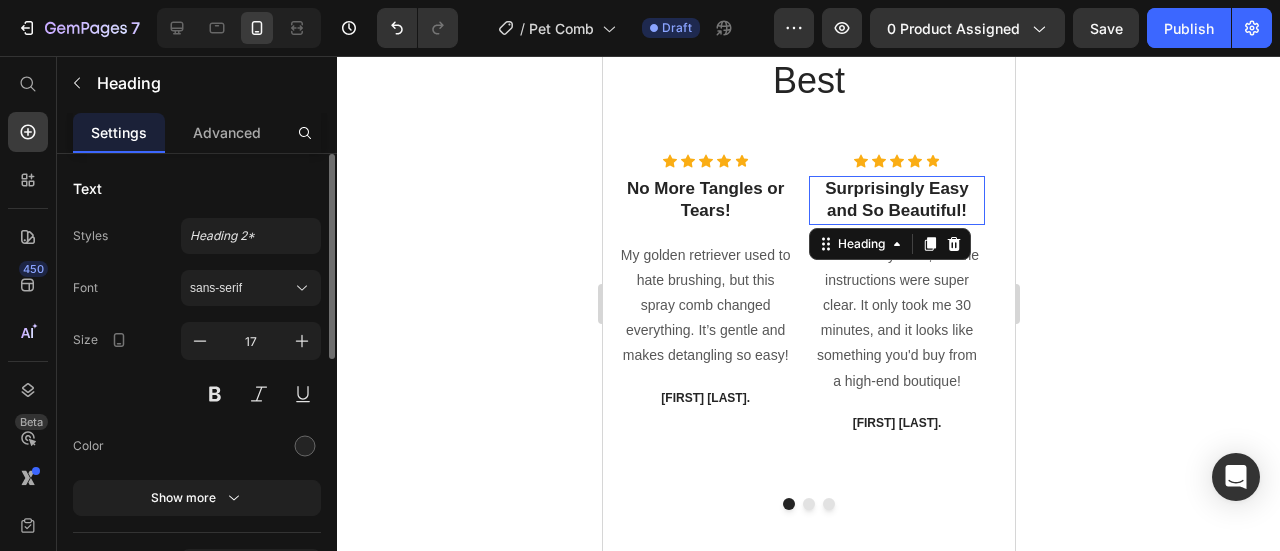 click on "Surprisingly Easy and So Beautiful!" at bounding box center [895, 200] 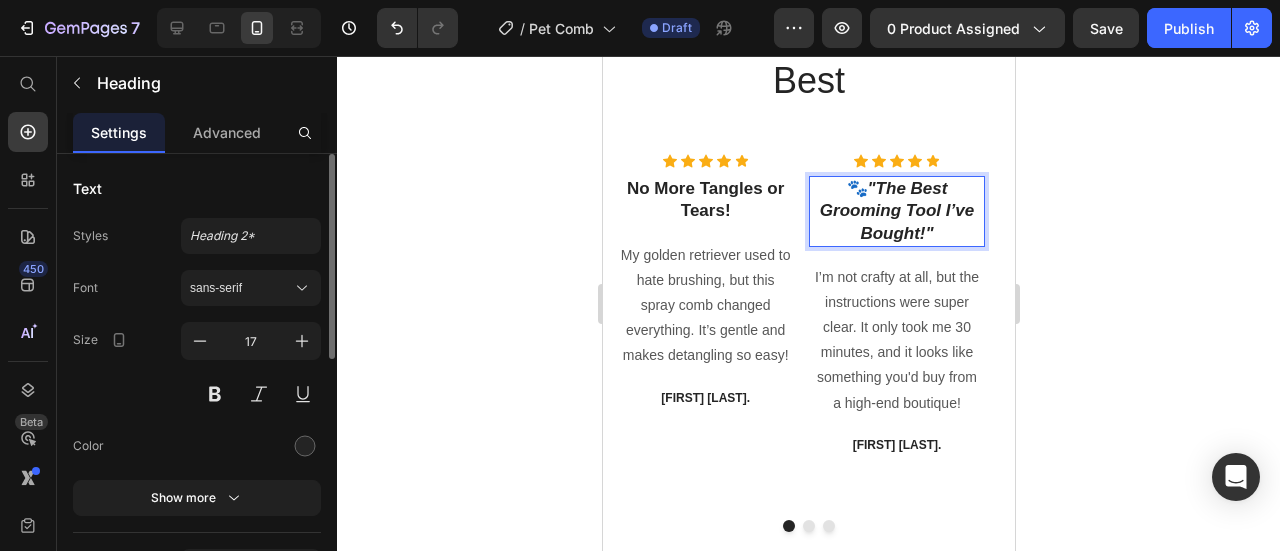 click on ""The Best Grooming Tool I’ve Bought!"" at bounding box center (896, 210) 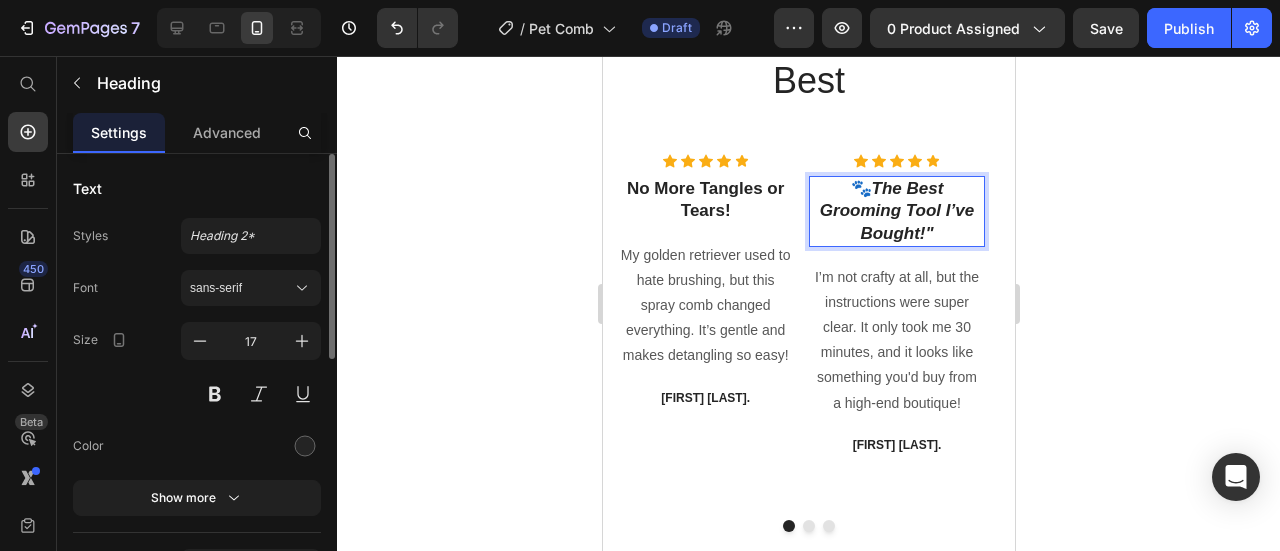 click on "🐾  The Best Grooming Tool I’ve Bought!"" at bounding box center (895, 211) 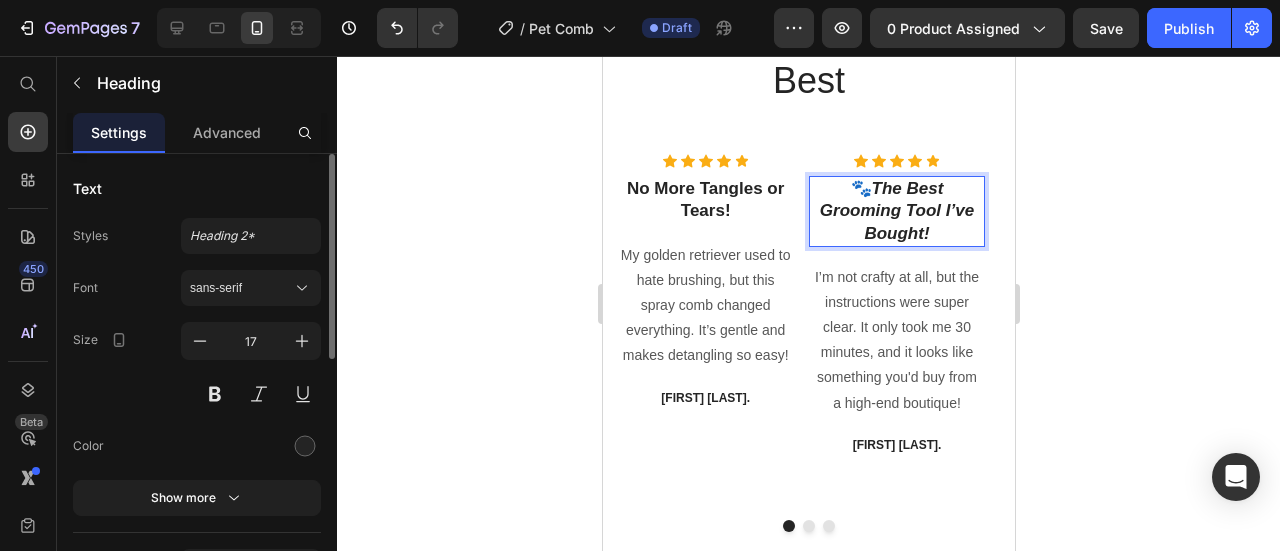 click on "The Best Grooming Tool I’ve Bought!" at bounding box center [896, 210] 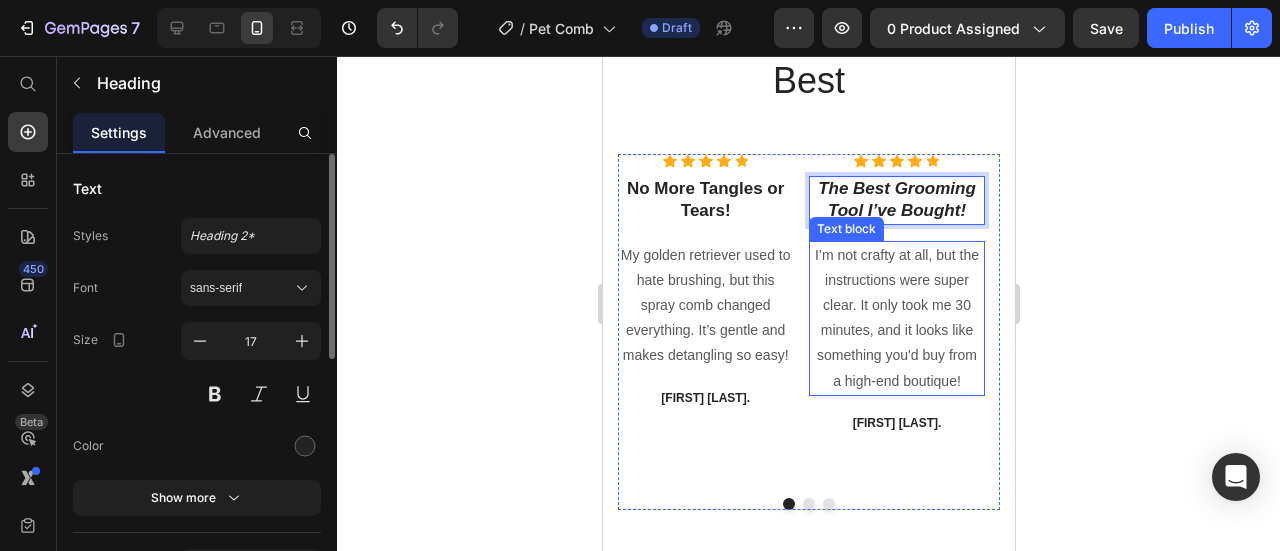 click on "I’m not crafty at all, but the instructions were super clear. It only took me 30 minutes, and it looks like something you'd buy from a high-end boutique!" at bounding box center [895, 318] 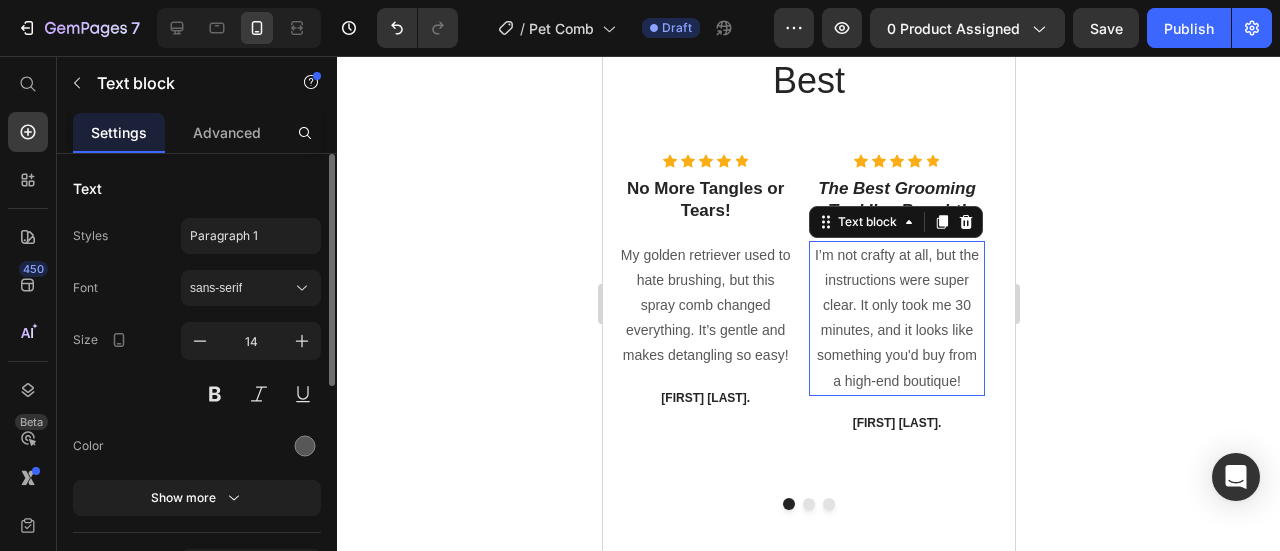 click on "I’m not crafty at all, but the instructions were super clear. It only took me 30 minutes, and it looks like something you'd buy from a high-end boutique!" at bounding box center [895, 318] 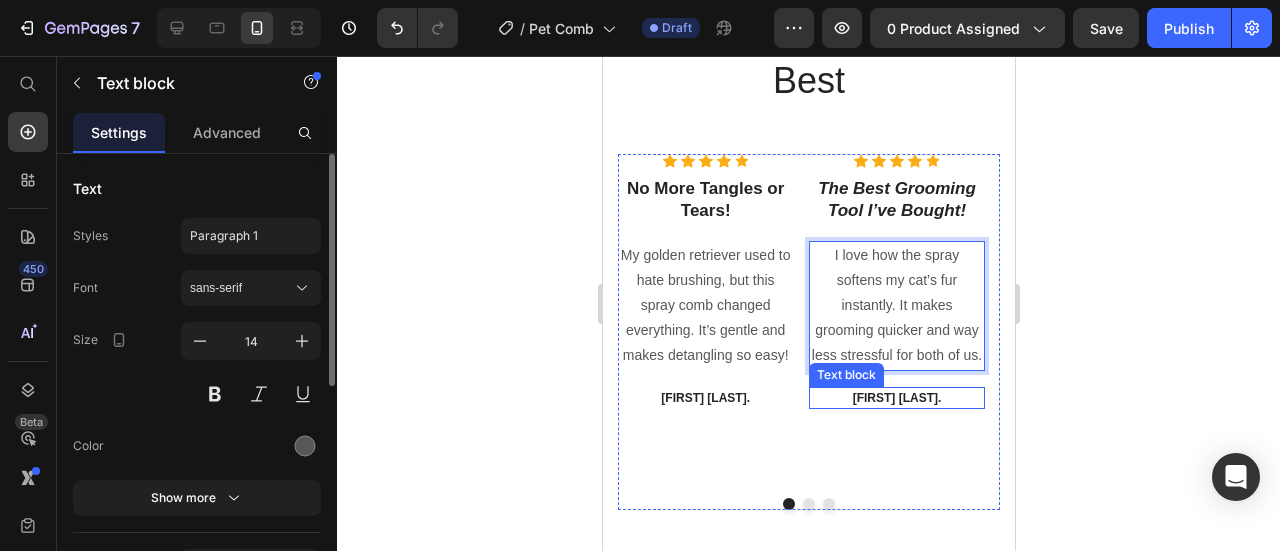 click on "Sophie L." at bounding box center [895, 398] 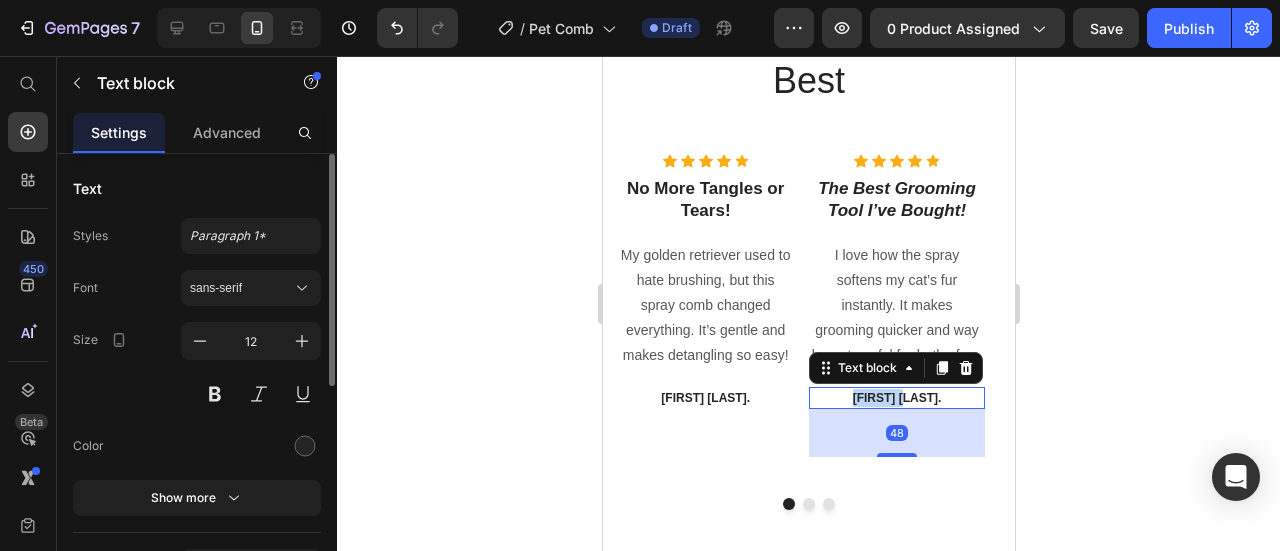 click on "Sophie L." at bounding box center (895, 398) 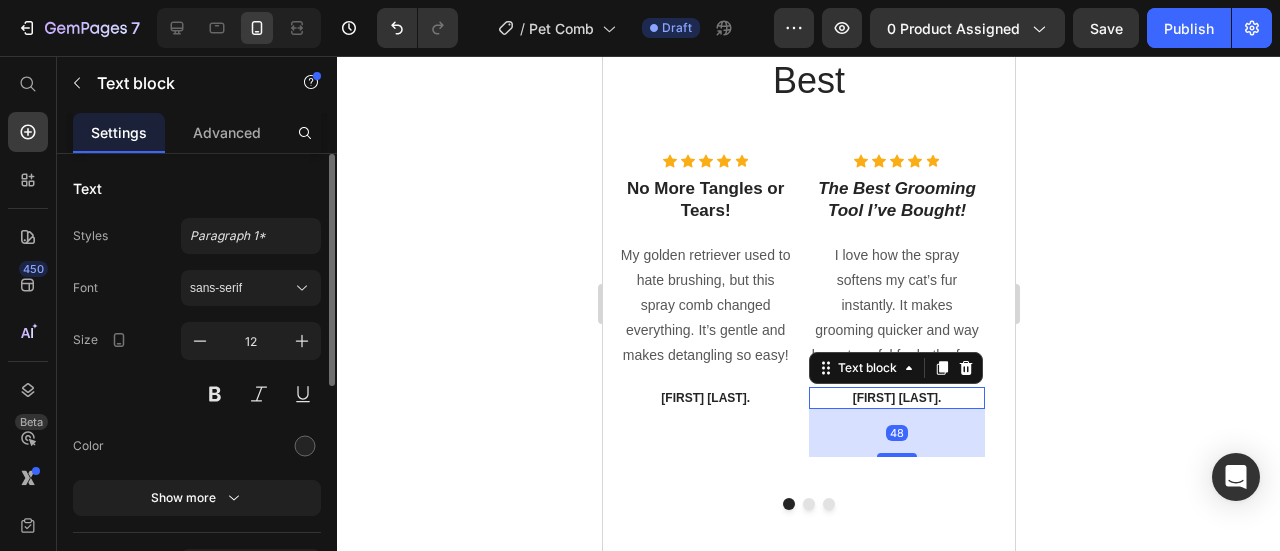 click 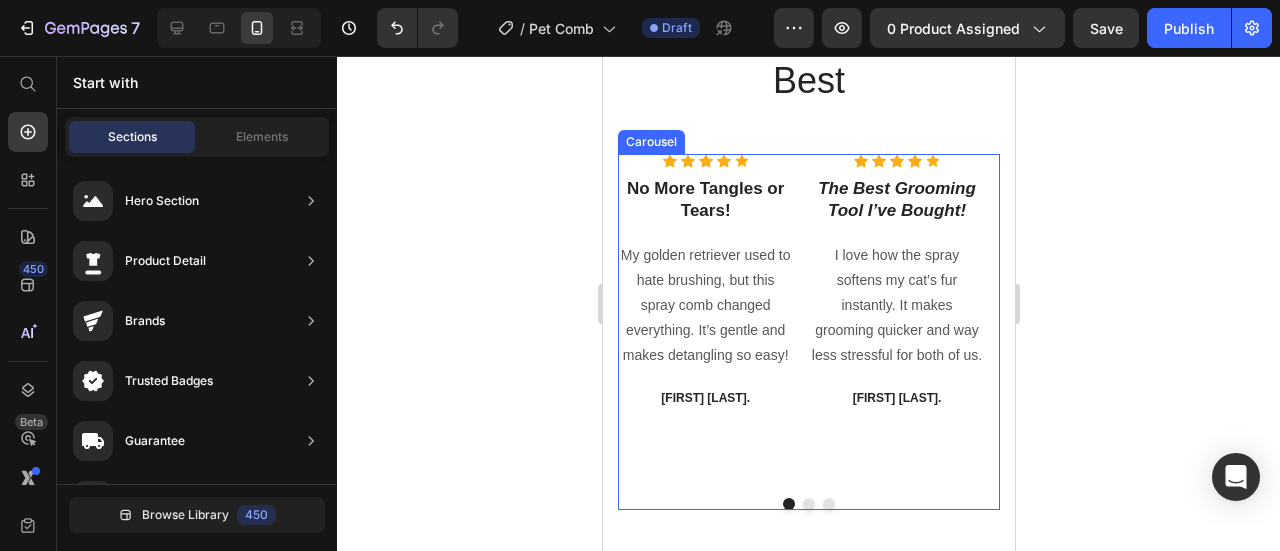 click at bounding box center (808, 504) 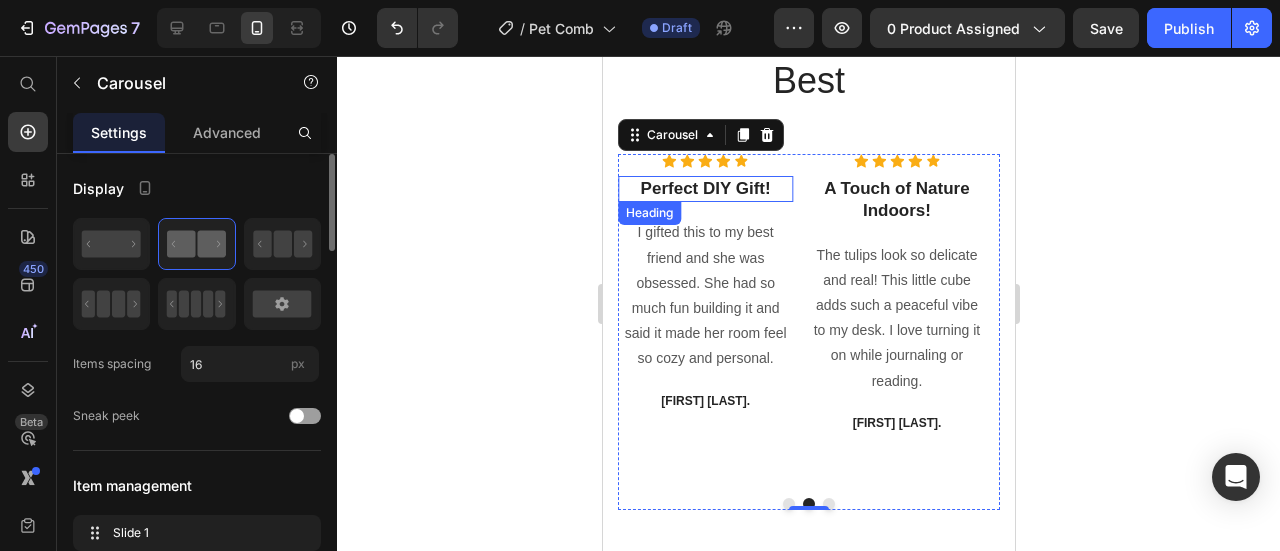 click on "Perfect DIY Gift!" at bounding box center [704, 189] 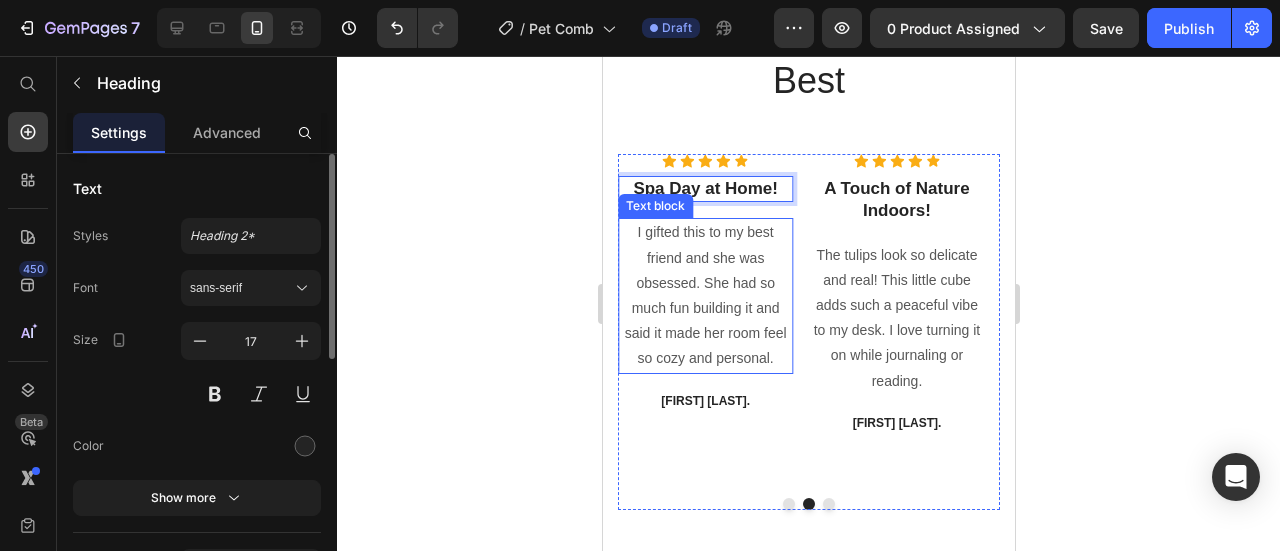 click on "I gifted this to my best friend and she was obsessed. She had so much fun building it and said it made her room feel so cozy and personal." at bounding box center [704, 295] 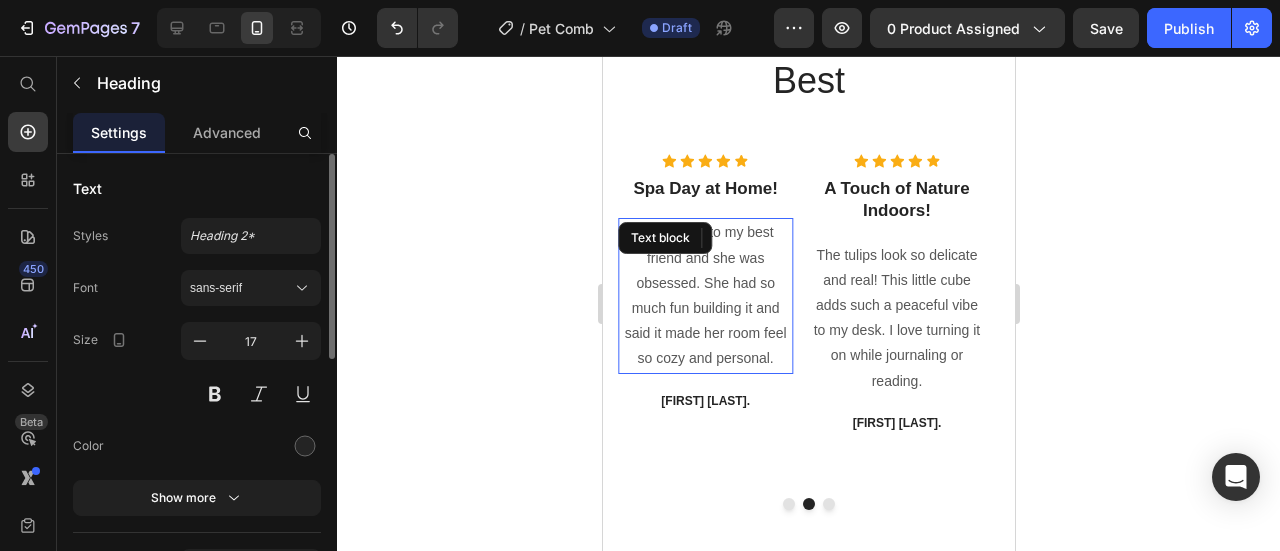 click on "I gifted this to my best friend and she was obsessed. She had so much fun building it and said it made her room feel so cozy and personal." at bounding box center [704, 295] 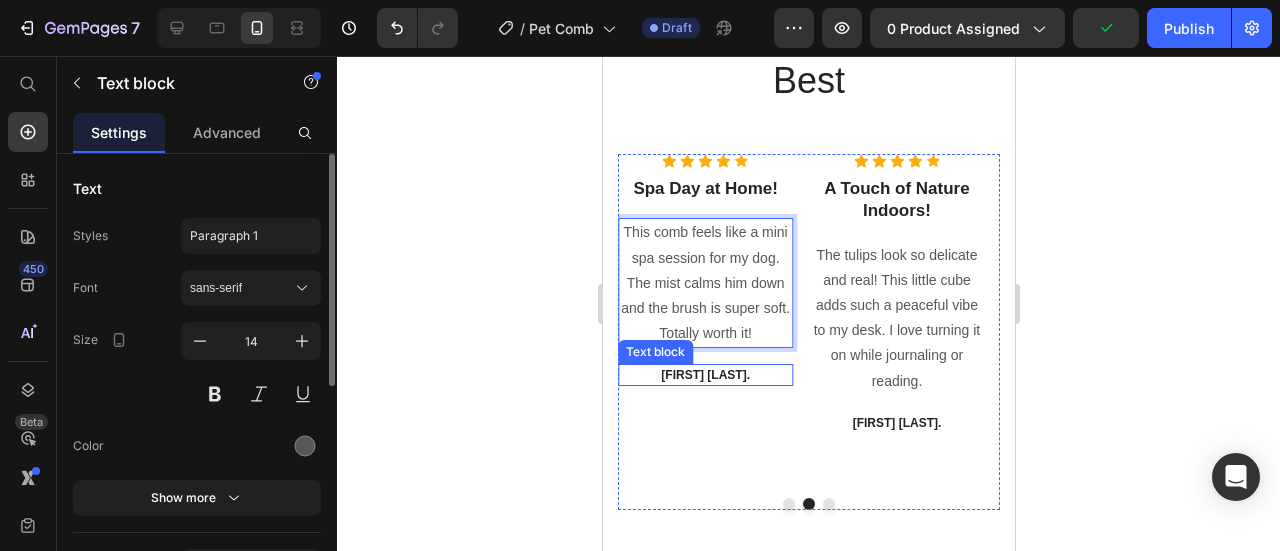 click on "Amira T." at bounding box center [704, 375] 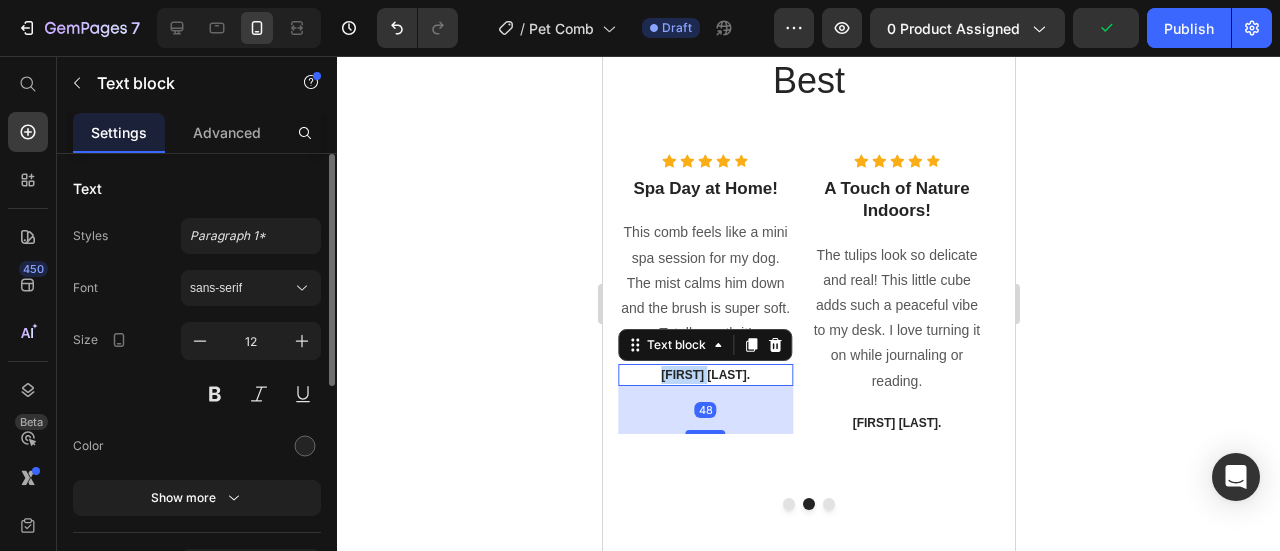 click on "Amira T." at bounding box center (704, 375) 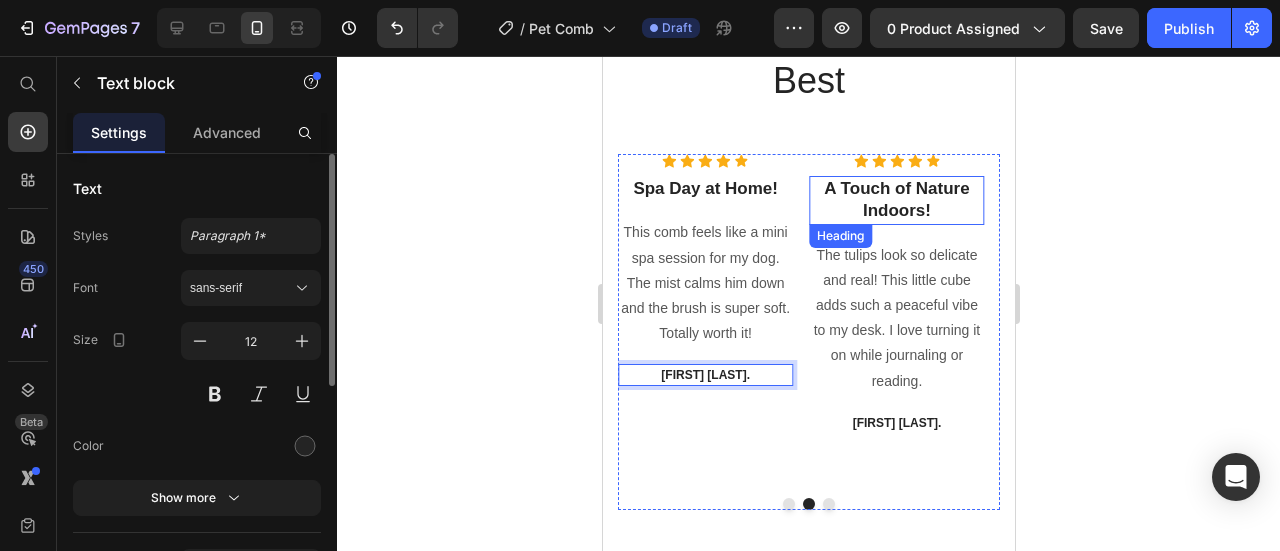 click on "A Touch of Nature Indoors!" at bounding box center [895, 200] 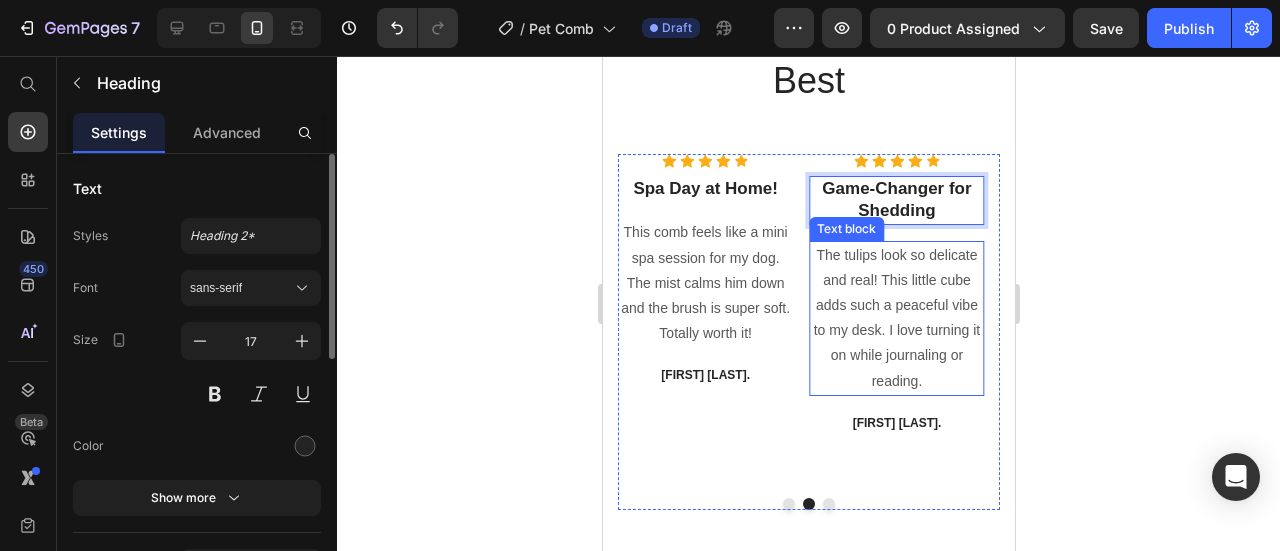 click on "The tulips look so delicate and real! This little cube adds such a peaceful vibe to my desk. I love turning it on while journaling or reading." at bounding box center (895, 318) 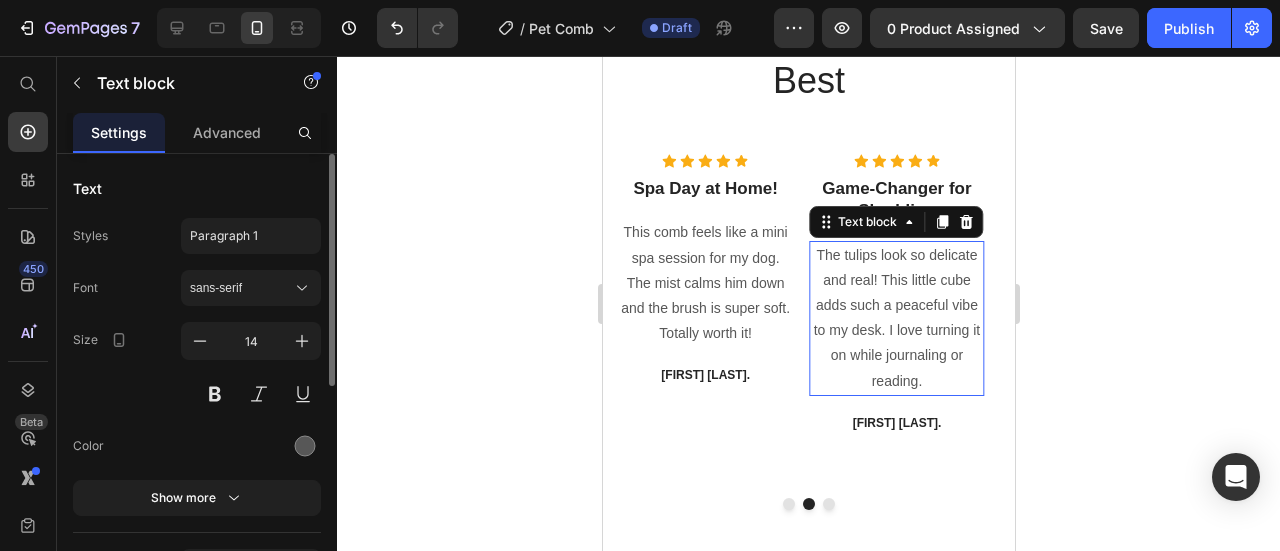 click on "The tulips look so delicate and real! This little cube adds such a peaceful vibe to my desk. I love turning it on while journaling or reading." at bounding box center (895, 318) 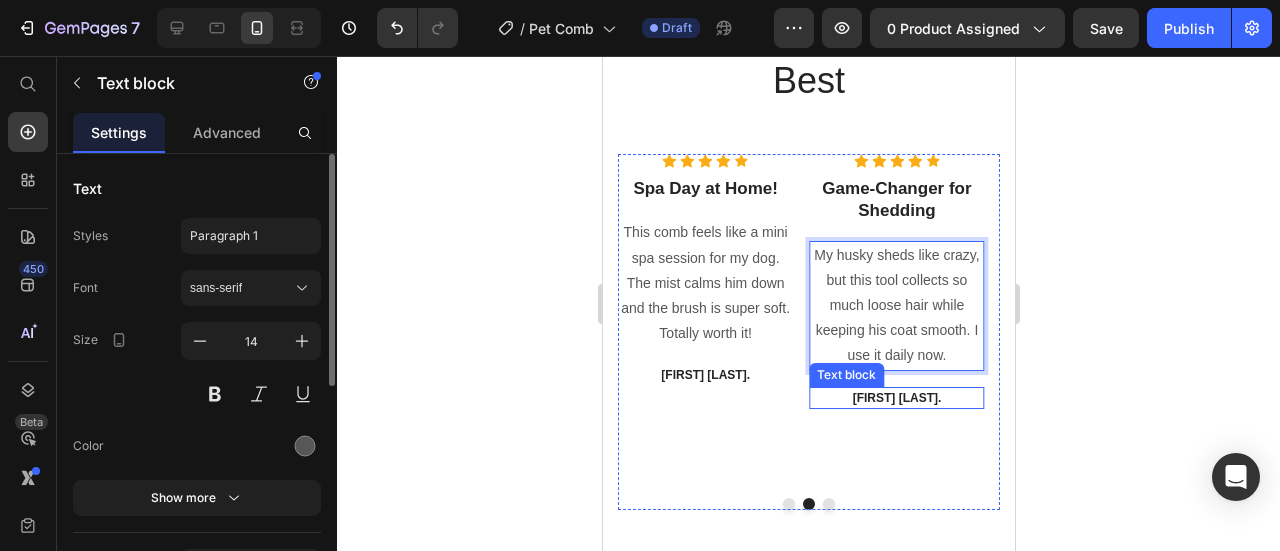 click on "Nadia M." at bounding box center [896, 398] 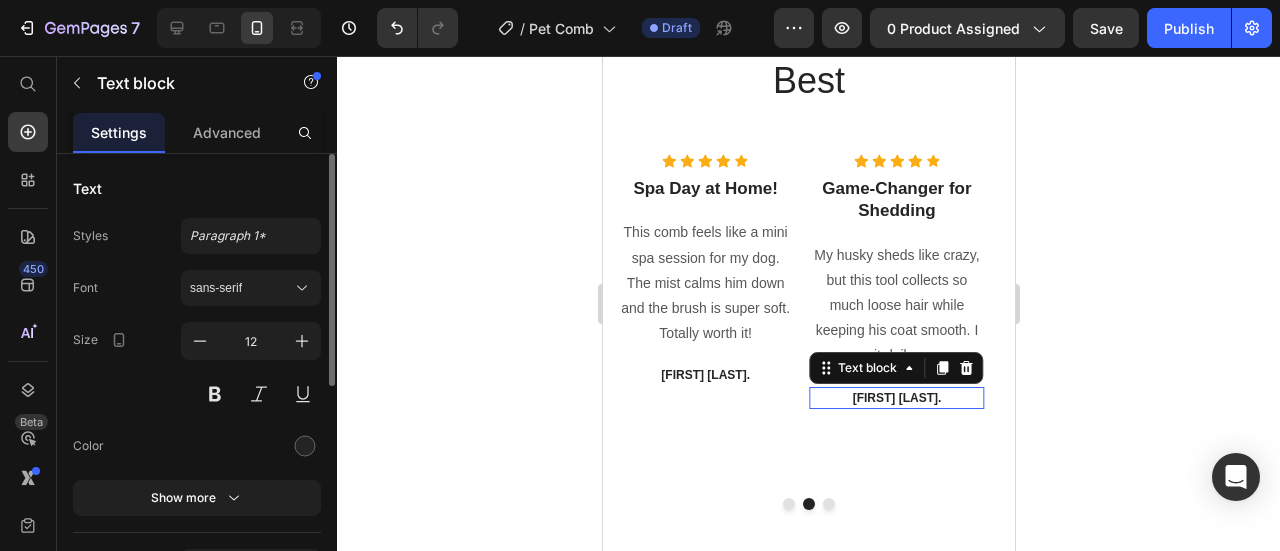 click on "Nadia M." at bounding box center [896, 398] 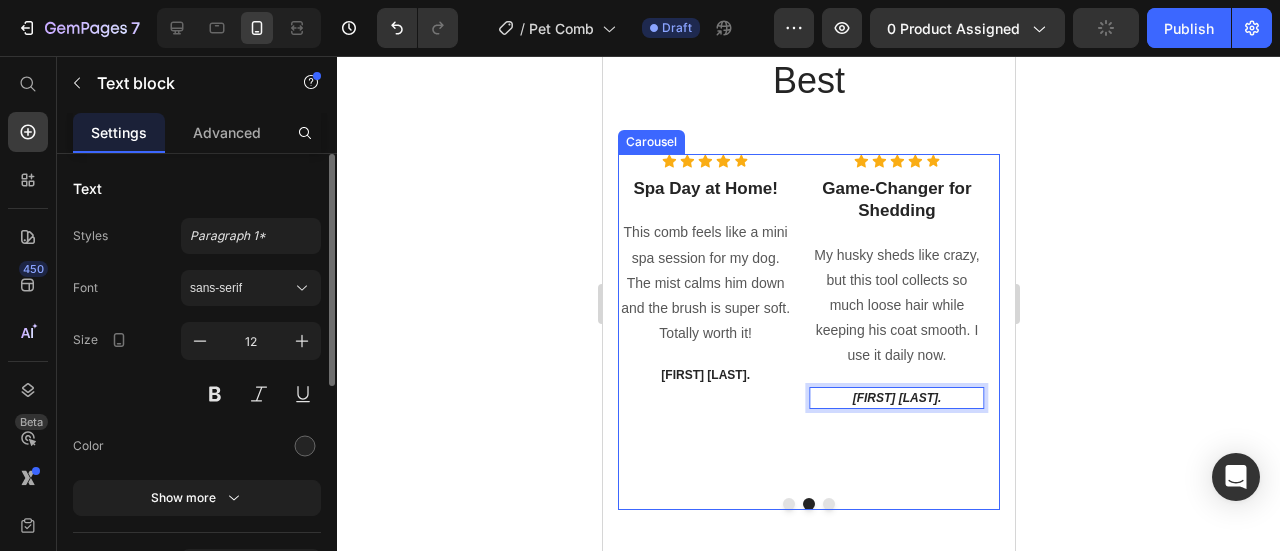 click at bounding box center [828, 504] 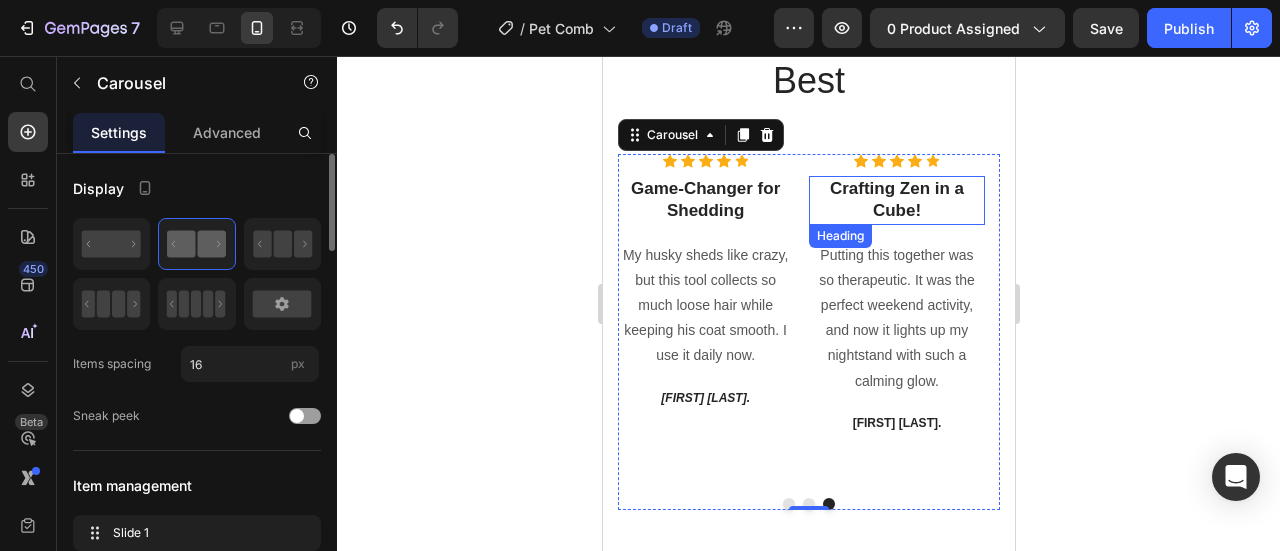 click on "Crafting Zen in a Cube!" at bounding box center (895, 200) 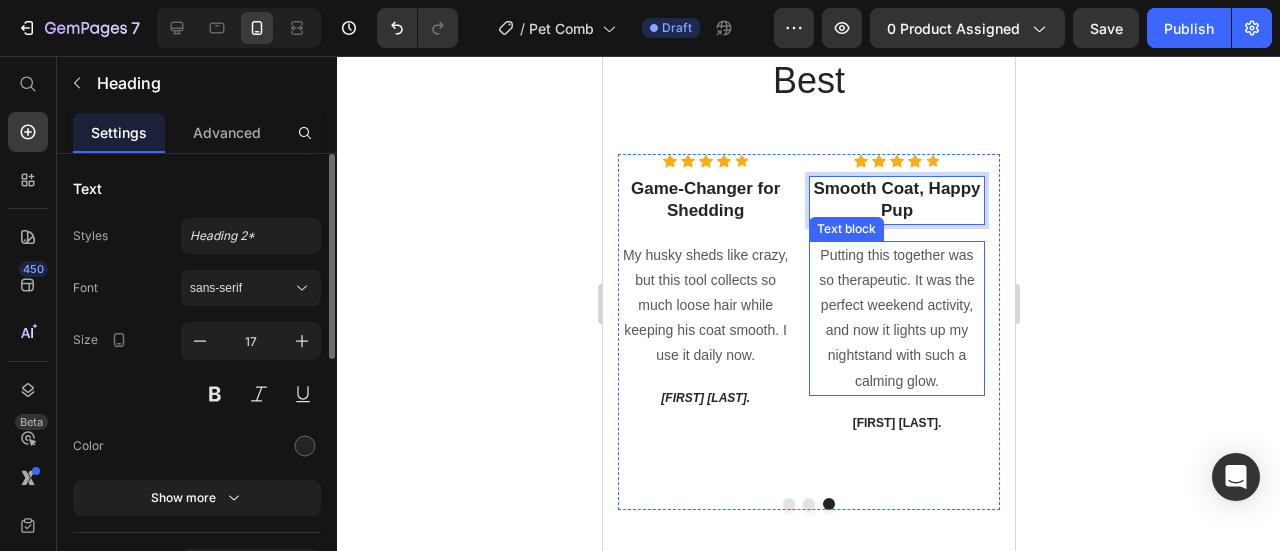 click on "Putting this together was so therapeutic. It was the perfect weekend activity, and now it lights up my nightstand with such a calming glow." at bounding box center (895, 318) 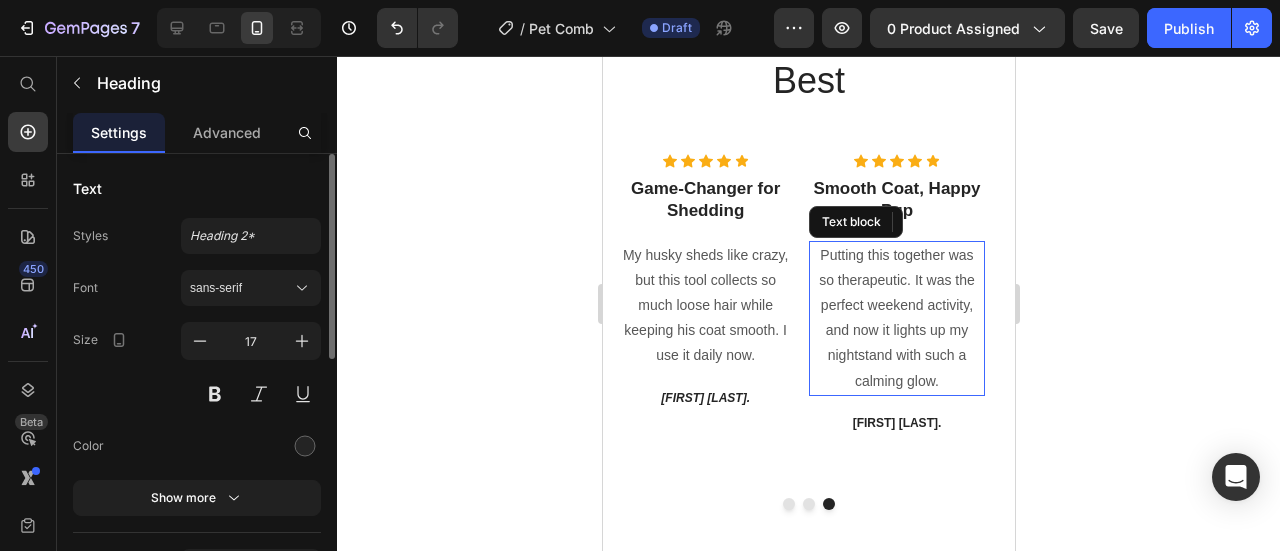 click on "Putting this together was so therapeutic. It was the perfect weekend activity, and now it lights up my nightstand with such a calming glow." at bounding box center [895, 318] 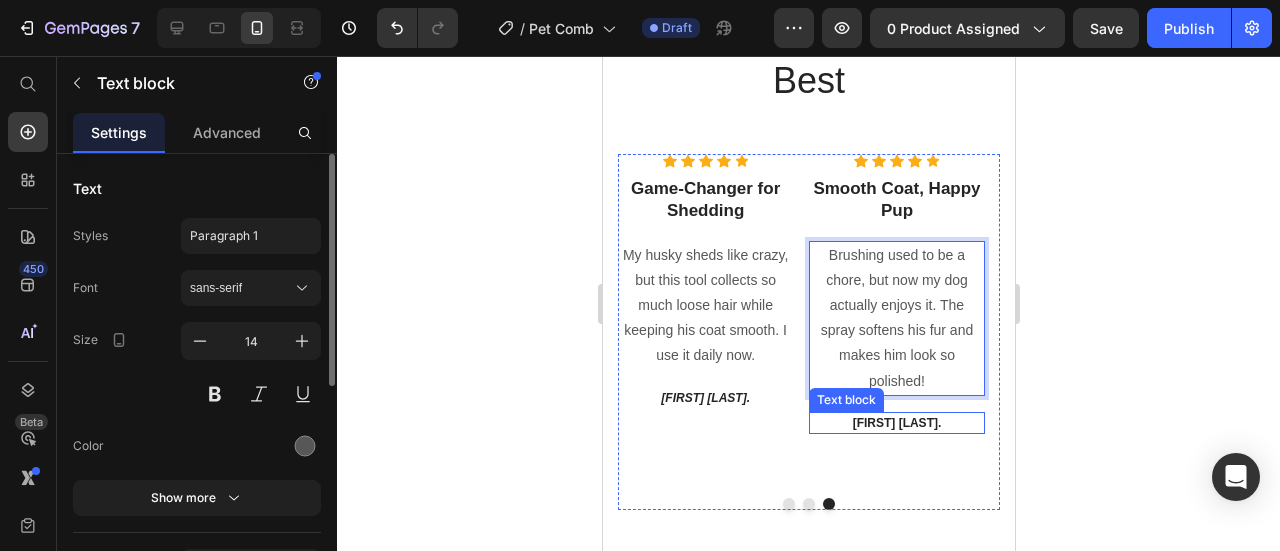 click on "Lena K." at bounding box center (895, 423) 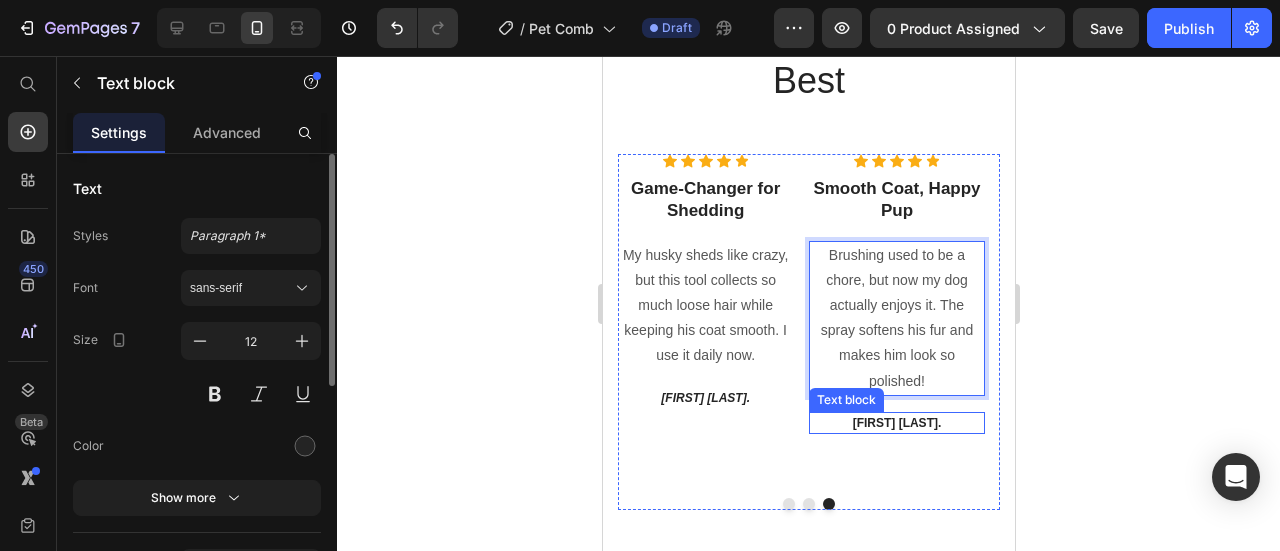 click on "Lena K." at bounding box center [895, 423] 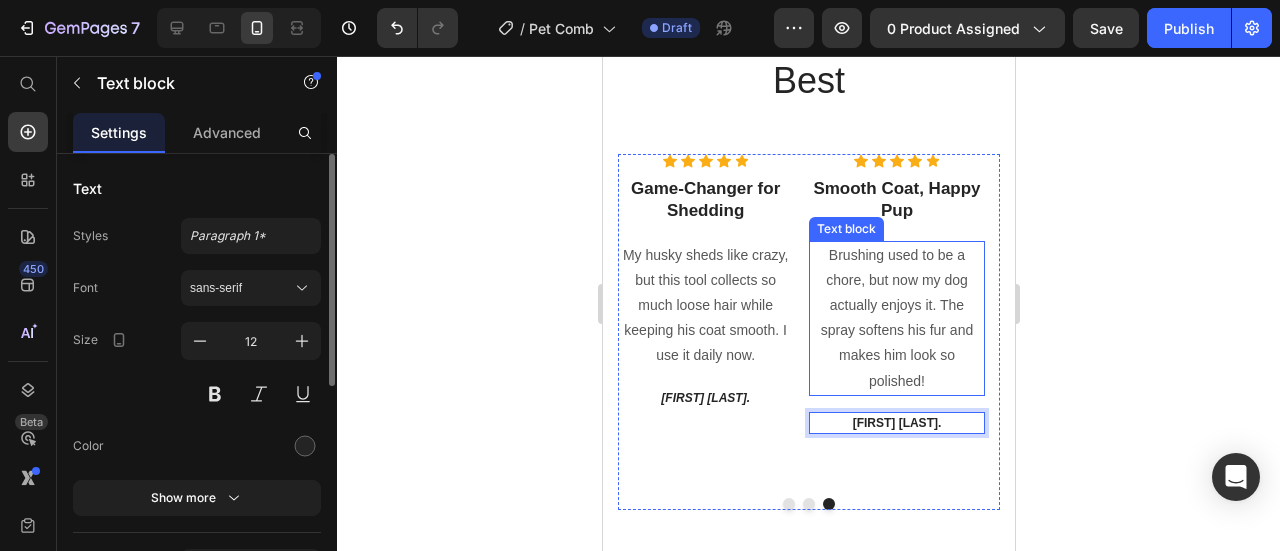 click 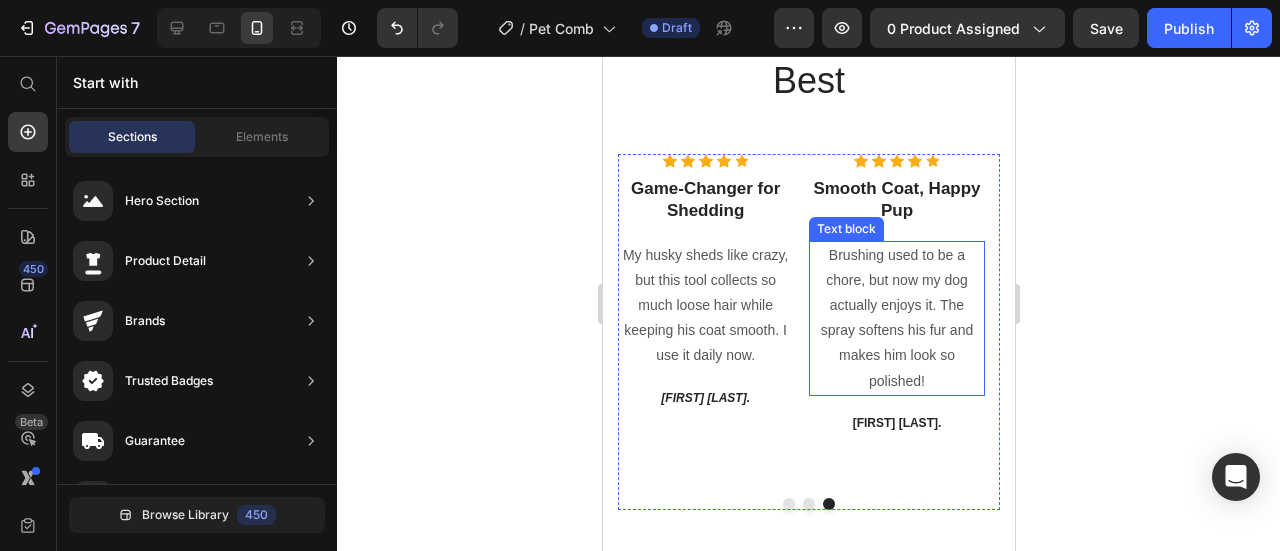 click 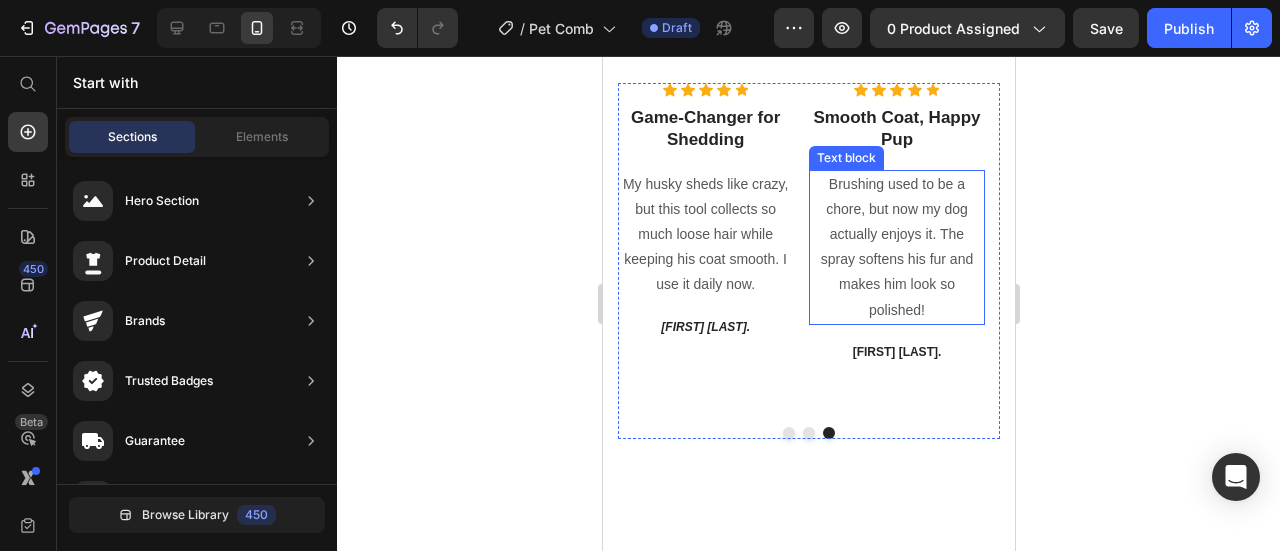 scroll, scrollTop: 6043, scrollLeft: 0, axis: vertical 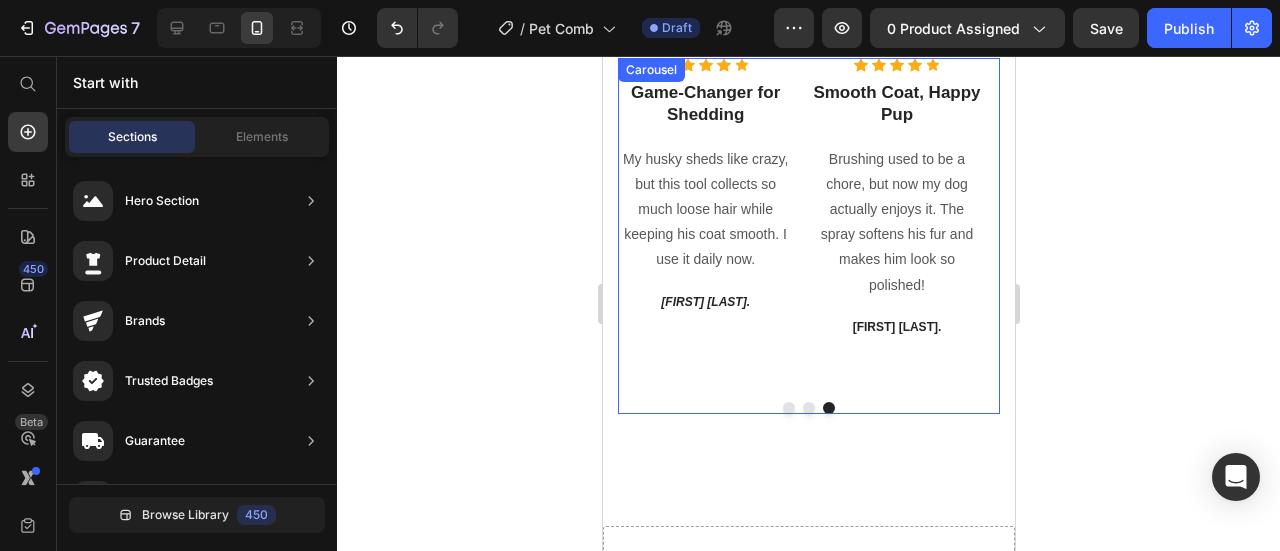 click at bounding box center [808, 408] 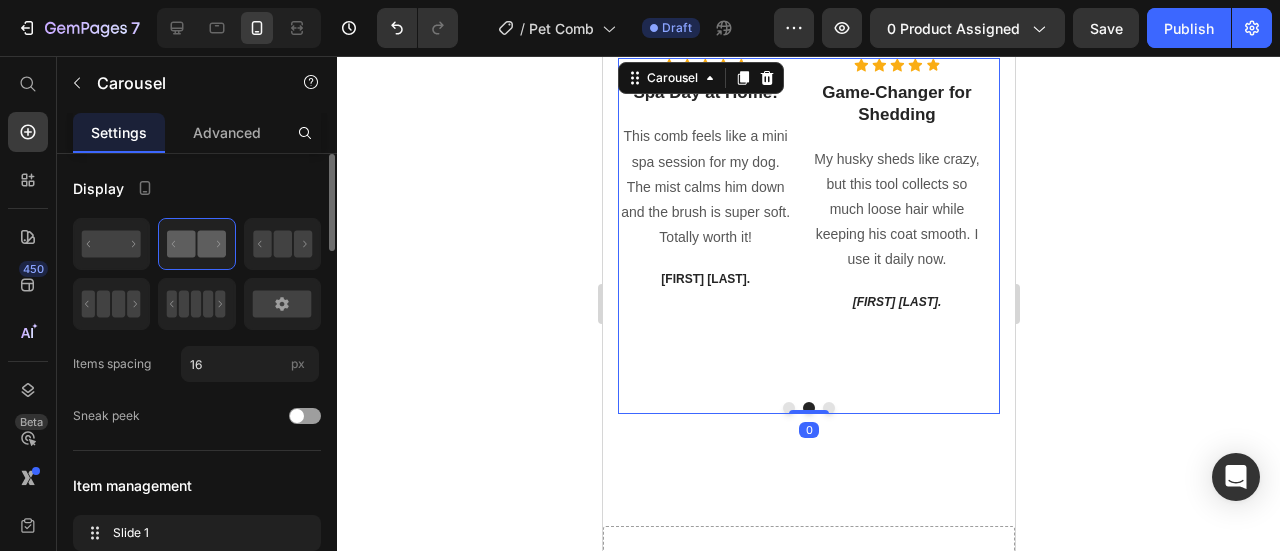 click at bounding box center [788, 408] 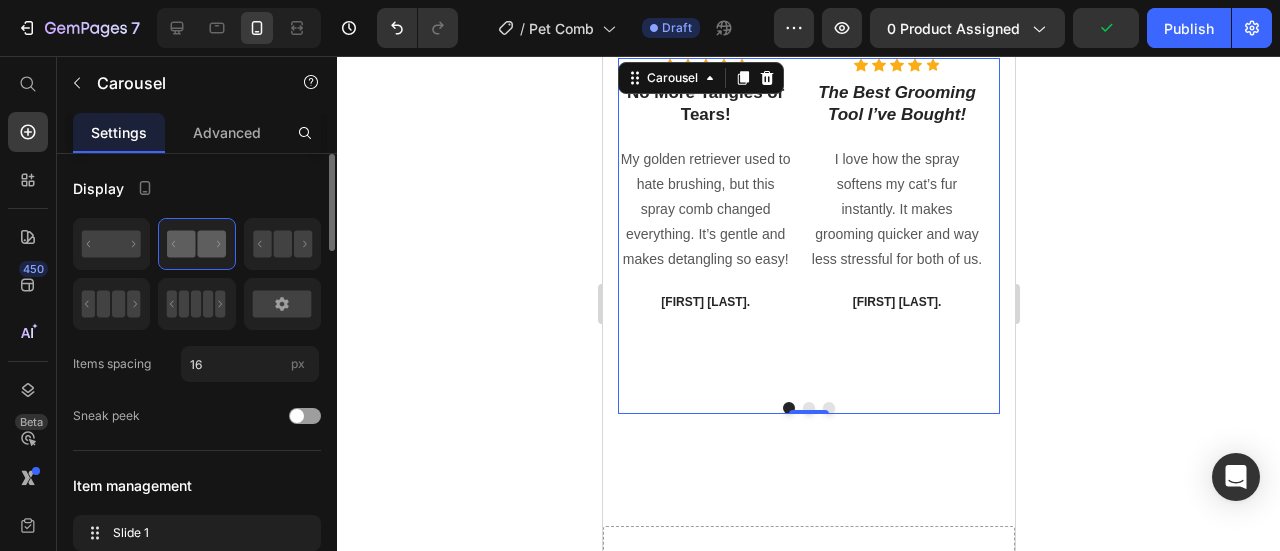 click 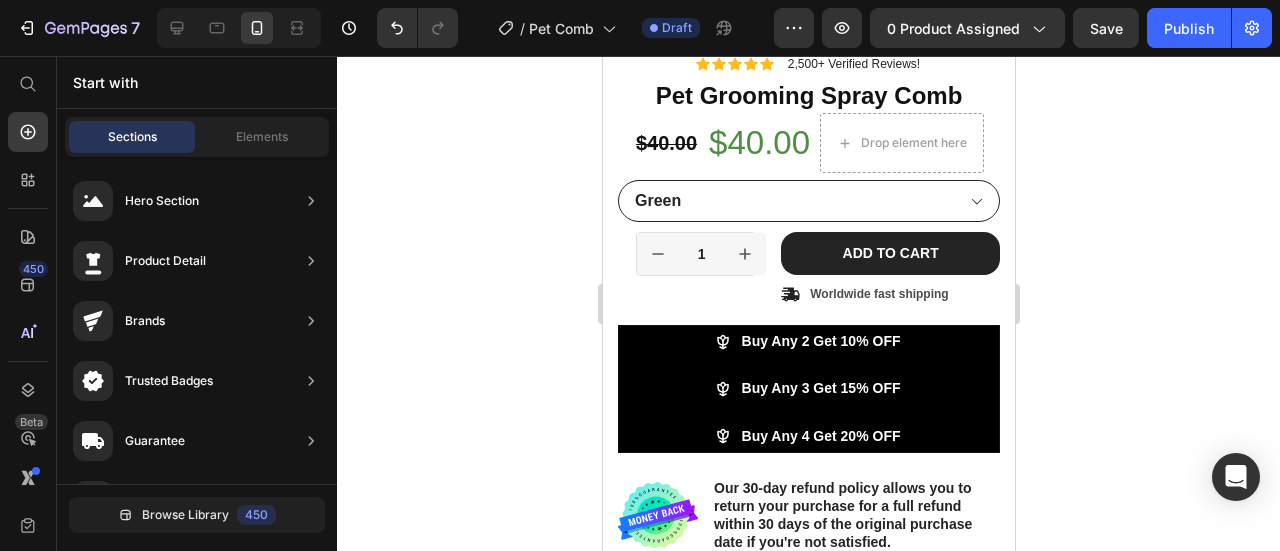scroll, scrollTop: 582, scrollLeft: 0, axis: vertical 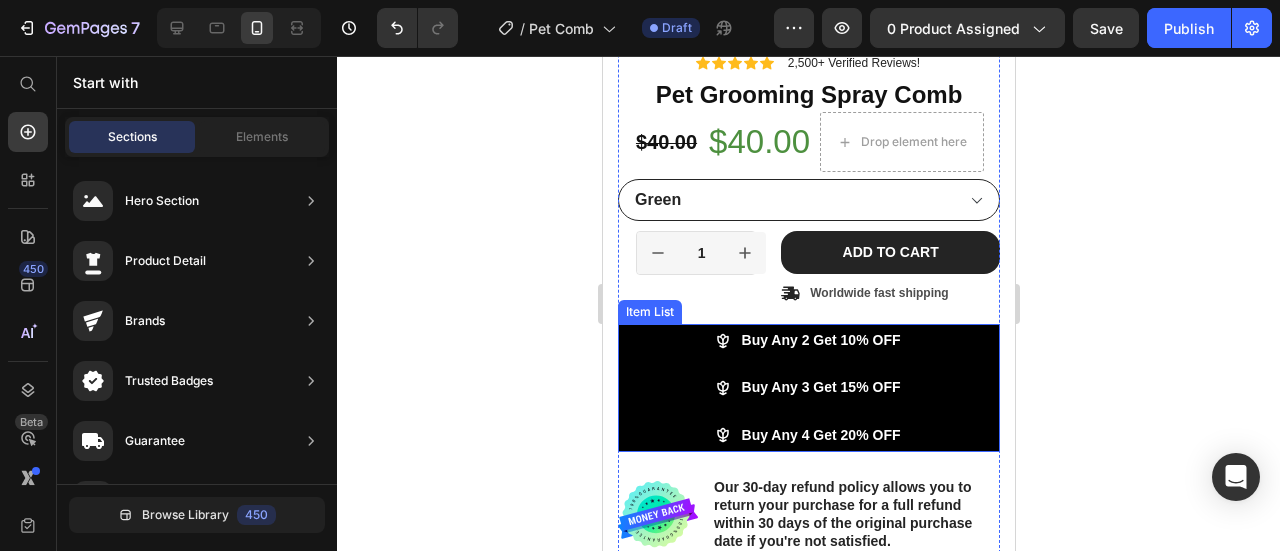 click on "Buy Any 2 Get 10% OFF
Buy Any 3 Get 15% OFF
Buy Any 4 Get 20% OFF" at bounding box center [808, 388] 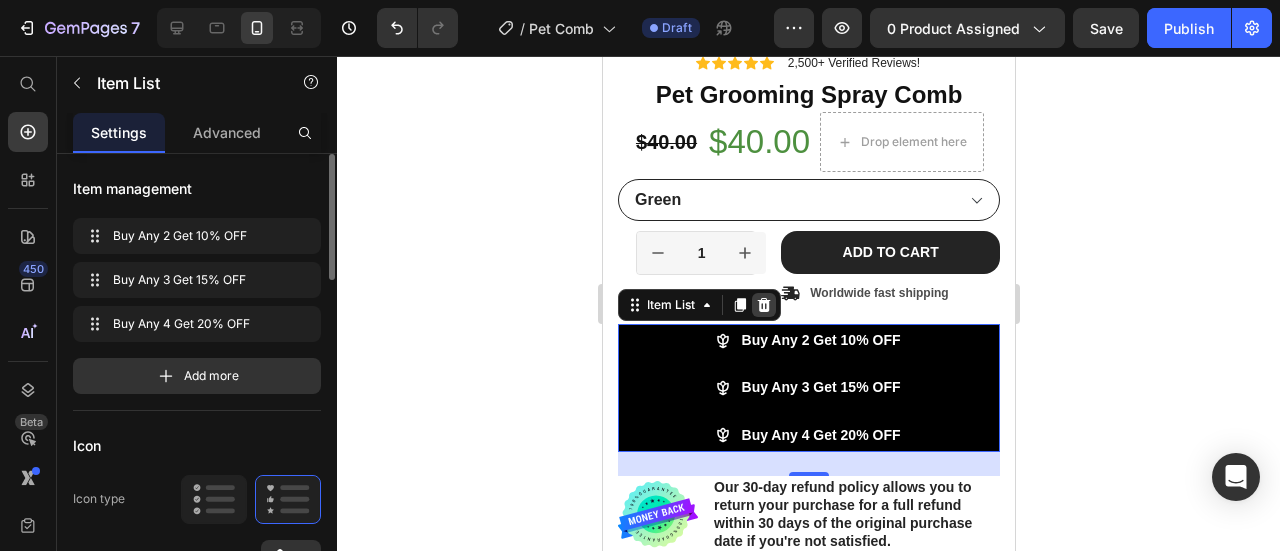click 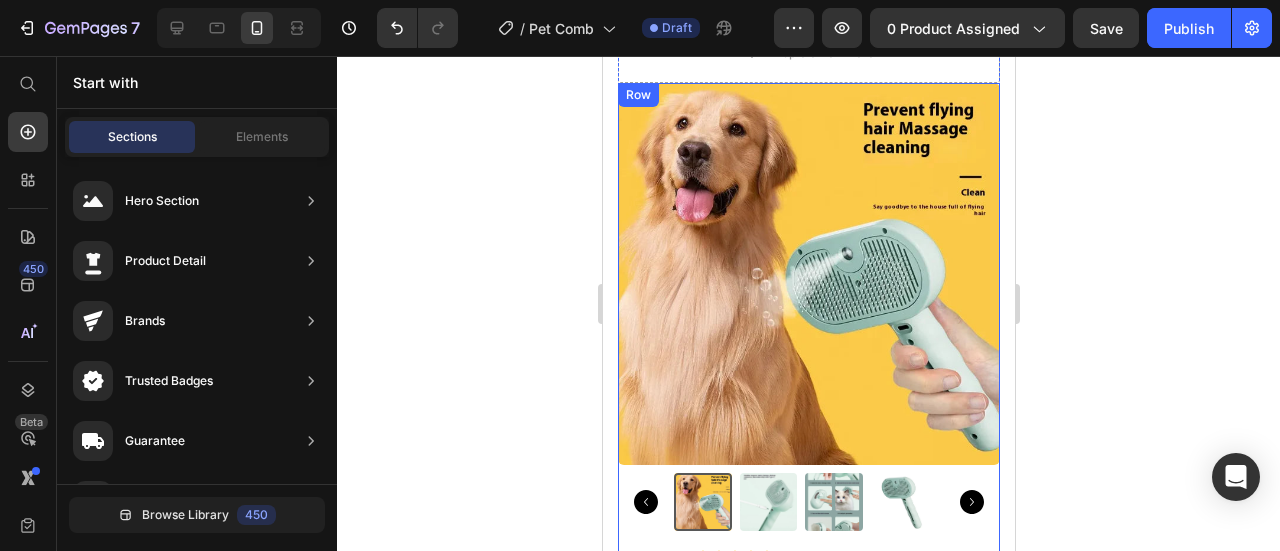 scroll, scrollTop: 0, scrollLeft: 0, axis: both 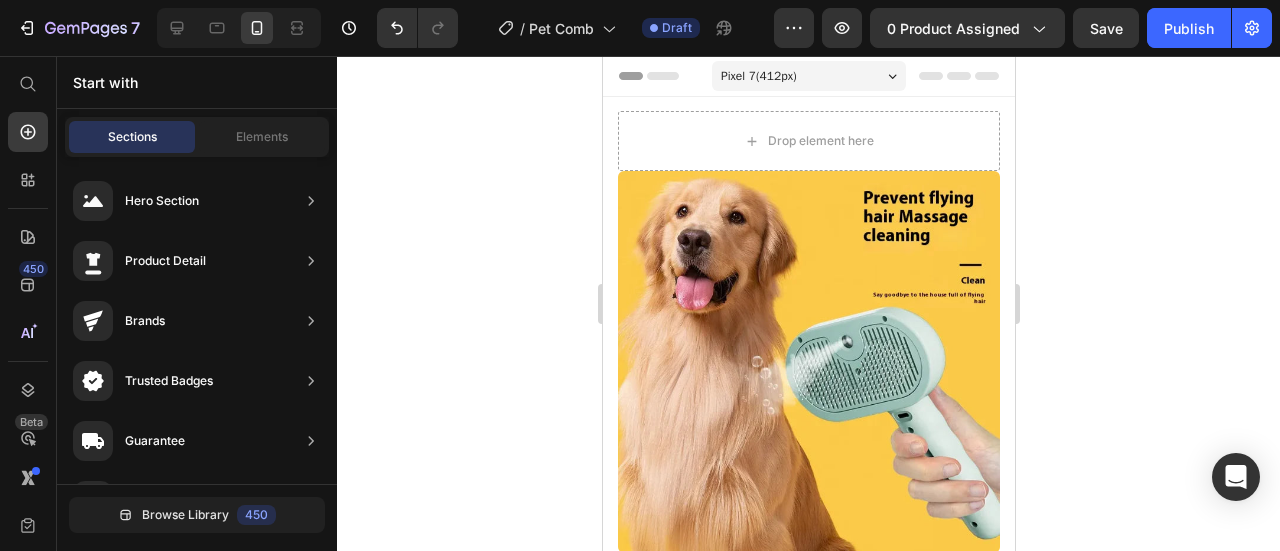 click on "7  Version history  /  Pet Comb Draft Preview 0 product assigned  Save   Publish" 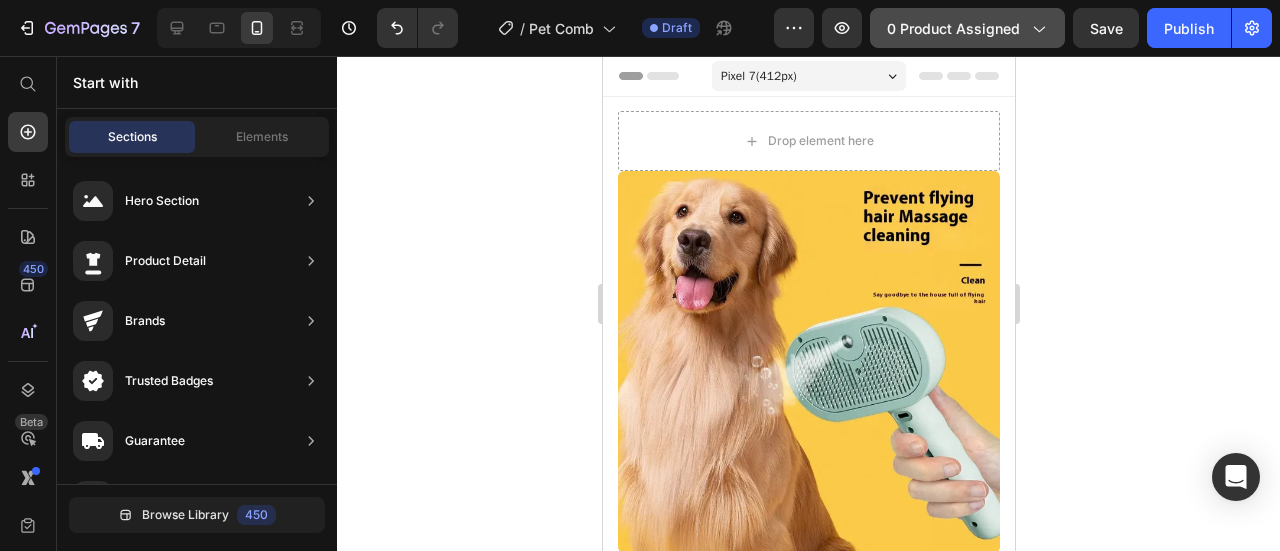 click on "0 product assigned" 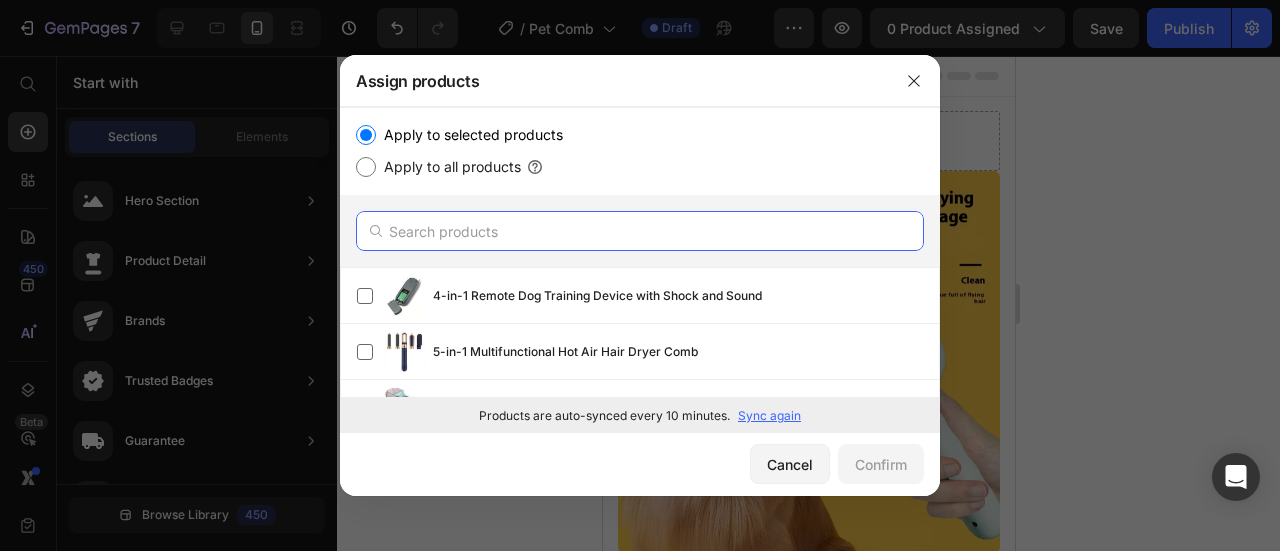 click at bounding box center (640, 231) 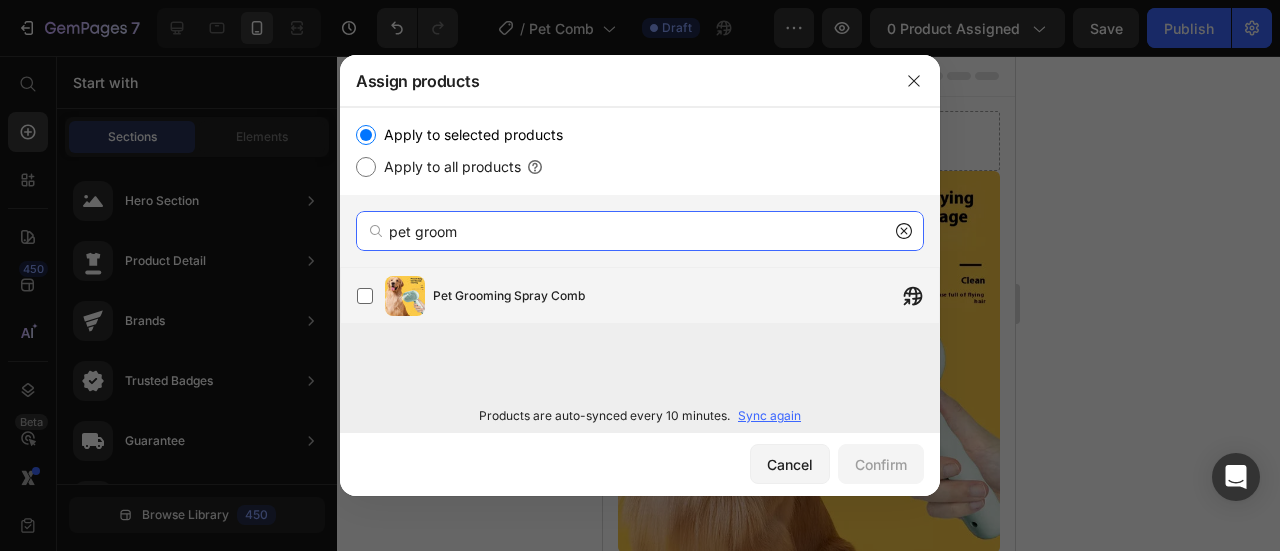 type on "pet groom" 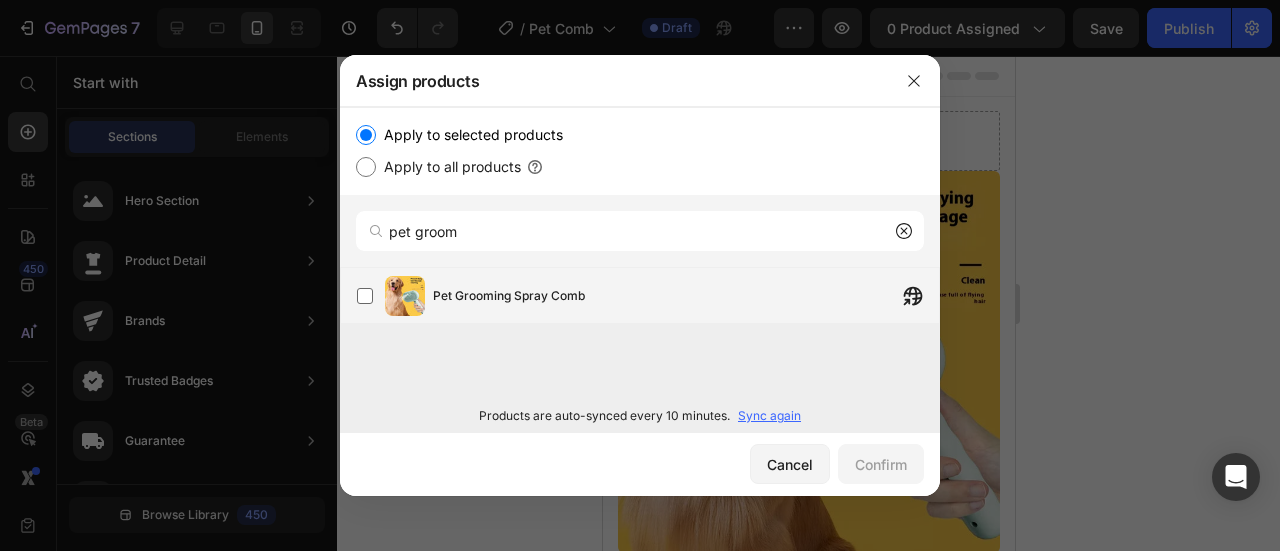click on "Pet Grooming Spray Comb" at bounding box center (509, 296) 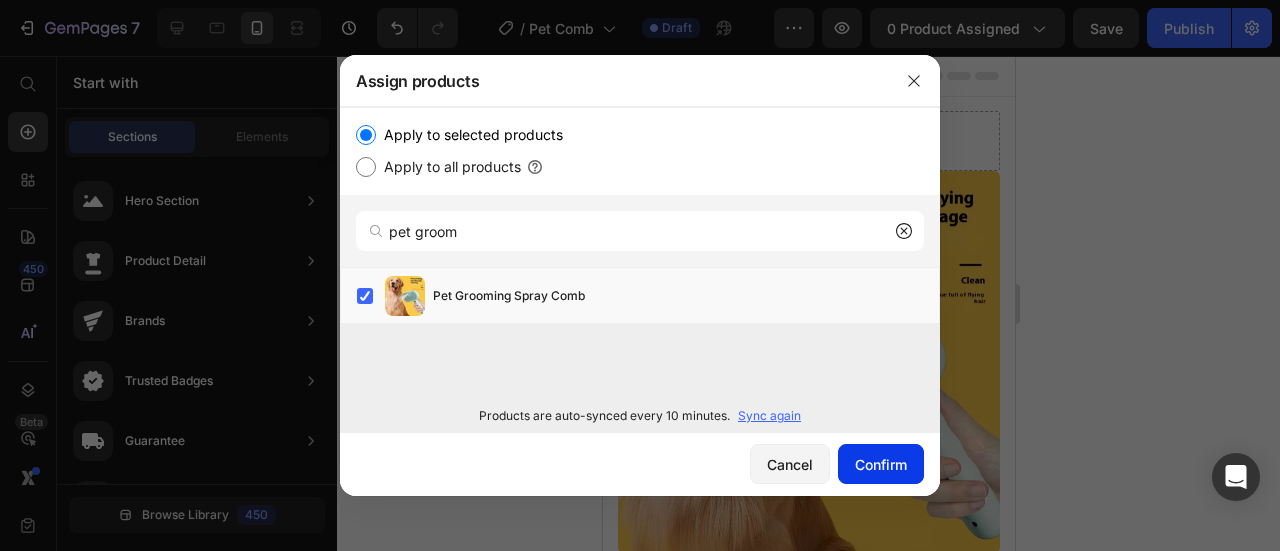 click on "Confirm" at bounding box center (881, 464) 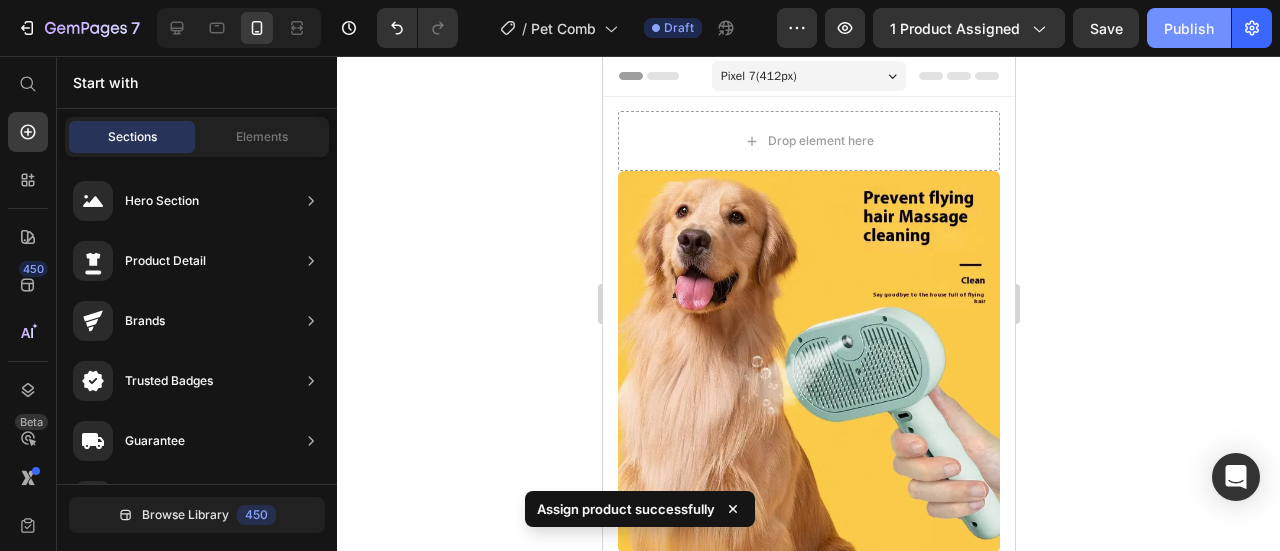 click on "Publish" at bounding box center (1189, 28) 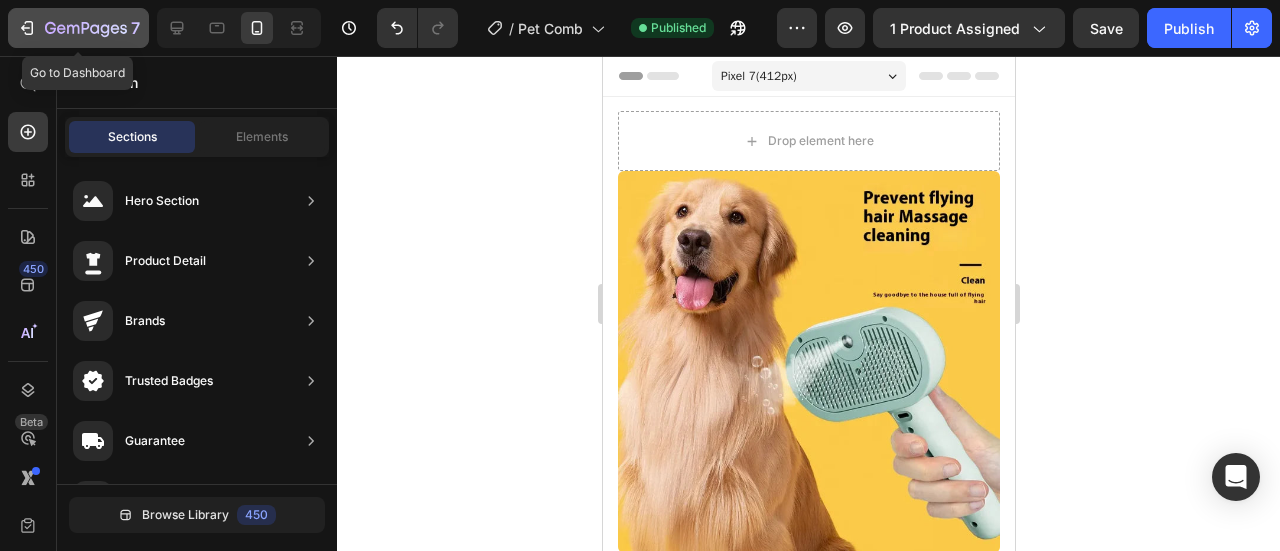 click on "7" at bounding box center [78, 28] 